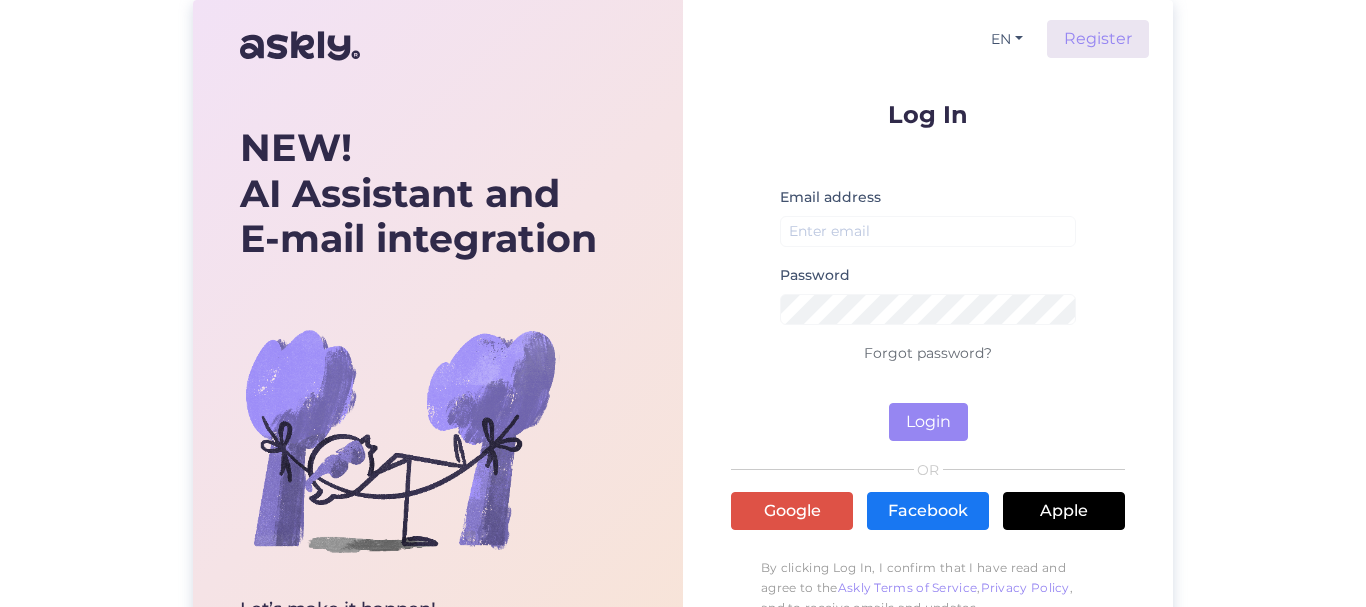 scroll, scrollTop: 0, scrollLeft: 0, axis: both 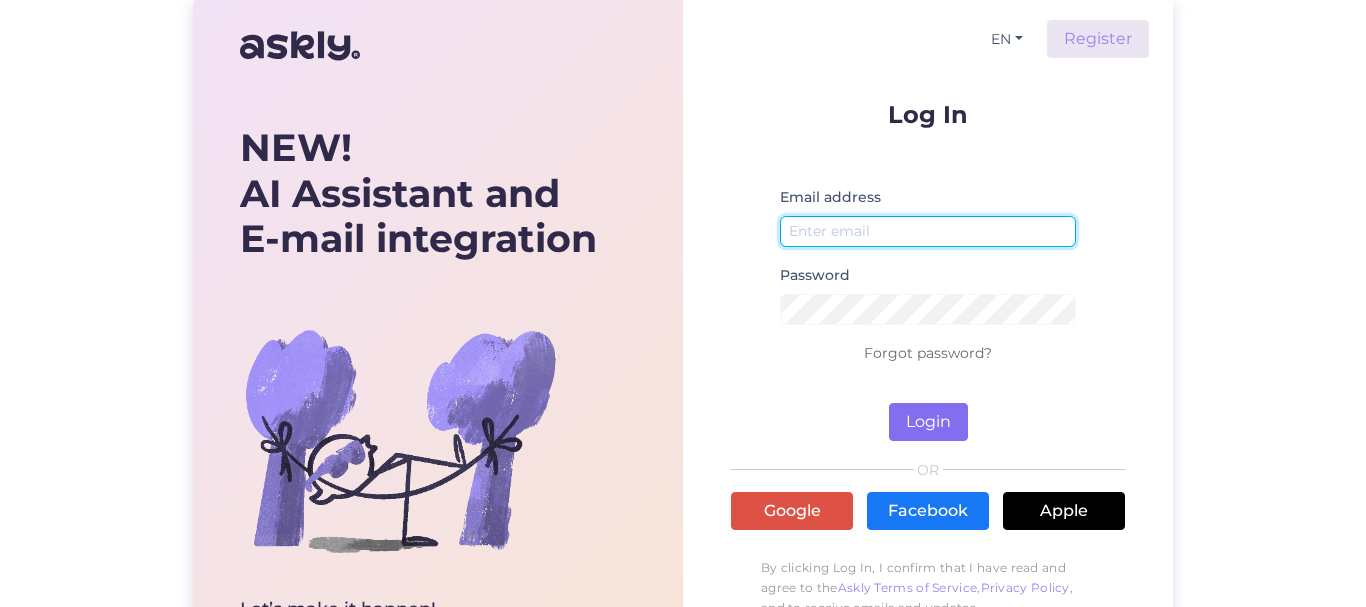 type on "[EMAIL_ADDRESS][DOMAIN_NAME]" 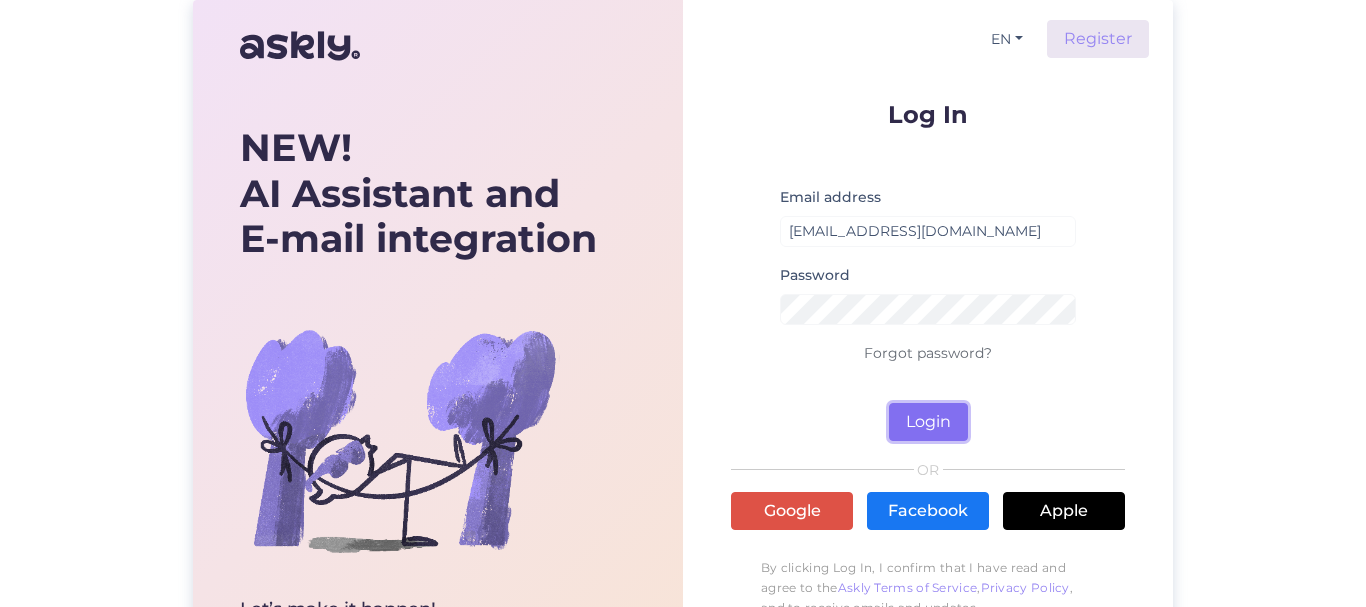 click on "Login" at bounding box center (928, 422) 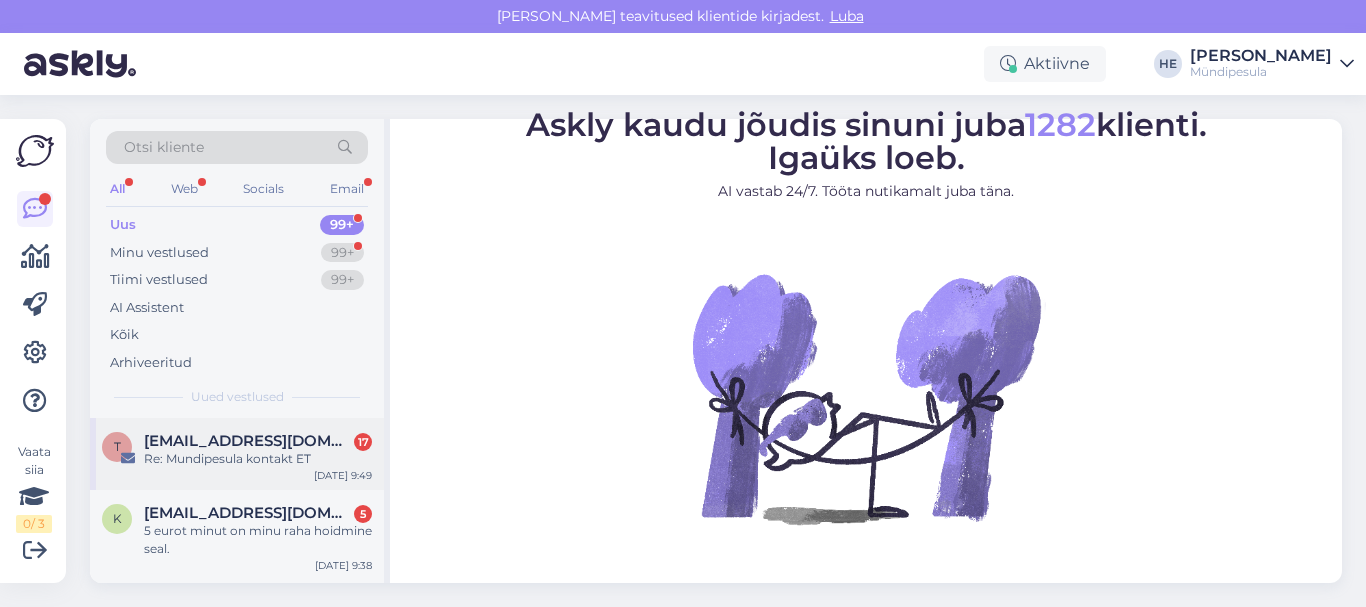 click on "[EMAIL_ADDRESS][DOMAIN_NAME]" at bounding box center [248, 441] 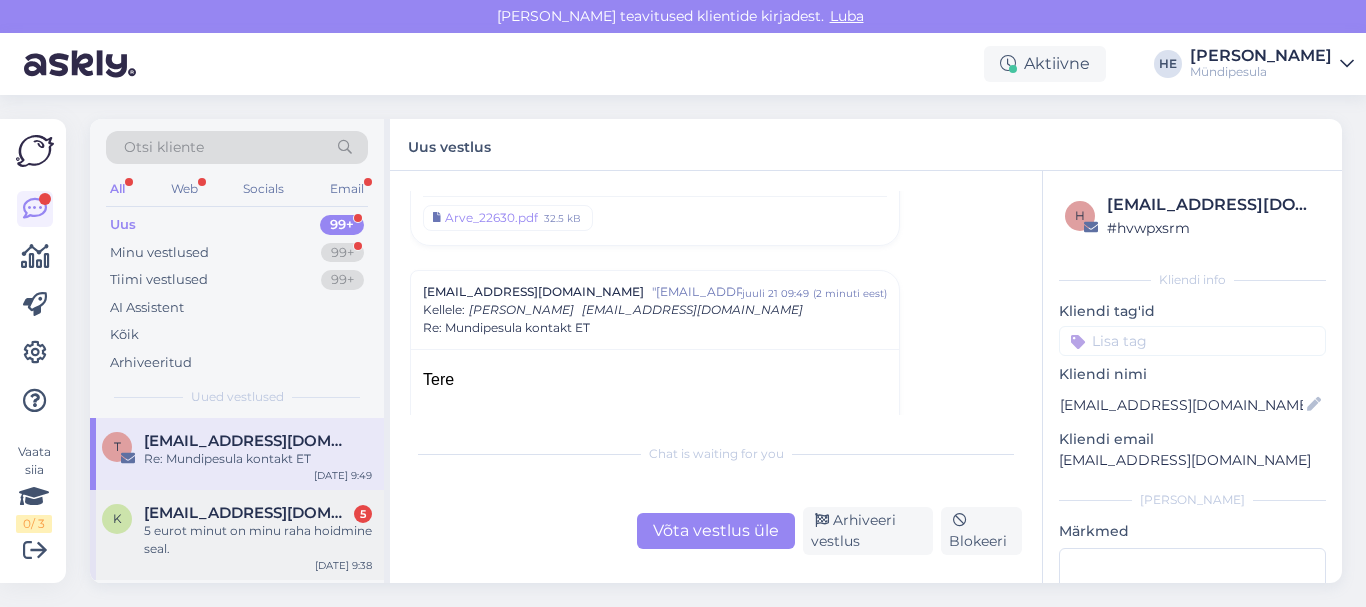 click on "[EMAIL_ADDRESS][DOMAIN_NAME]" at bounding box center (248, 513) 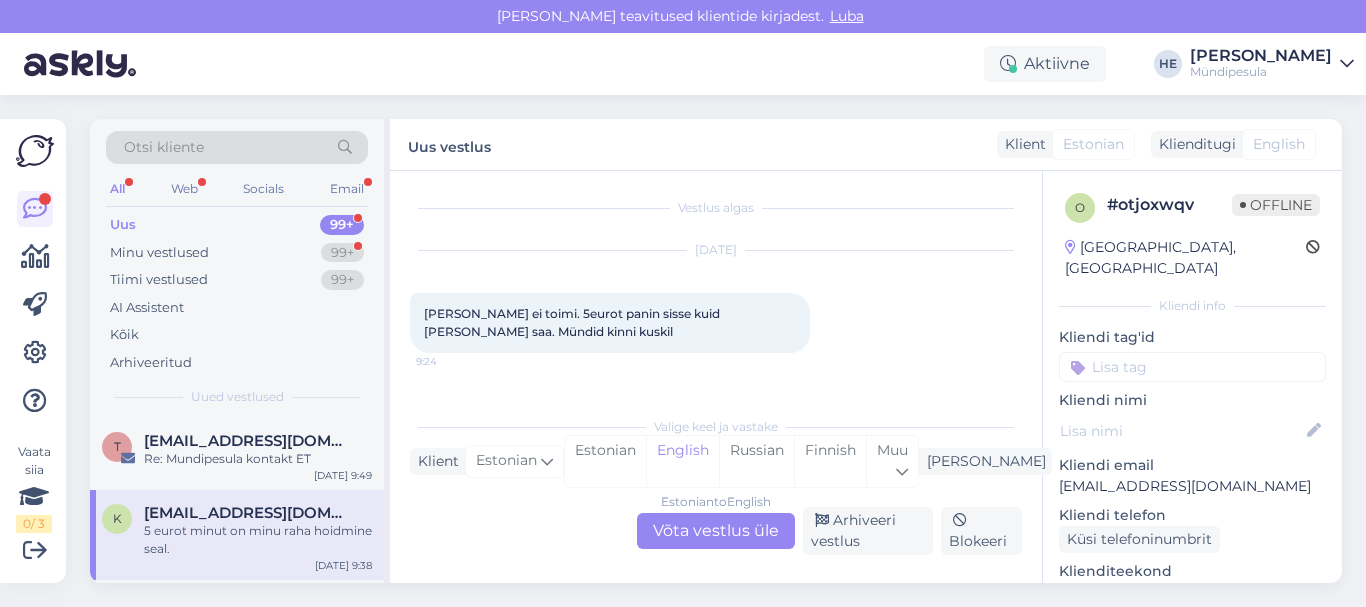 scroll, scrollTop: 109, scrollLeft: 0, axis: vertical 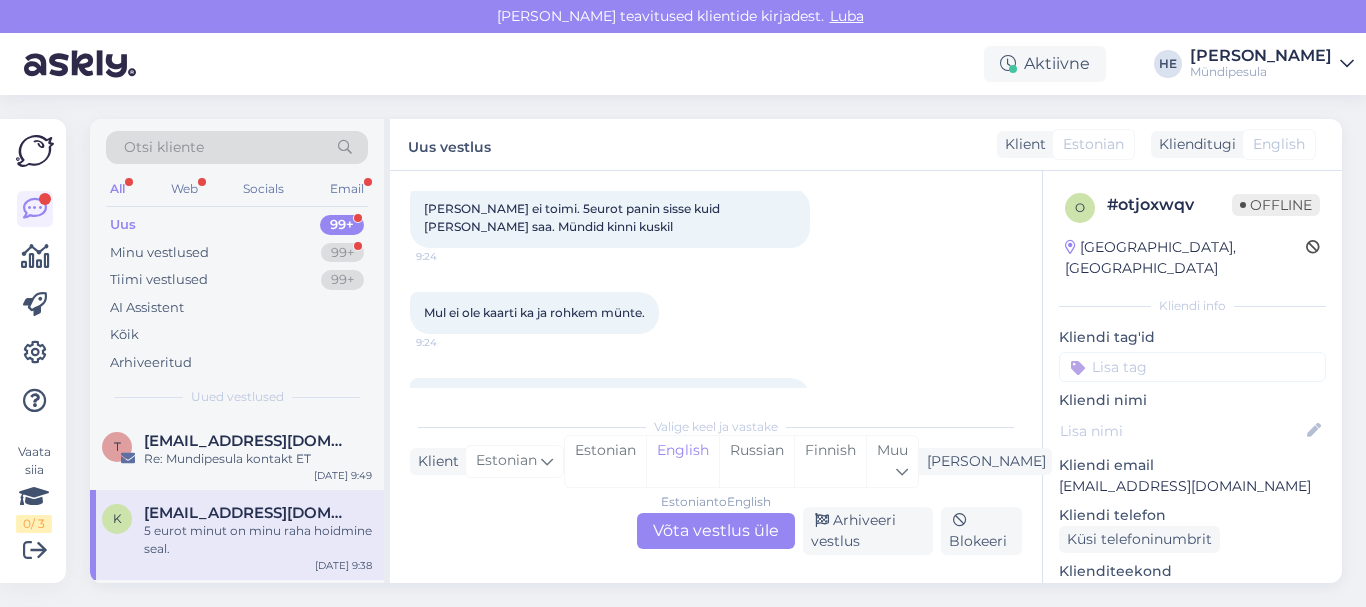 click on "Estonian  to  English Võta vestlus üle" at bounding box center (716, 531) 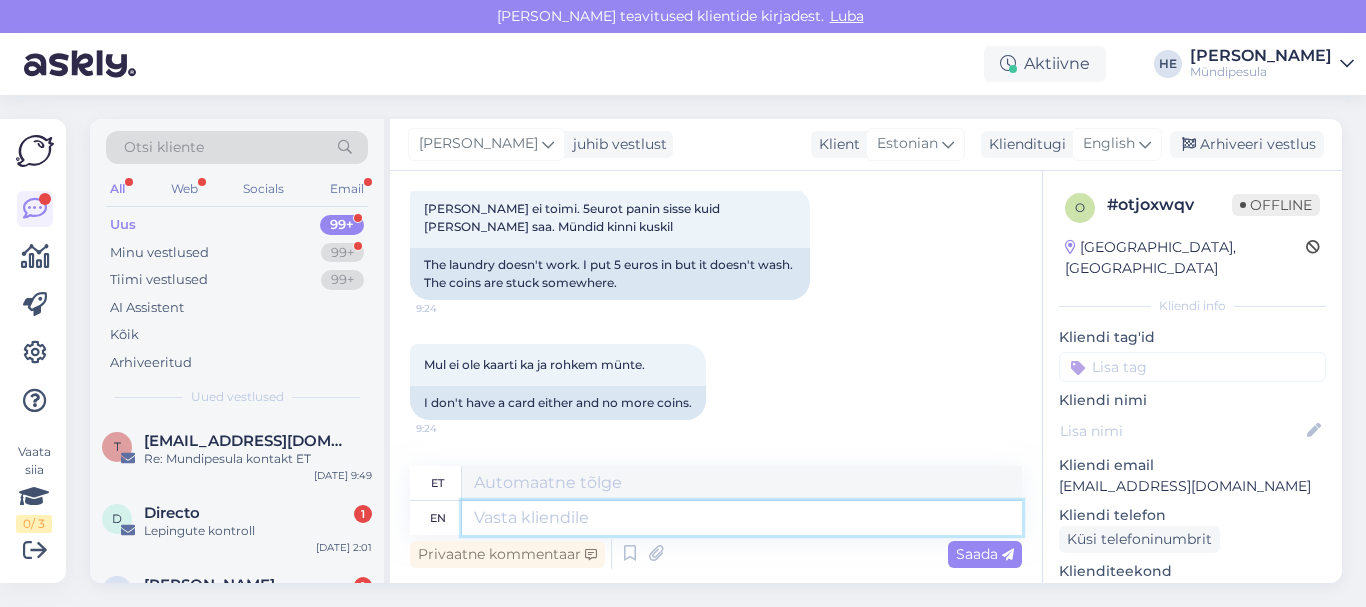 click at bounding box center (742, 518) 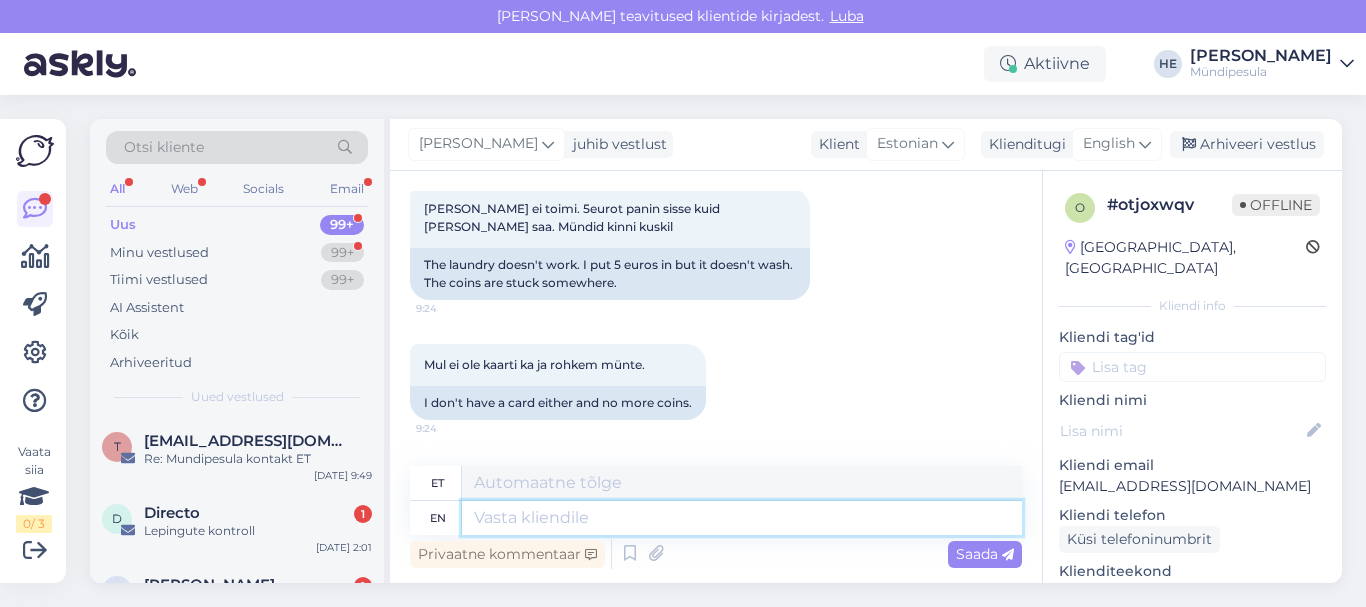 paste on "Tere
Palun täitke meie kodulehel [PERSON_NAME] intsidenti kohta, et saaksime Teile raha tagastada.
[URL][DOMAIN_NAME]
Vabandame ebamugavuste pärast.
Lugupidamisega
Mündipesula tugi" 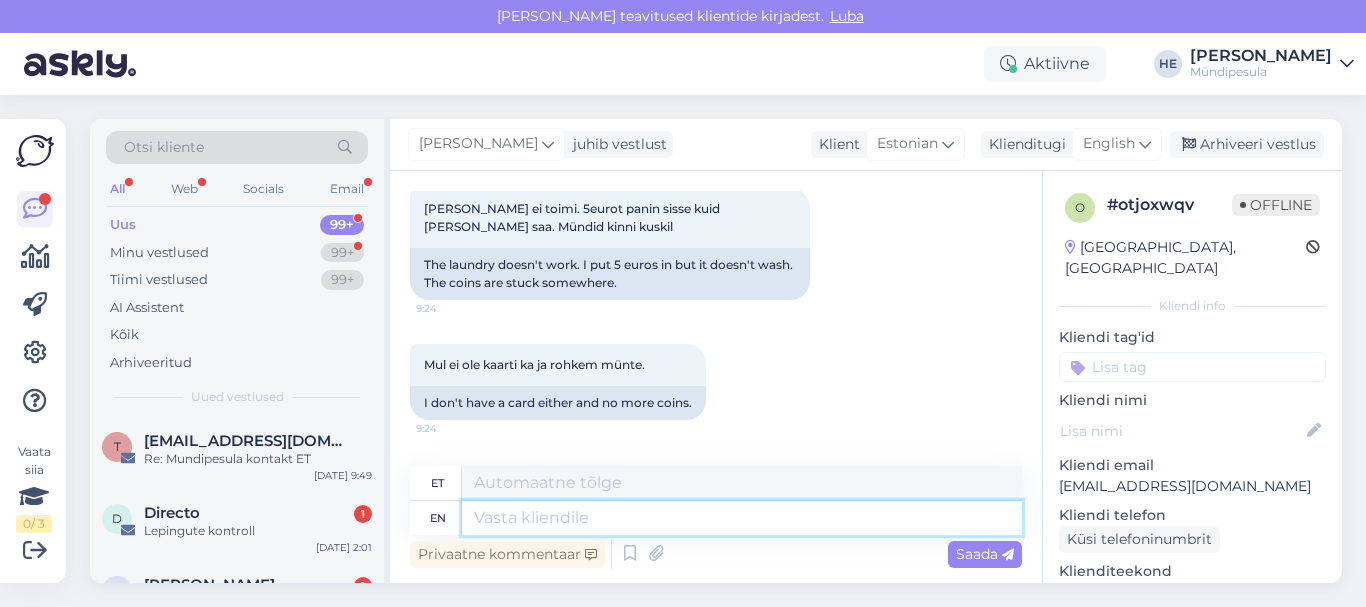 type on "Tere
Palun täitke meie kodulehel [PERSON_NAME] intsidenti kohta, et saaksime Teile raha tagastada.
[URL][DOMAIN_NAME]
Vabandame ebamugavuste pärast.
Lugupidamisega
Mündipesula tugi" 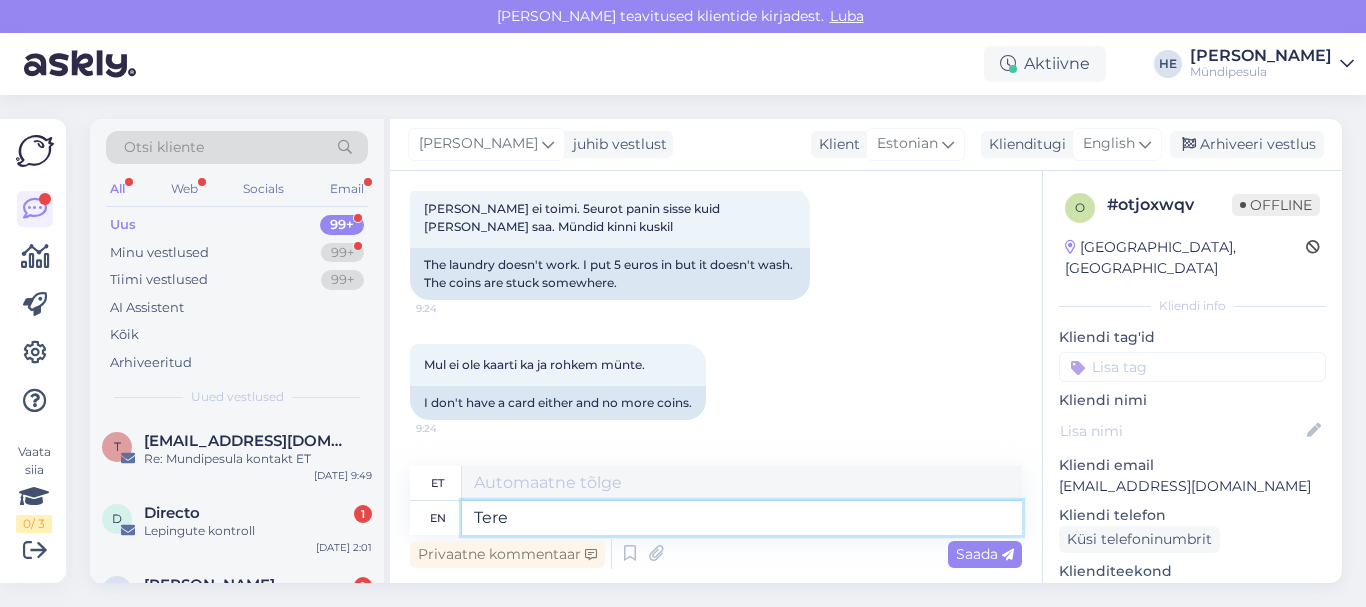 scroll, scrollTop: 8, scrollLeft: 0, axis: vertical 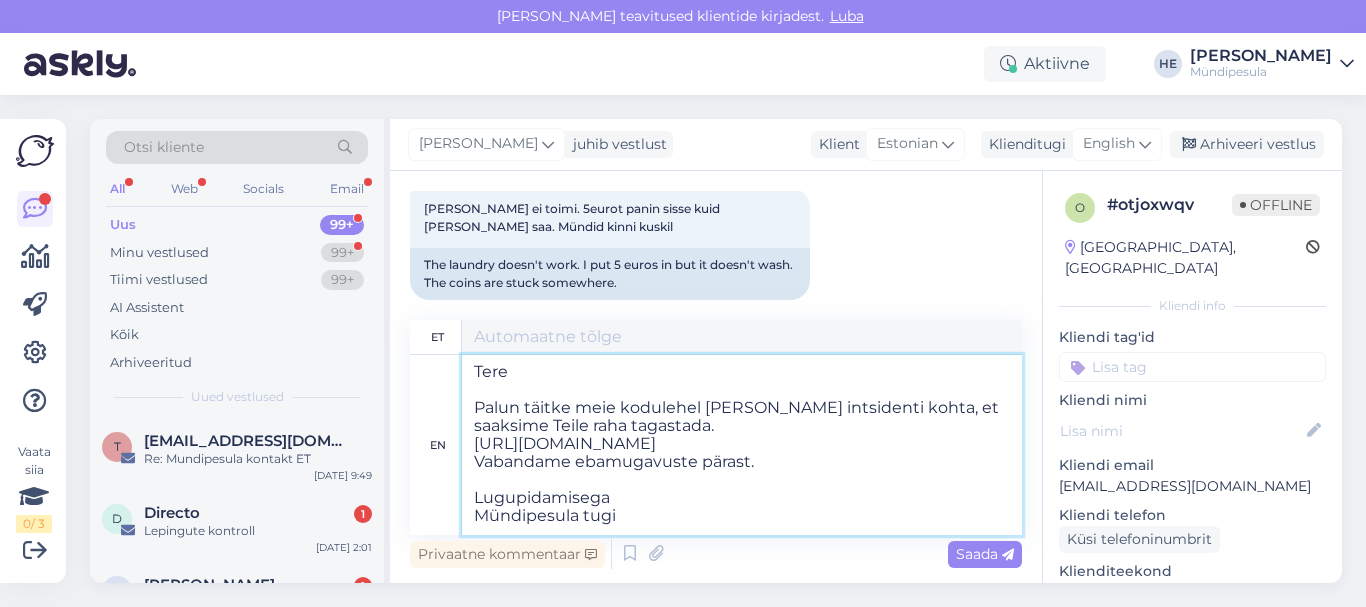 type on "Tere
Palun täitke meie kodulehel [PERSON_NAME] intsidenti kohta, et saaksime Teile raha tagastada.
[URL][DOMAIN_NAME]
Vabandame tasutauste pärast.
Lugupidamisega
Mündipesula tugi" 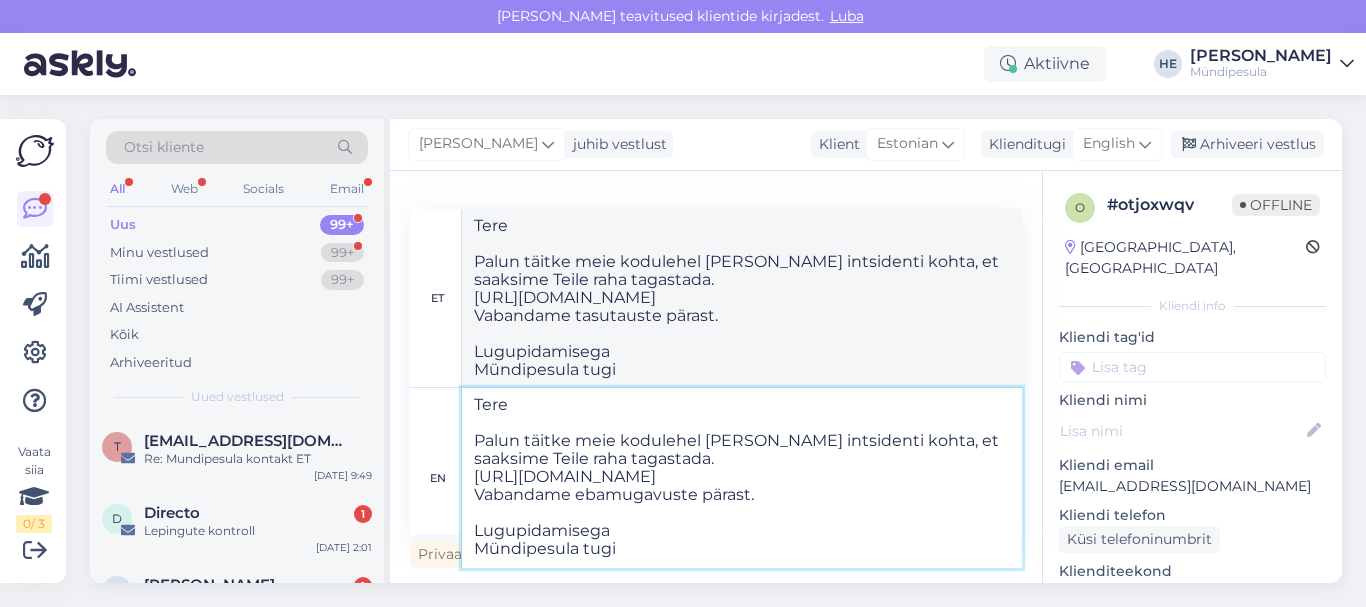 type on "Tere
Palun täitke meie kodulehel [PERSON_NAME] intsidenti kohta, et saaksime Teile raha tagastada.
[URL][DOMAIN_NAME]
Vabandame ebamugavuste pärast.
Lugupidamisega
Mündipesula tugi" 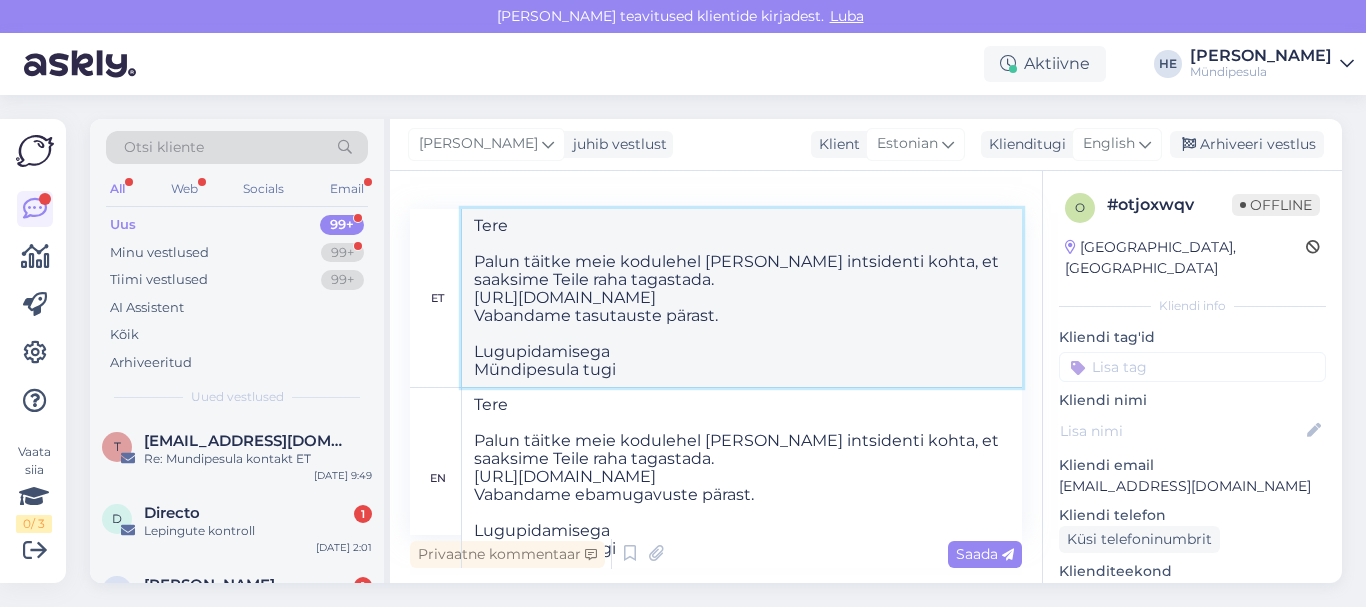 click on "Tere
Palun täitke meie kodulehel [PERSON_NAME] intsidenti kohta, et saaksime Teile raha tagastada.
[URL][DOMAIN_NAME]
Vabandame tasutauste pärast.
Lugupidamisega
Mündipesula tugi" at bounding box center [742, 298] 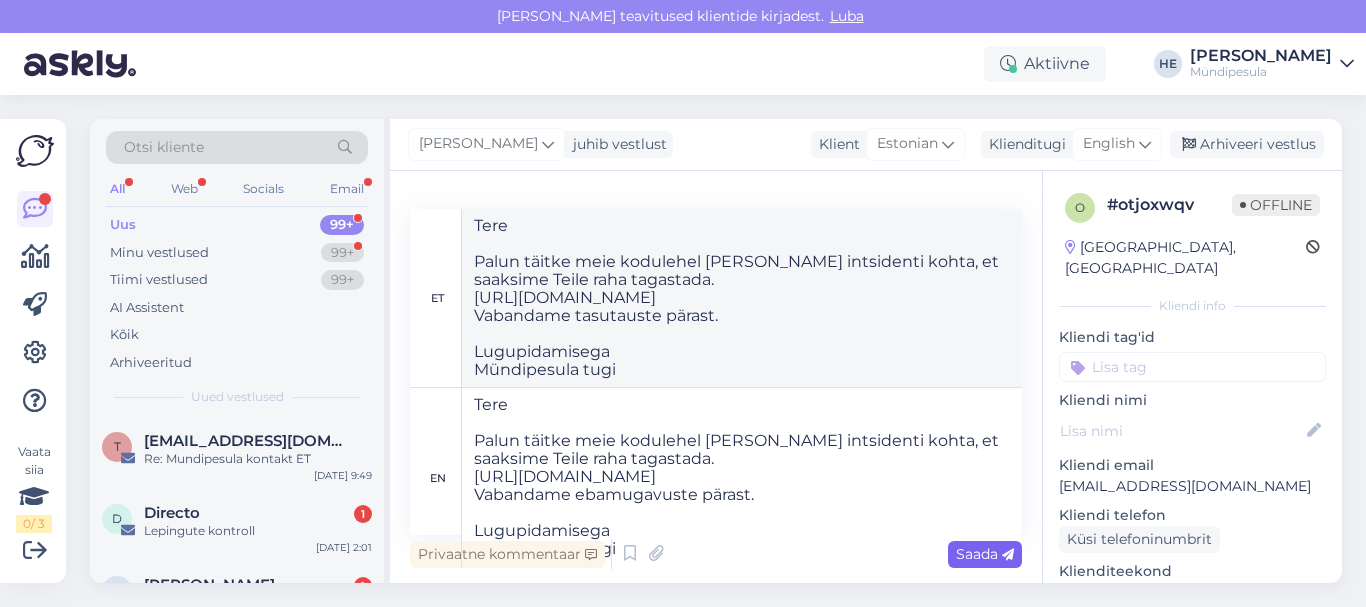 click on "Saada" at bounding box center (985, 554) 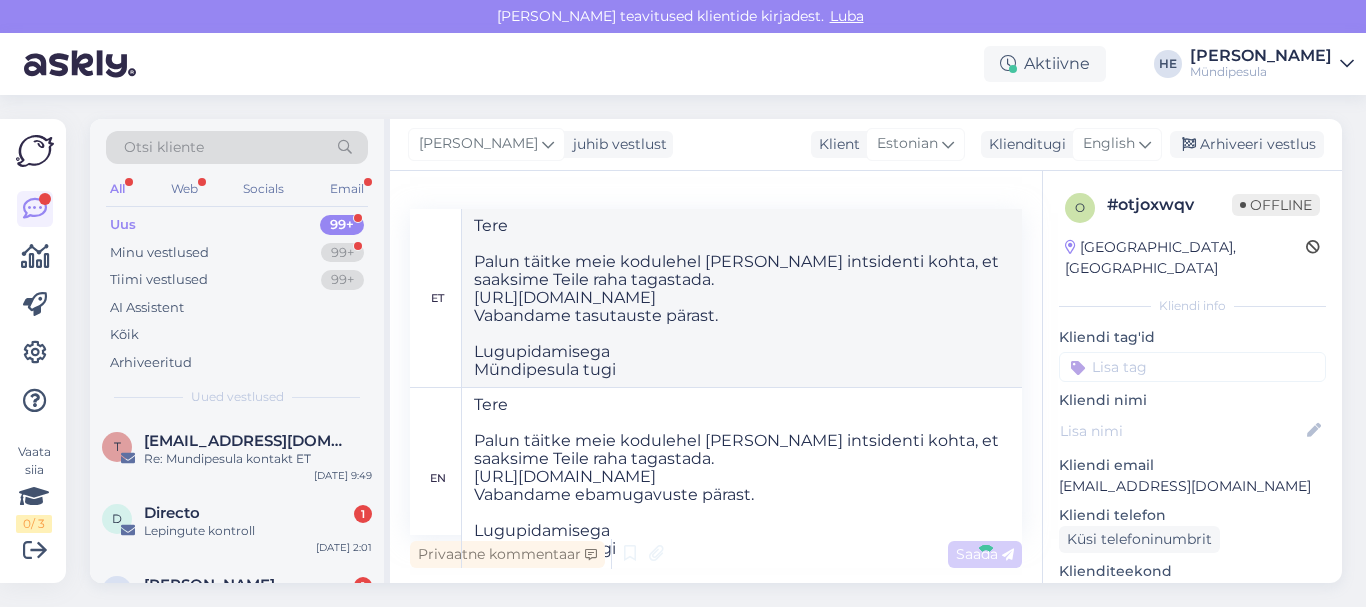 type 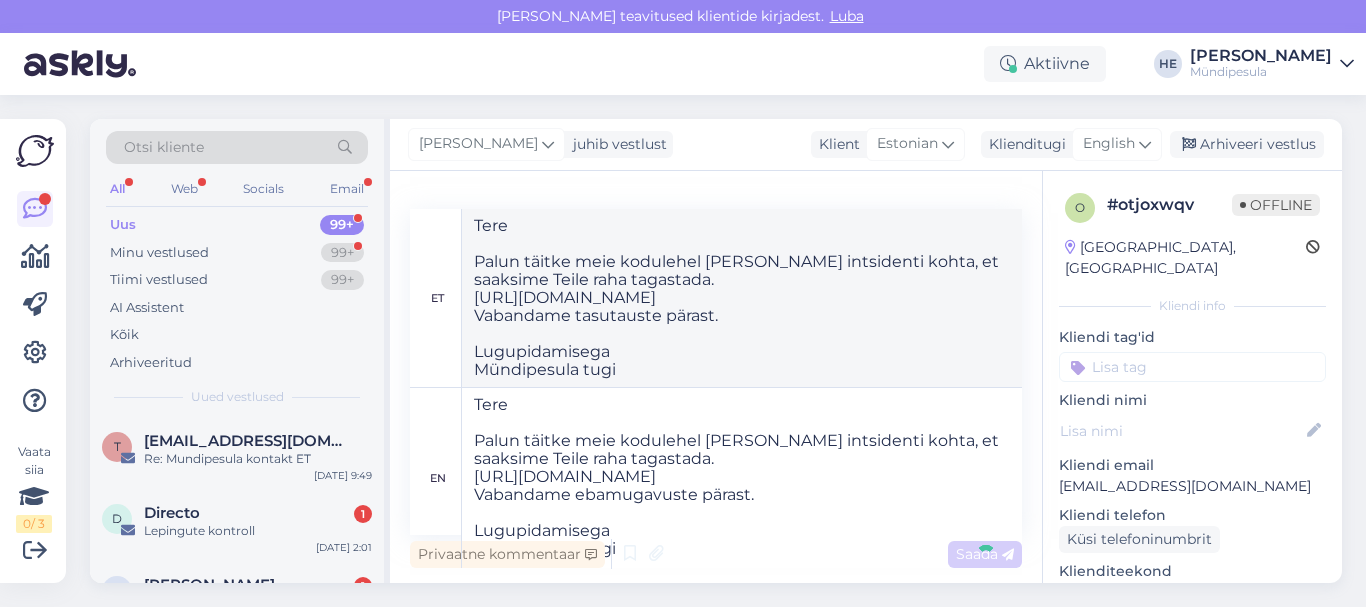 type 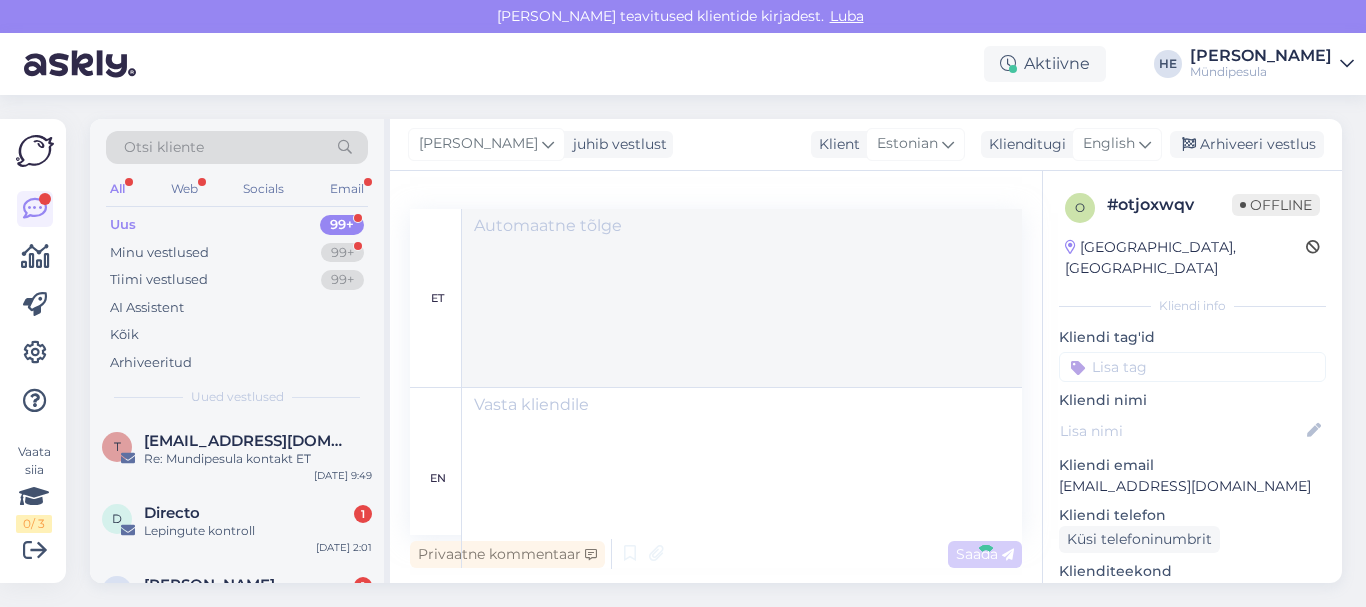 scroll, scrollTop: 1033, scrollLeft: 0, axis: vertical 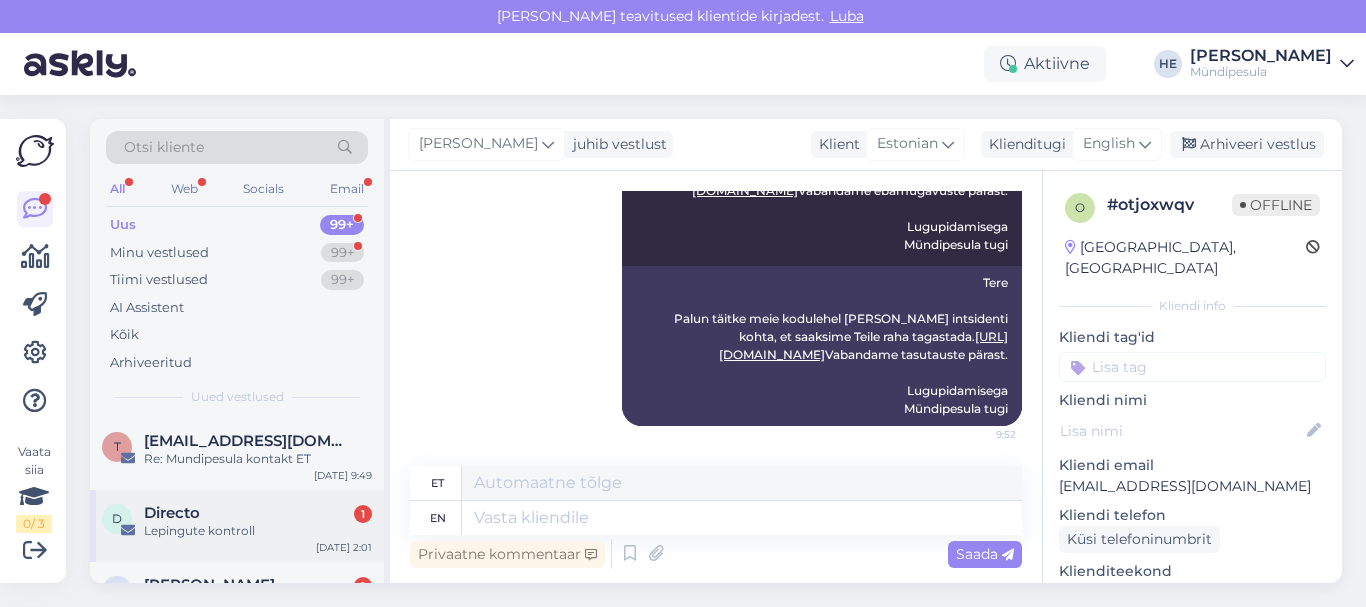 click on "Directo 1" at bounding box center (258, 513) 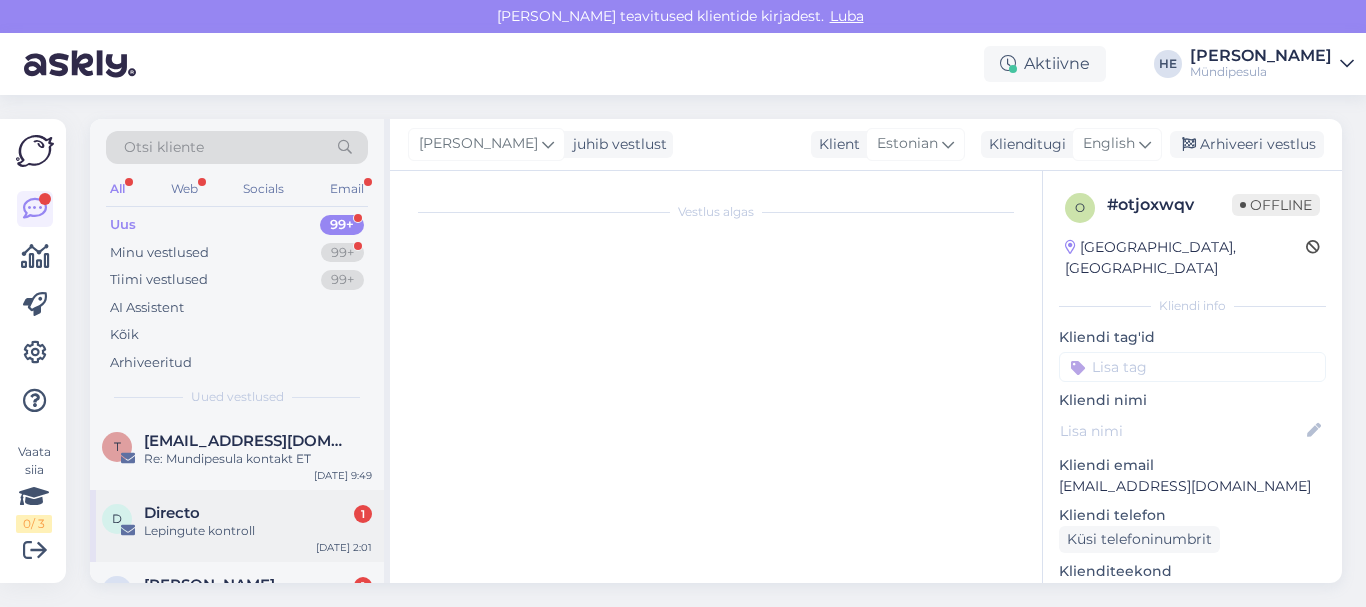 scroll, scrollTop: 8488, scrollLeft: 0, axis: vertical 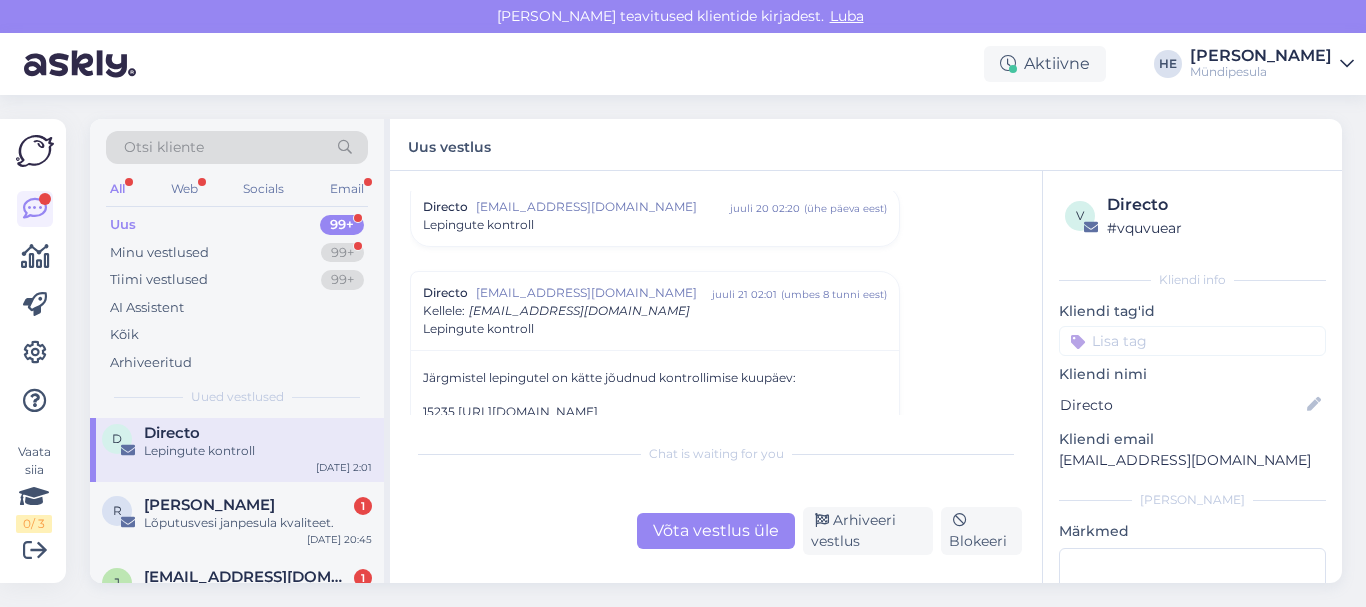 click on "Lõputusvesi janpesula kvaliteet." at bounding box center [258, 523] 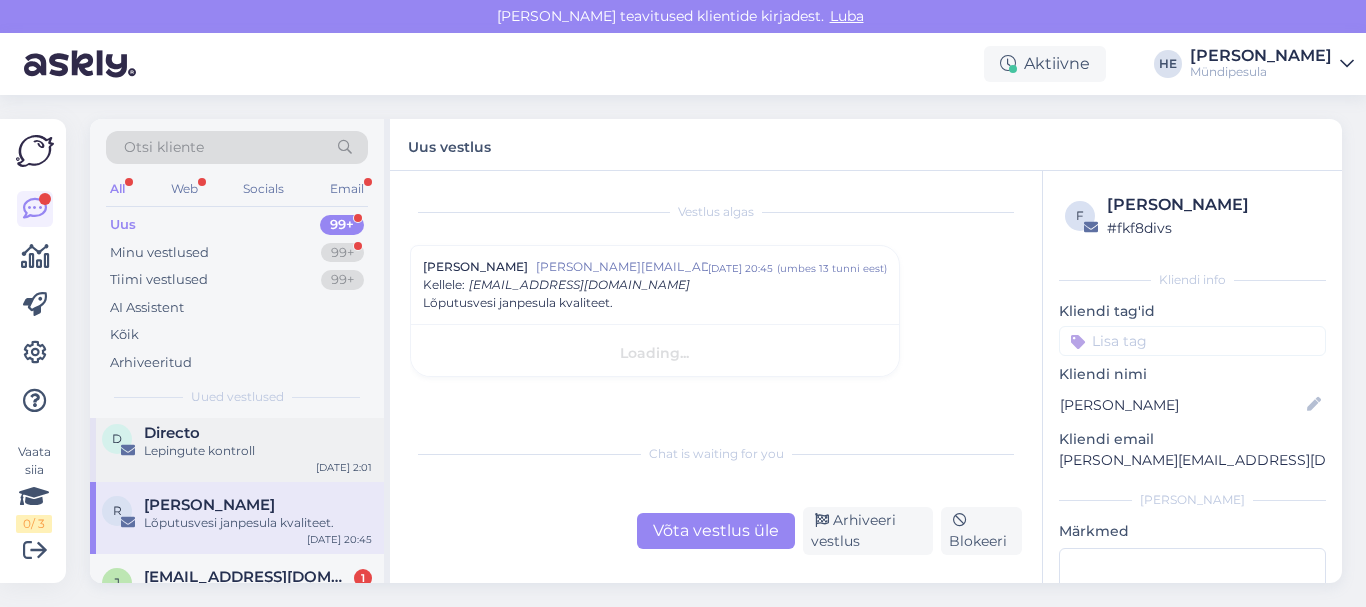 scroll, scrollTop: 0, scrollLeft: 0, axis: both 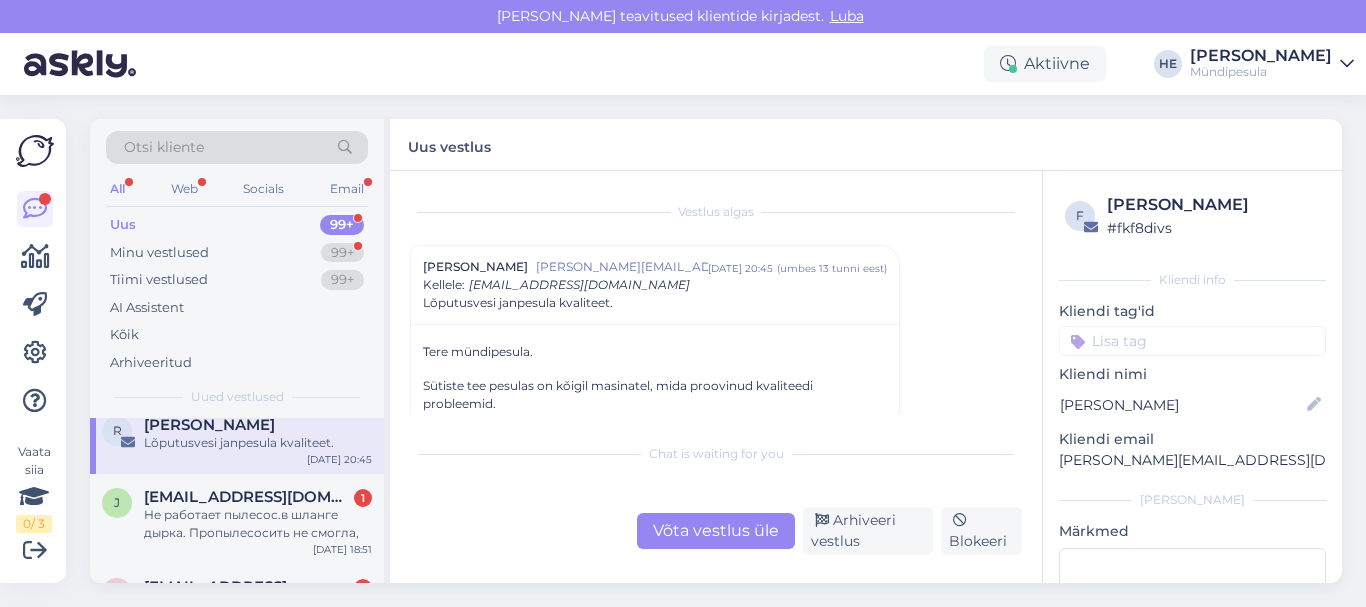 click on "Не работает пылесос.в шланге дырка. Пропылесосить не смогла," at bounding box center [258, 524] 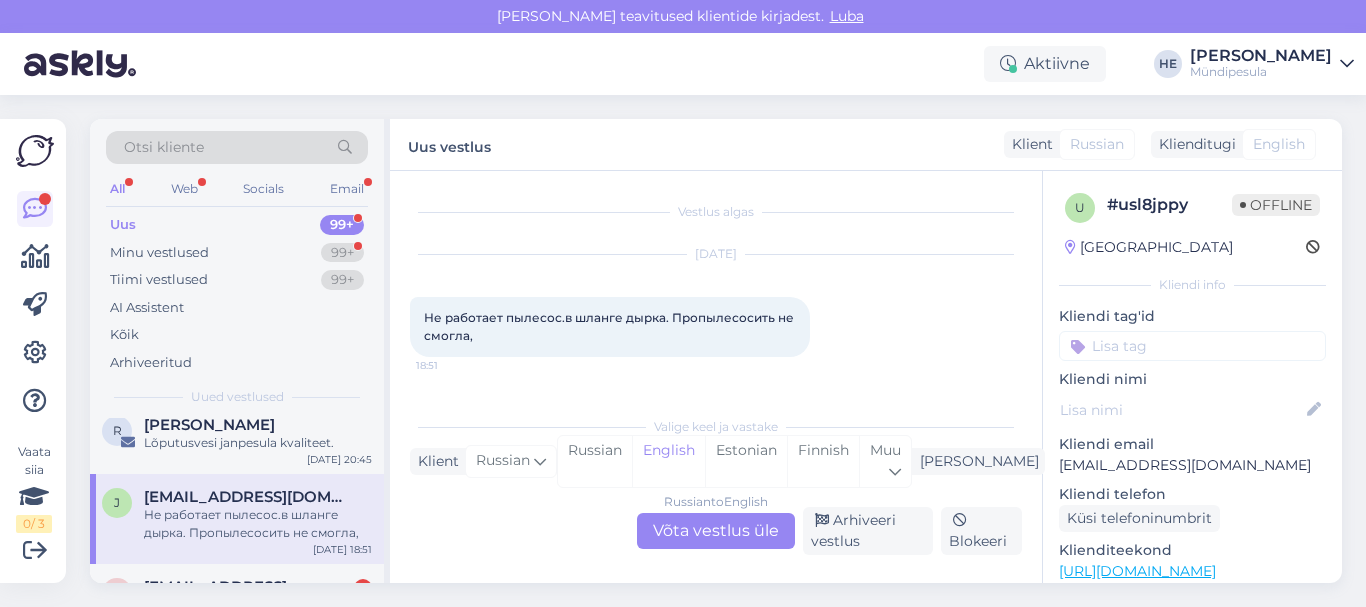 click on "Russian  to  English Võta vestlus üle" at bounding box center (716, 531) 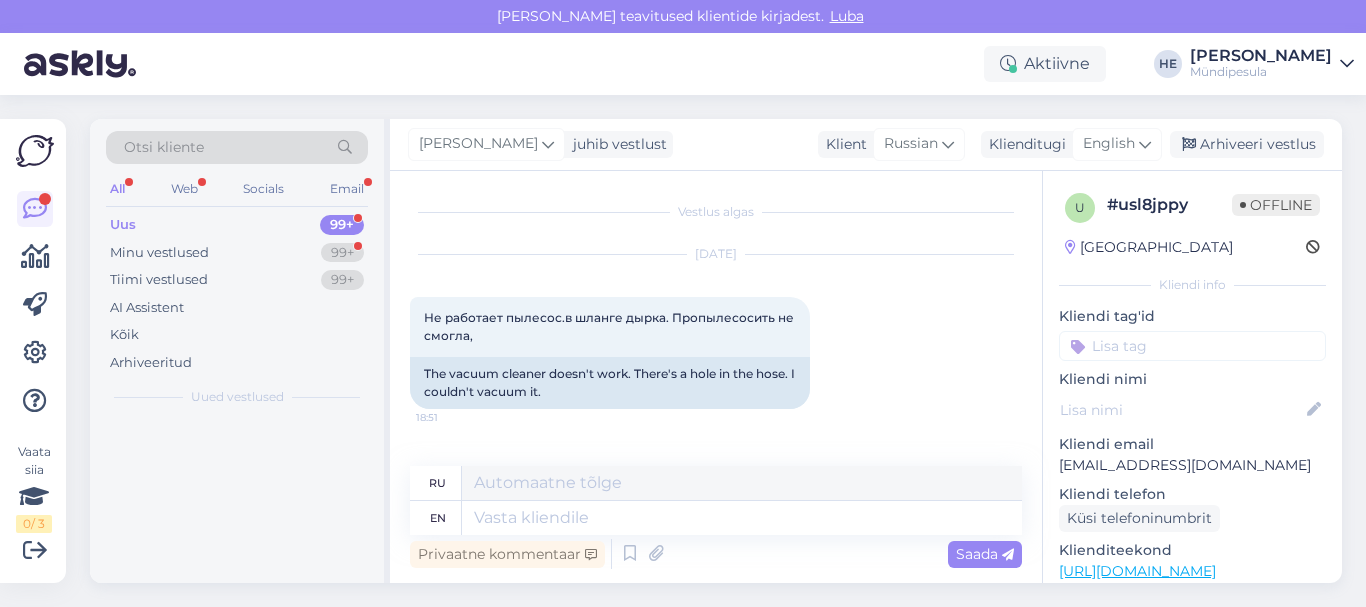 scroll, scrollTop: 0, scrollLeft: 0, axis: both 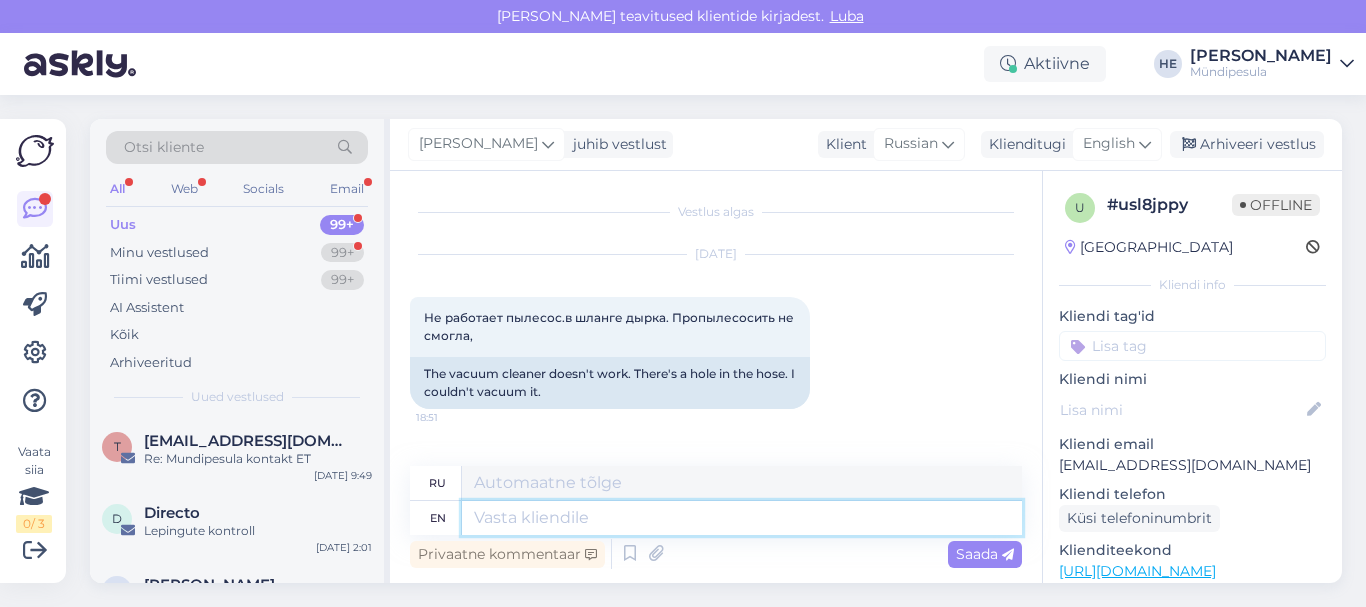 click at bounding box center [742, 518] 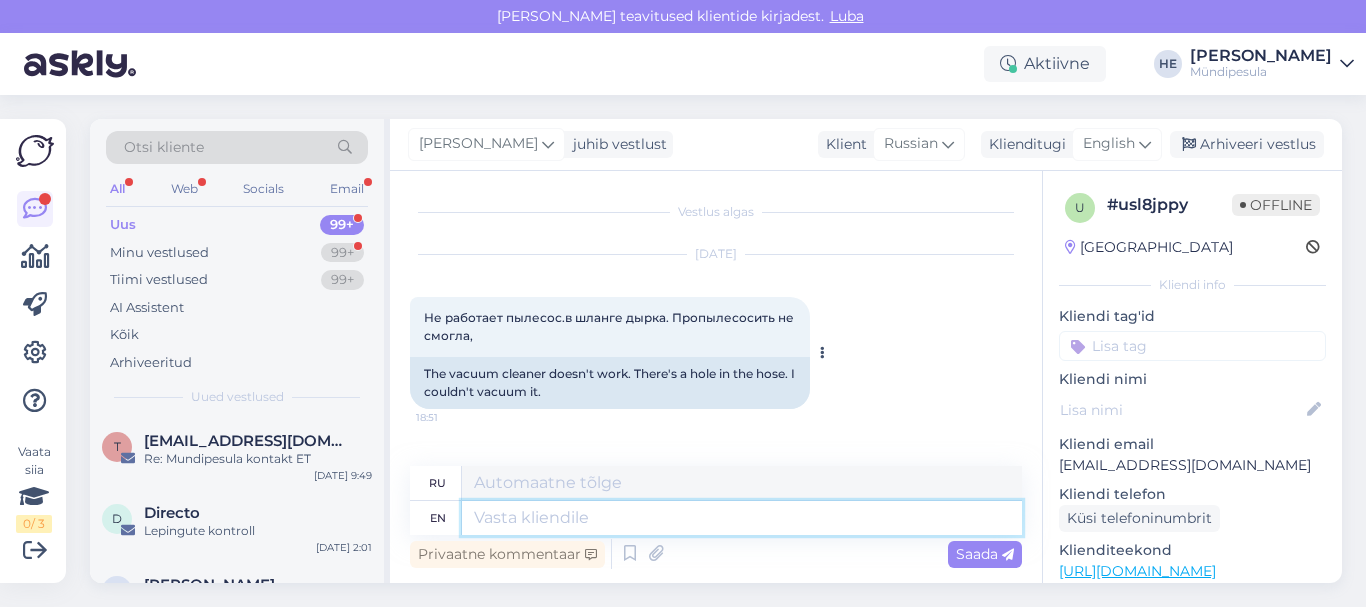 paste on "Здравствуйте!
Просим Вас заполнить форму на нашем сайте о возмещении средств.
[URL][DOMAIN_NAME]
Извините за неудобства.
С уважением,
Mündipesula tugi" 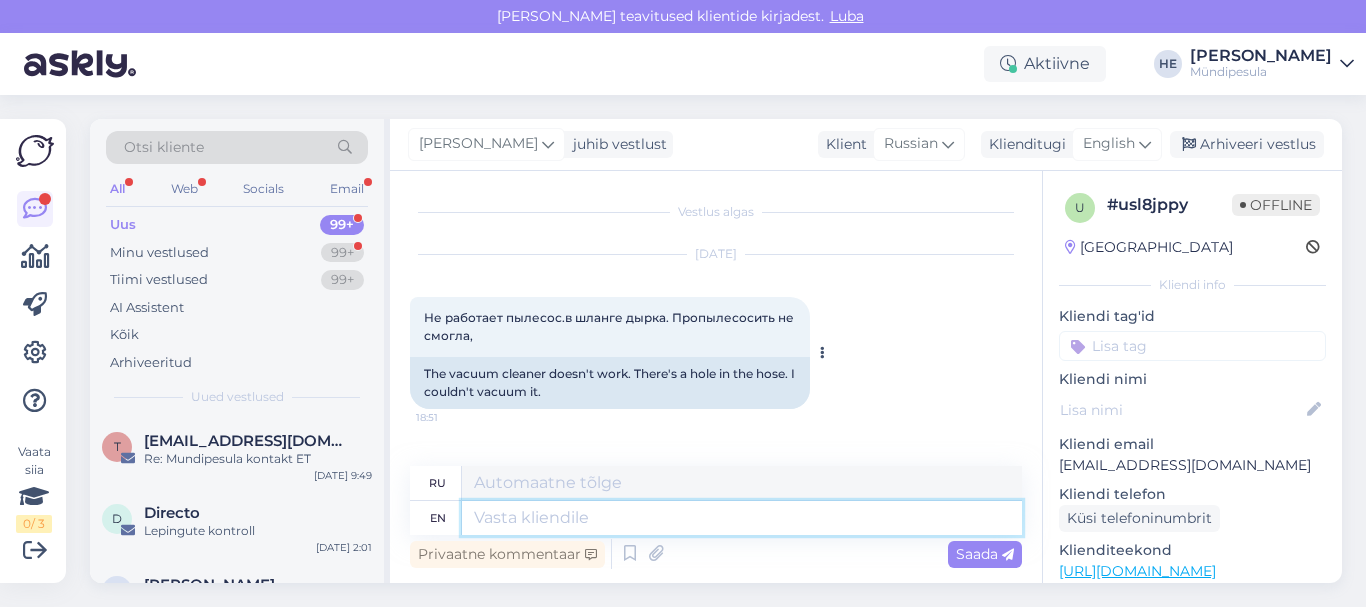 type on "Здравствуйте!
Просим Вас заполнить форму на нашем сайте о возмещении средств.
[URL][DOMAIN_NAME]
Извините за неудобства.
С уважением,
Mündipesula tugi" 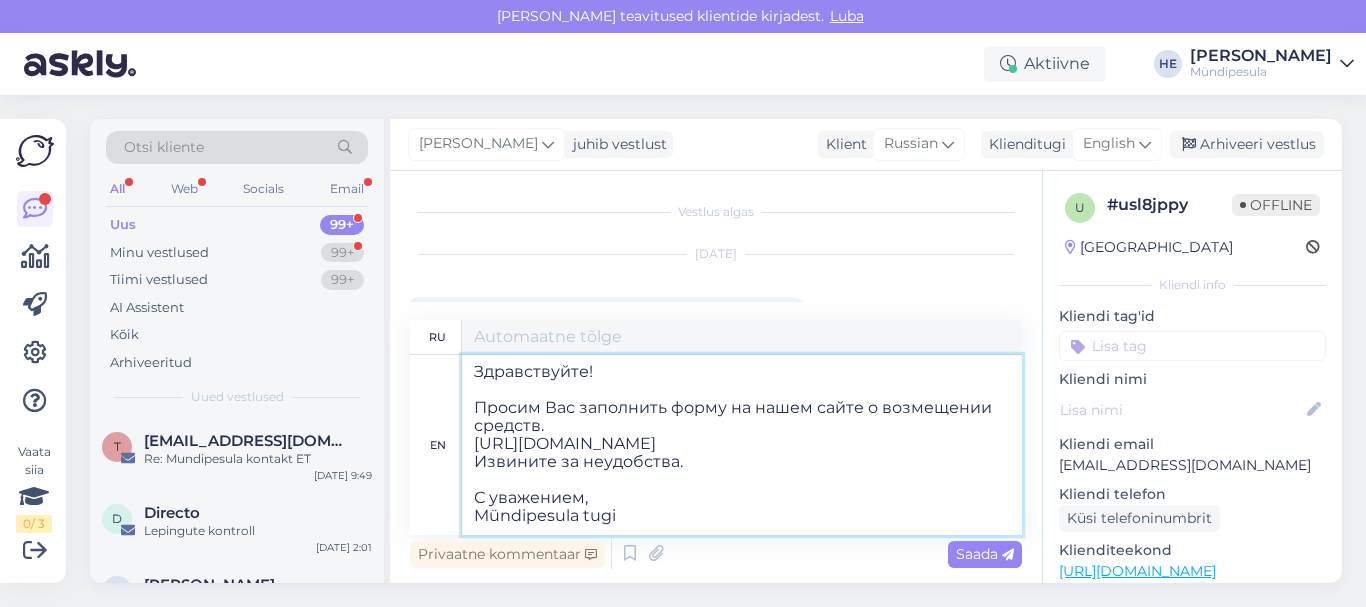 scroll, scrollTop: 8, scrollLeft: 0, axis: vertical 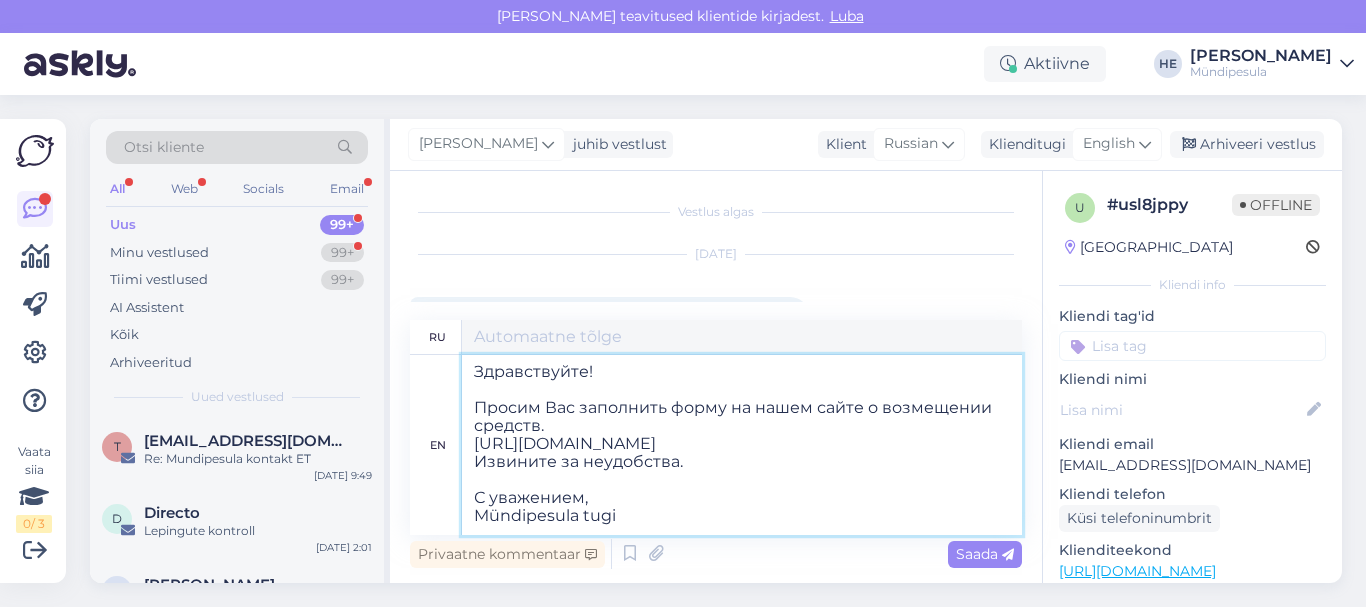 type on "Здравствуйте!
Просим Вас заполнить форму на нашем сайте о возмещении средств.
[URL][DOMAIN_NAME]
Извините за неудобства.
С уважением,
Mündipesula tugi" 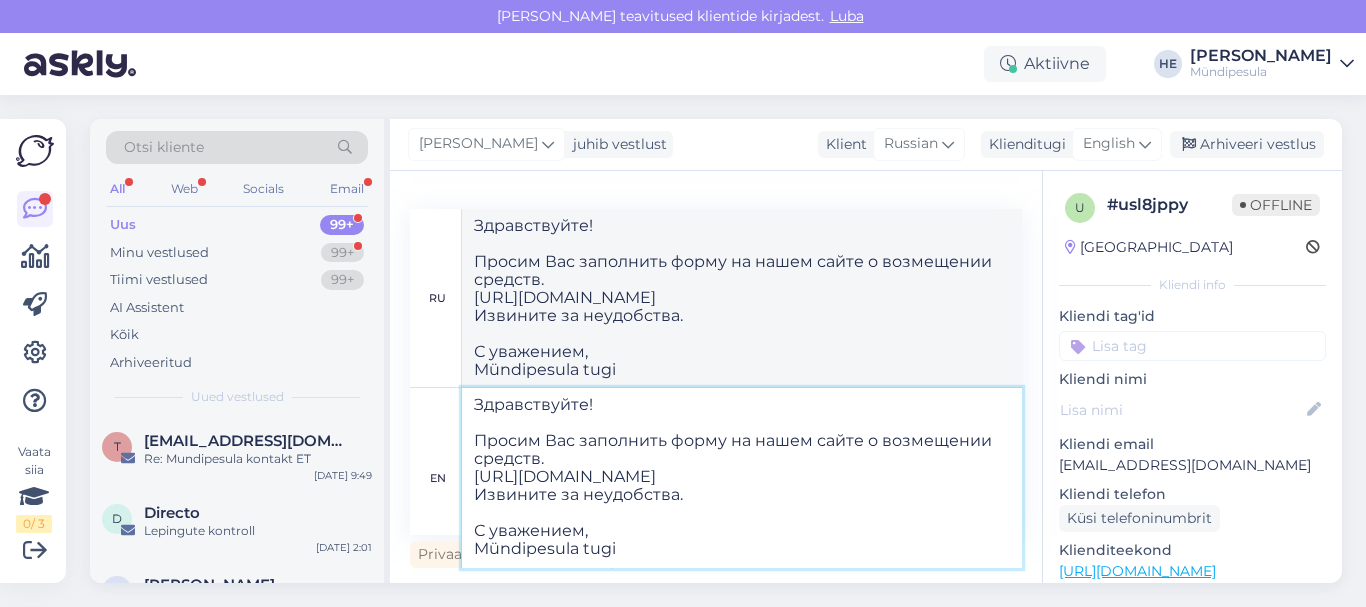 type on "Здравствуйте!
Просим Вас заполнить форму на нашем сайте о возмещении средств.
[URL][DOMAIN_NAME]
Извините за неудобства.
С уважением,
Mündipesula tugi" 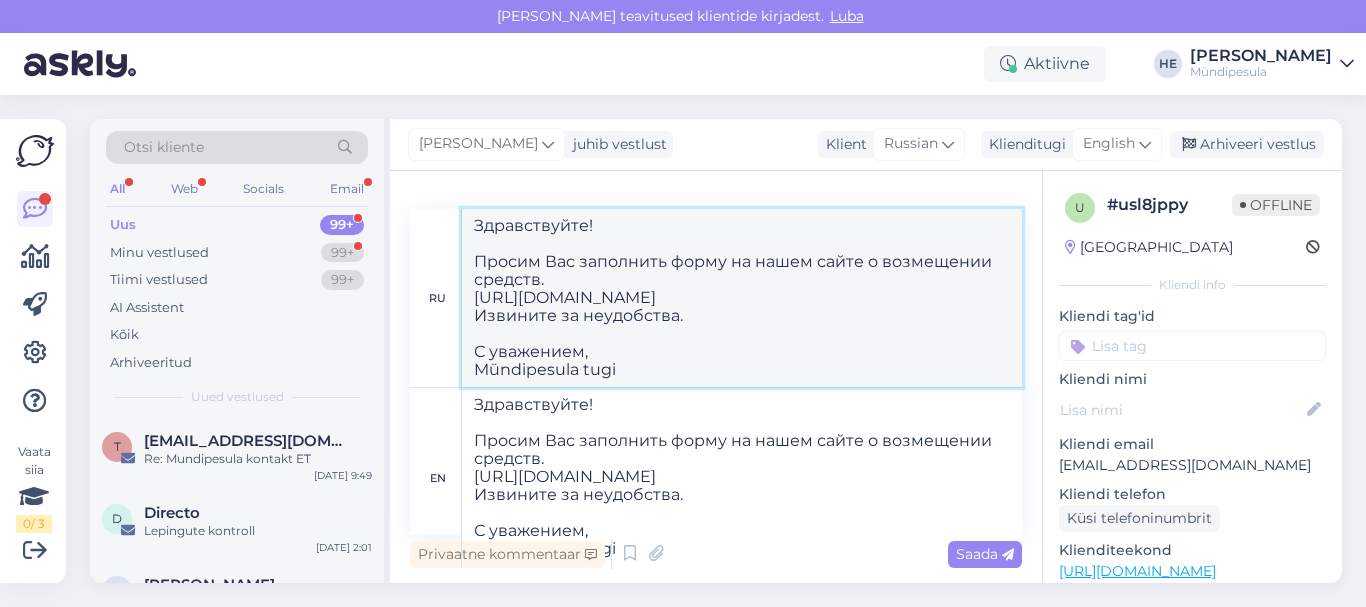 click on "Здравствуйте!
Просим Вас заполнить форму на нашем сайте о возмещении средств.
[URL][DOMAIN_NAME]
Извините за неудобства.
С уважением,
Mündipesula tugi" at bounding box center [742, 298] 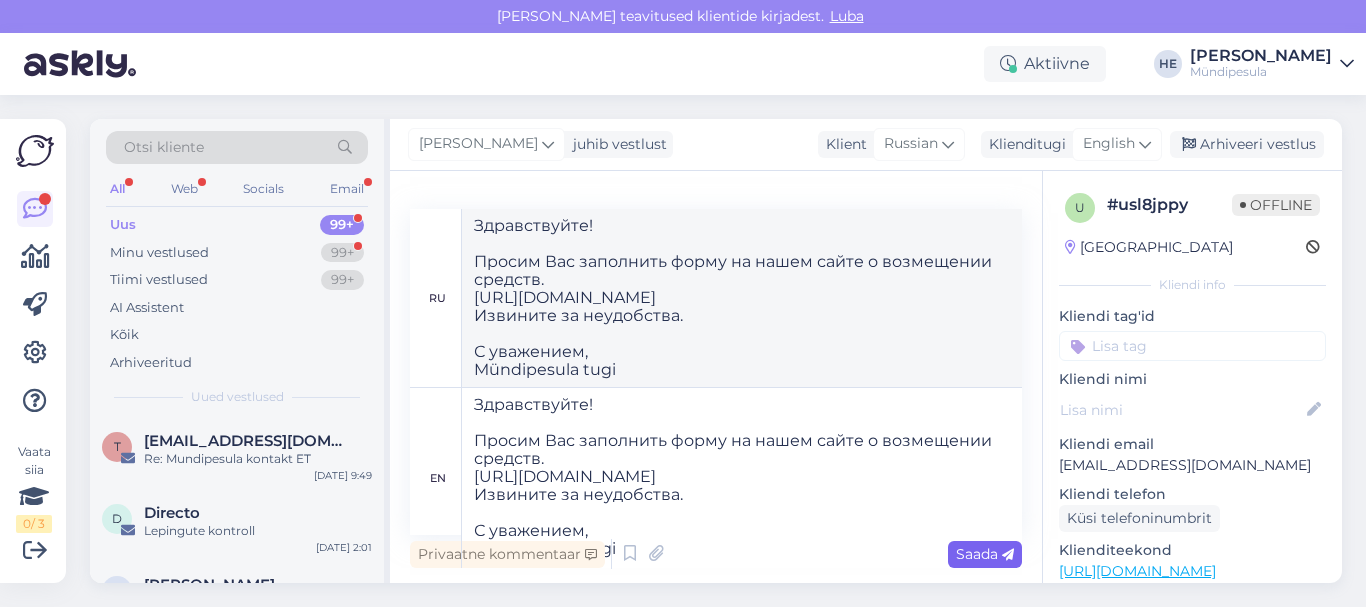 click on "Saada" at bounding box center (985, 554) 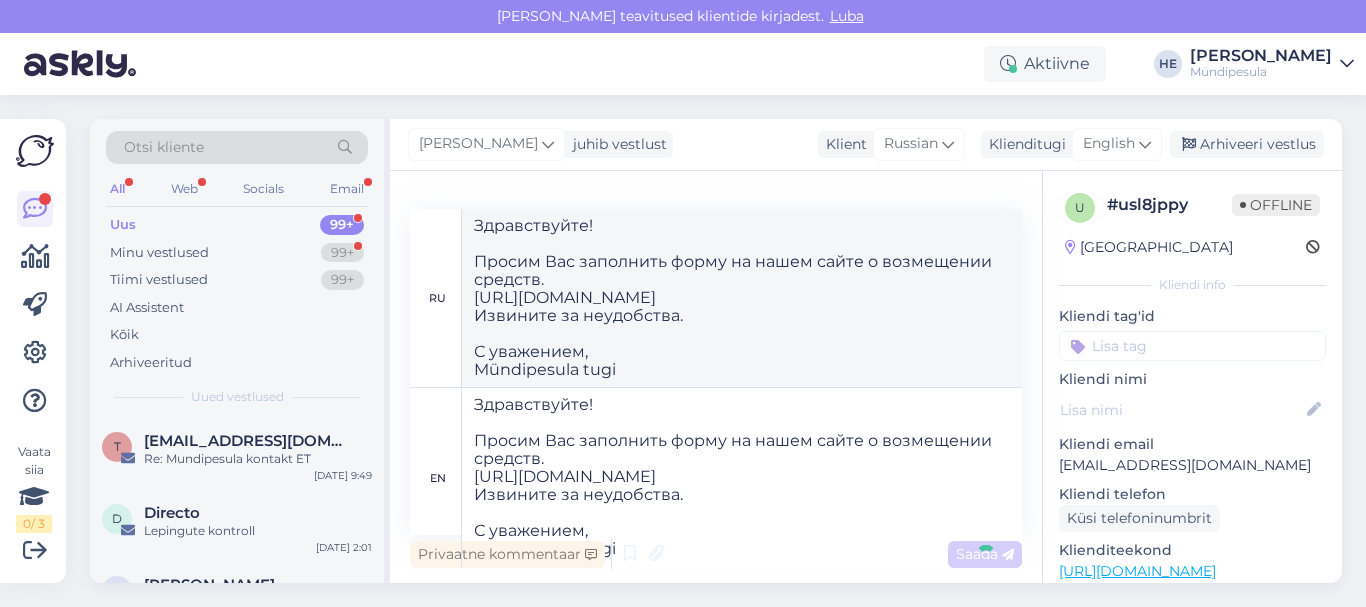 type 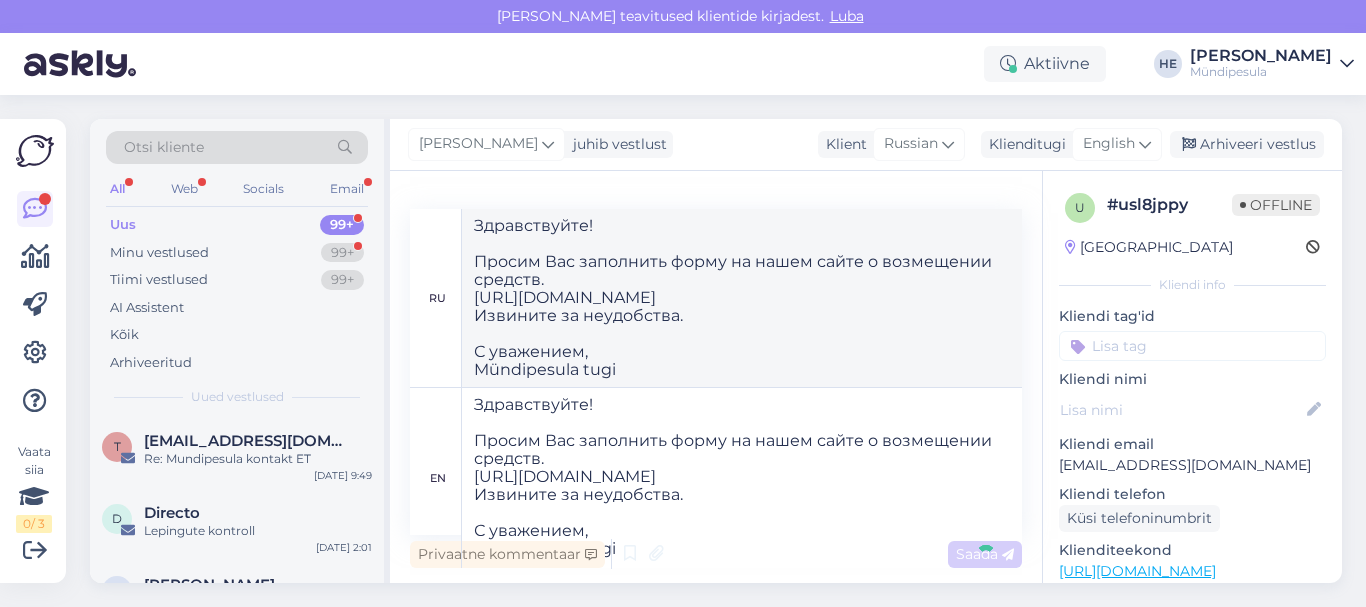 type 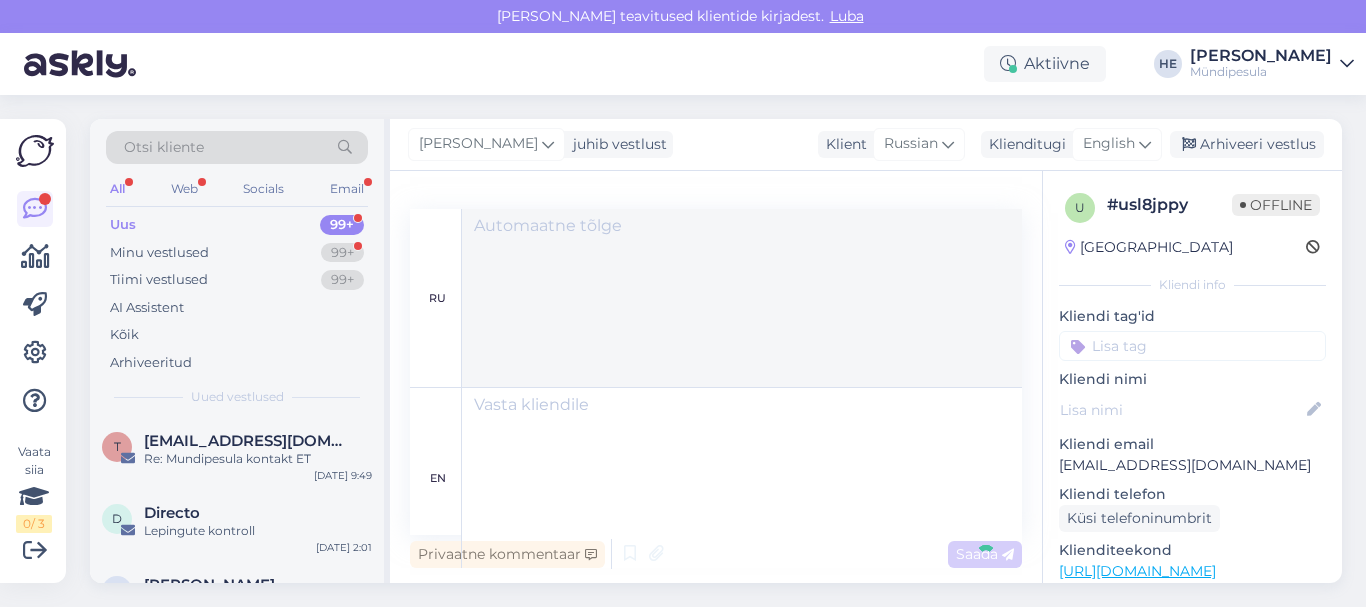 scroll, scrollTop: 433, scrollLeft: 0, axis: vertical 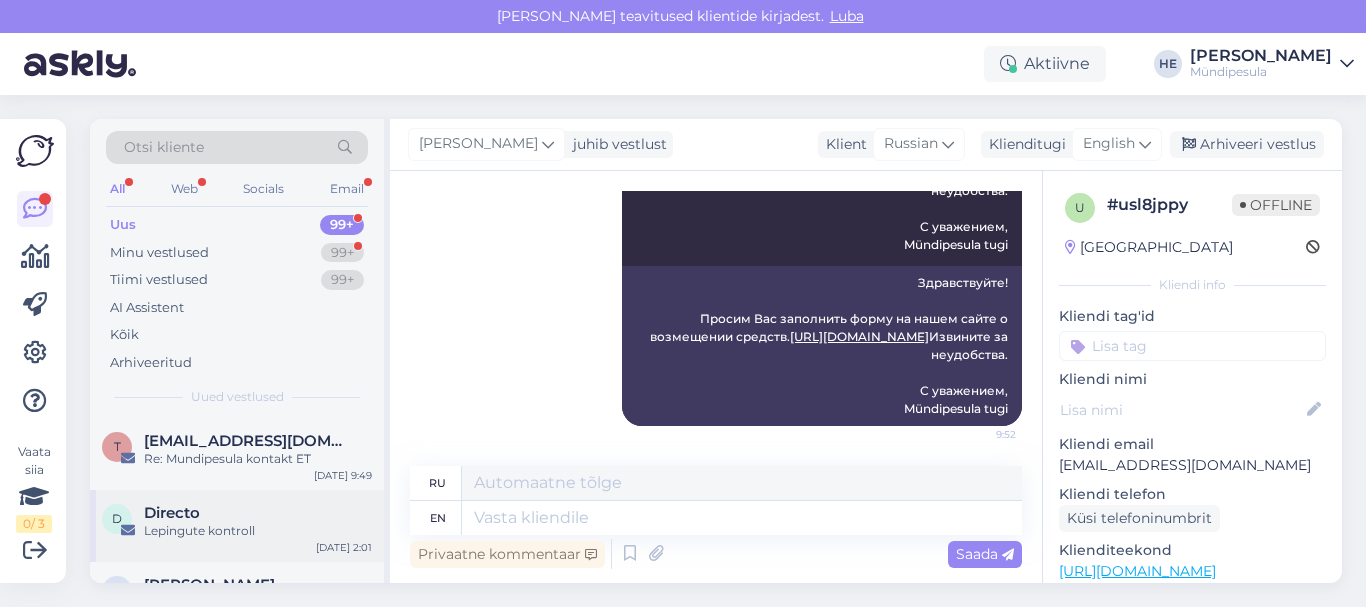 click on "Directo" at bounding box center [172, 513] 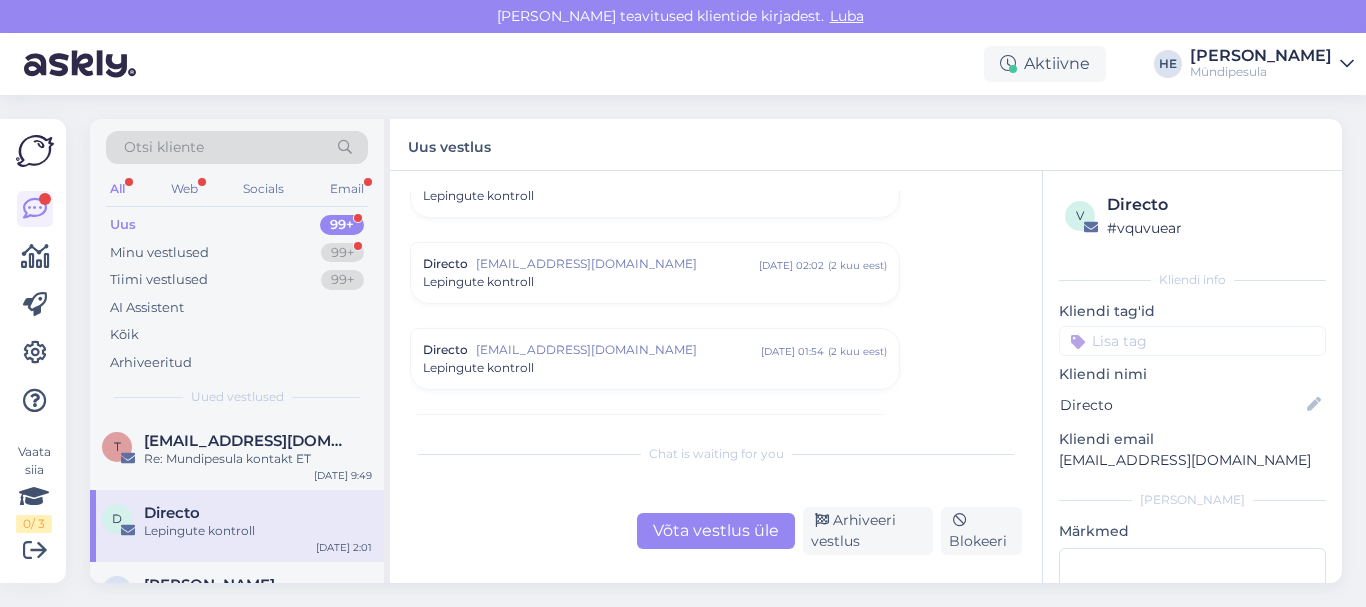 scroll, scrollTop: 8568, scrollLeft: 0, axis: vertical 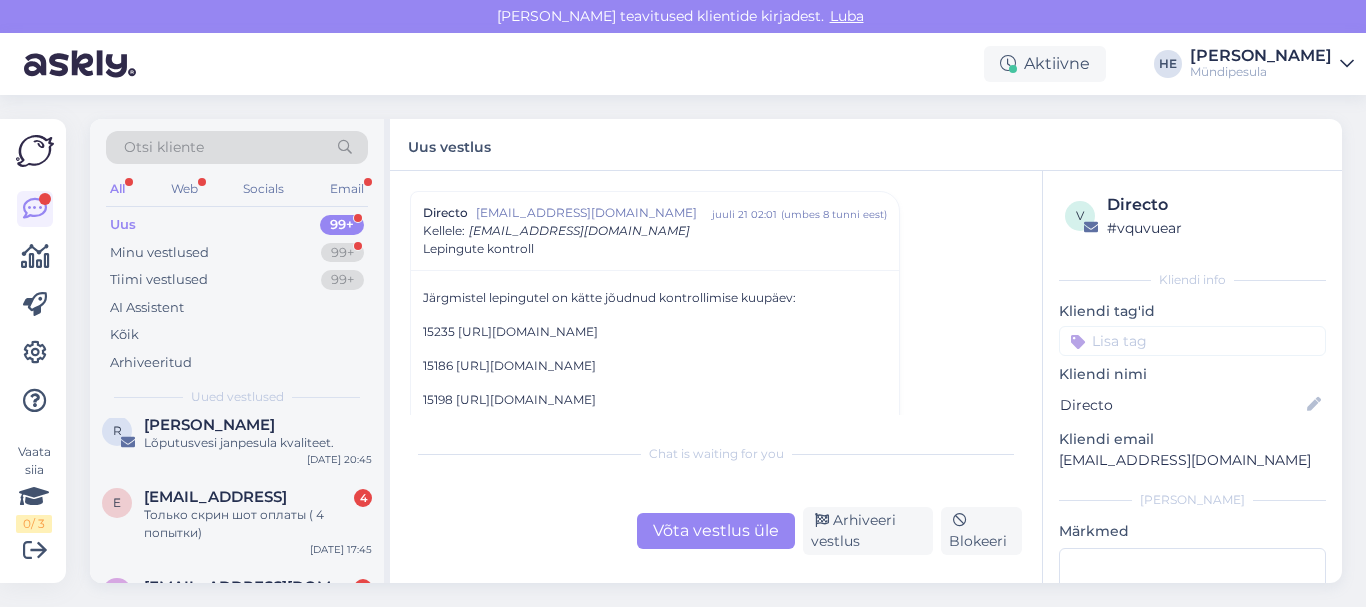 click on "Только скрин шот оплаты ( 4 попытки)" at bounding box center [258, 524] 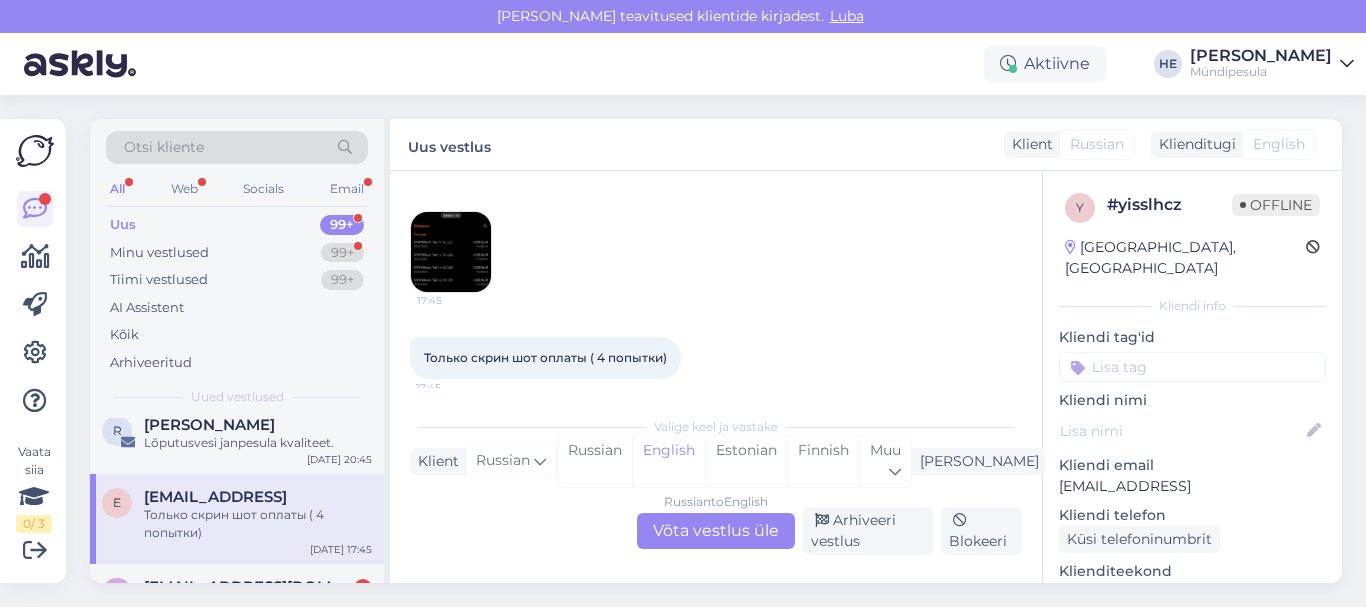 scroll, scrollTop: 307, scrollLeft: 0, axis: vertical 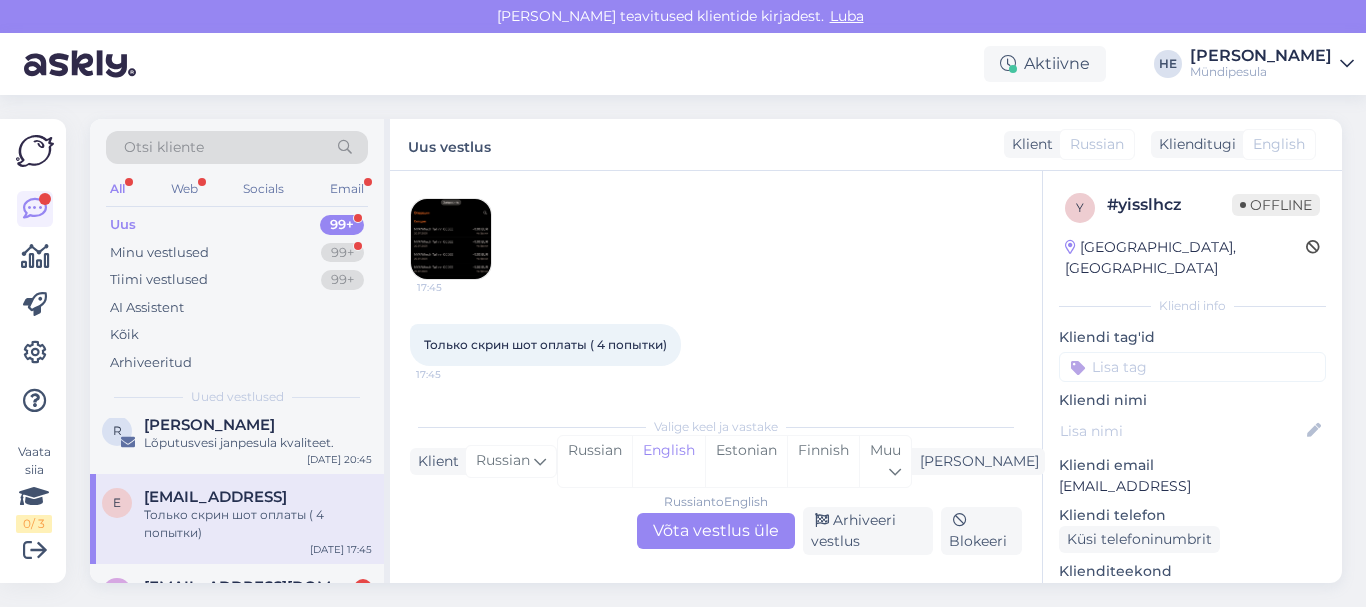 click on "Russian  to  English Võta vestlus üle" at bounding box center [716, 531] 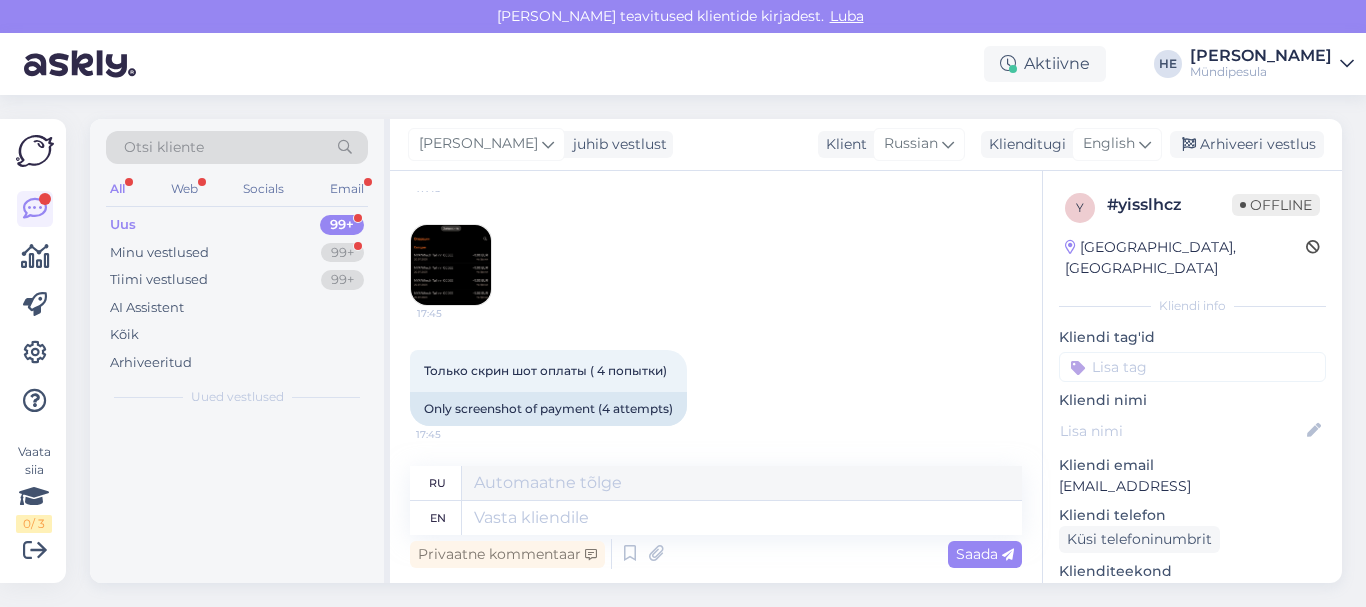 scroll, scrollTop: 0, scrollLeft: 0, axis: both 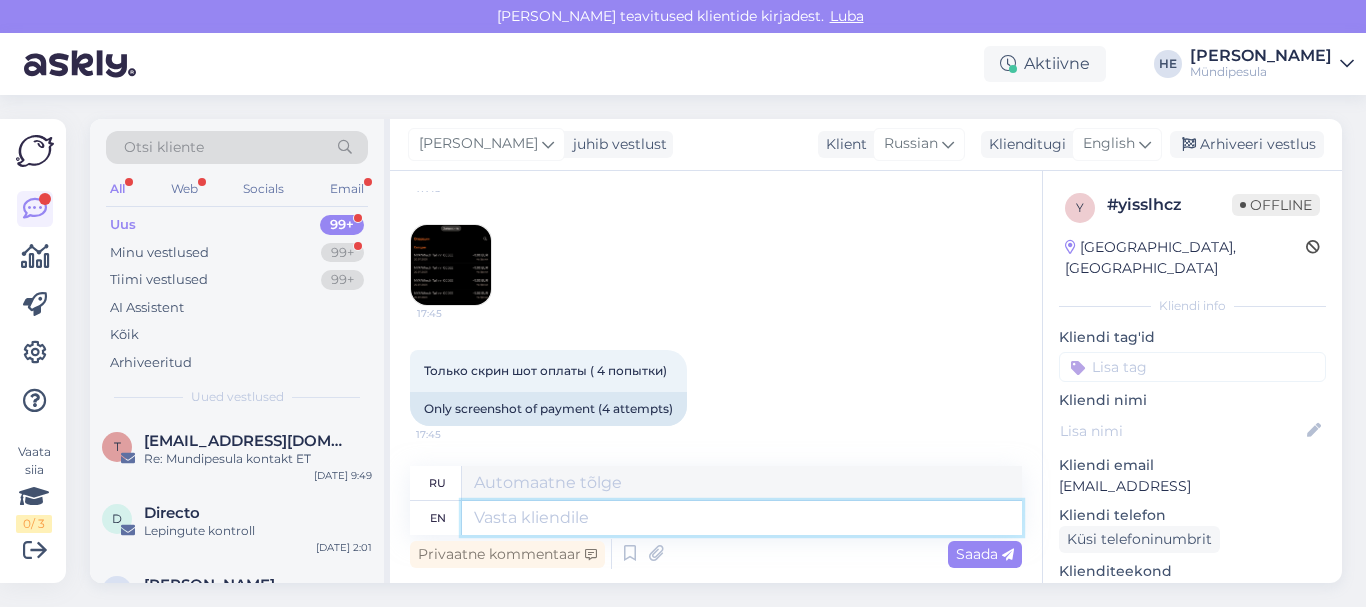 click at bounding box center [742, 518] 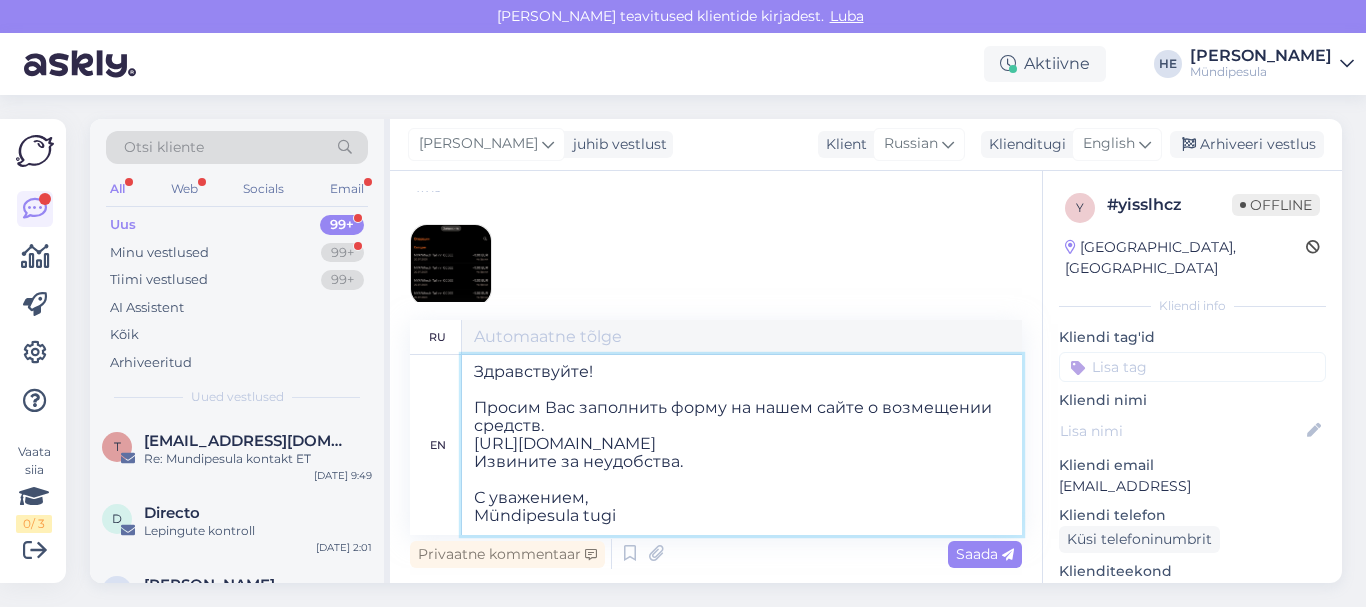 scroll, scrollTop: 8, scrollLeft: 0, axis: vertical 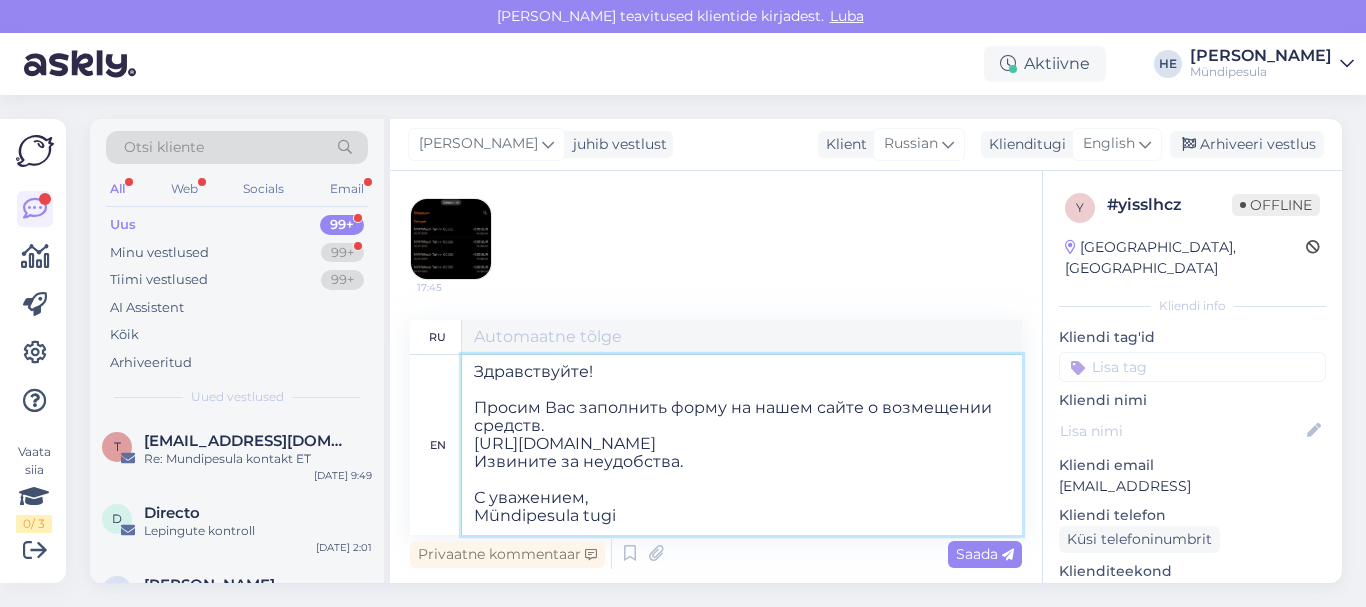 type on "Здравствуйте!
Просим Вас заполнить форму на нашем сайте о возмещении средств.
[URL][DOMAIN_NAME]
Извините за неудобства.
С уважением,
Mündipesula tugi" 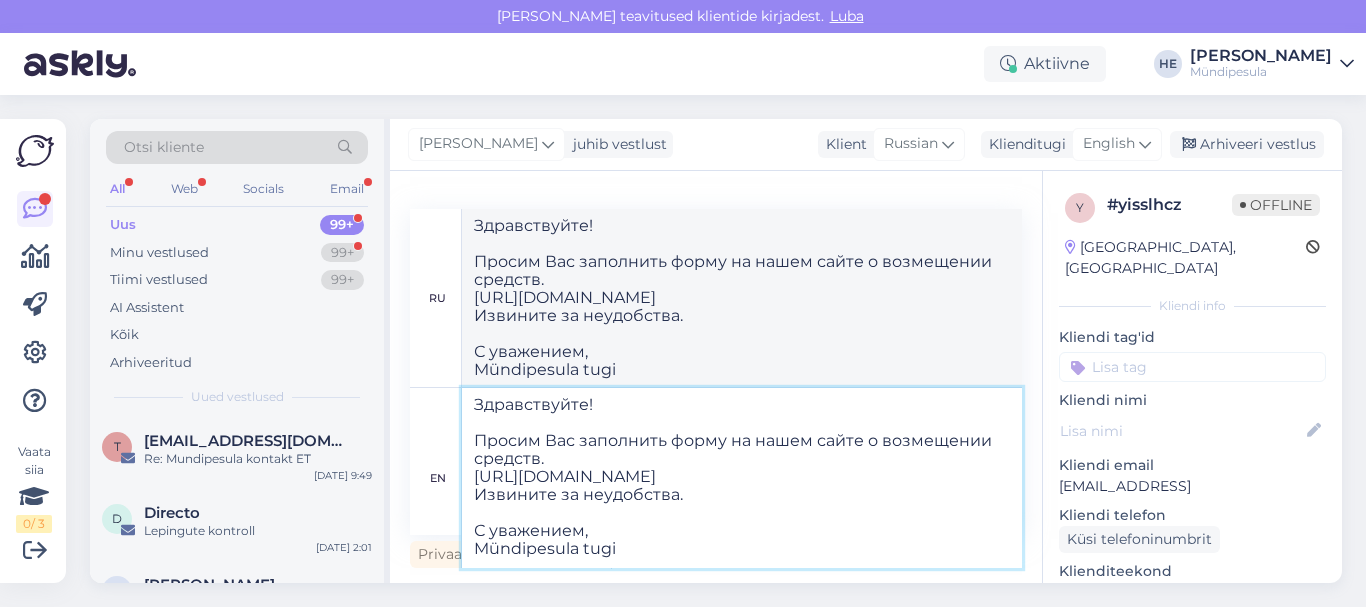 type on "Здравствуйте!
Просим Вас заполнить форму на нашем сайте о возмещении средств.
[URL][DOMAIN_NAME]
Извините за неудобства.
С уважением,
Mündipesula tugi" 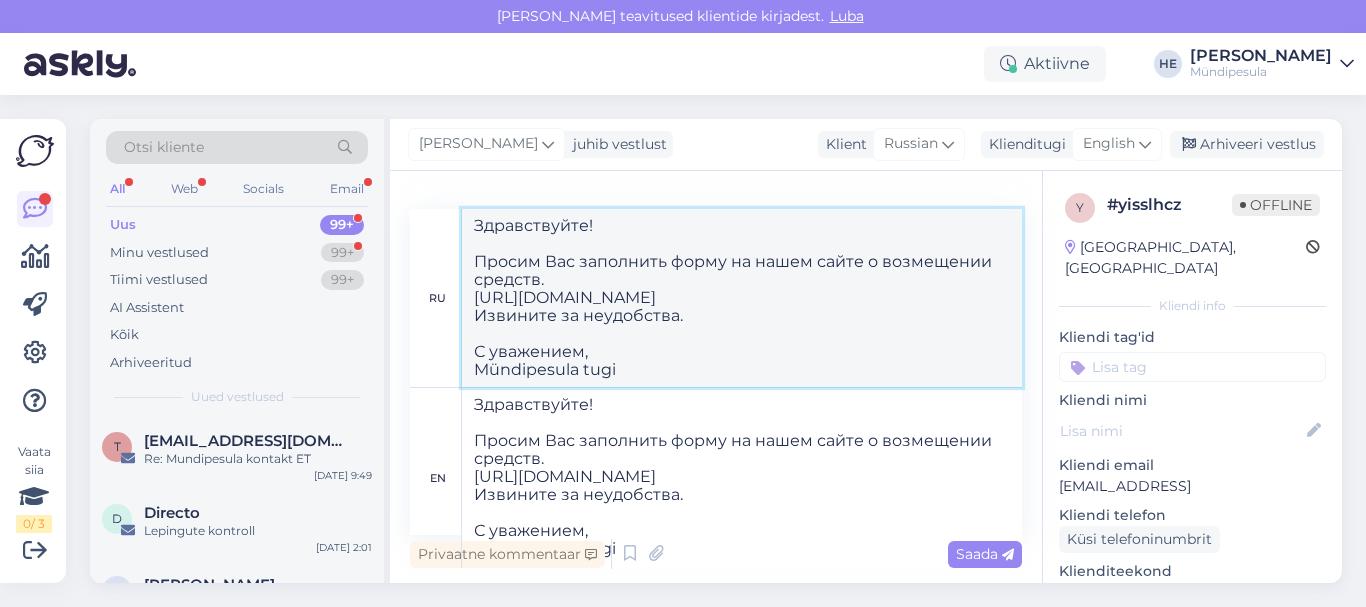 click on "Здравствуйте!
Просим Вас заполнить форму на нашем сайте о возмещении средств.
[URL][DOMAIN_NAME]
Извините за неудобства.
С уважением,
Mündipesula tugi" at bounding box center [742, 298] 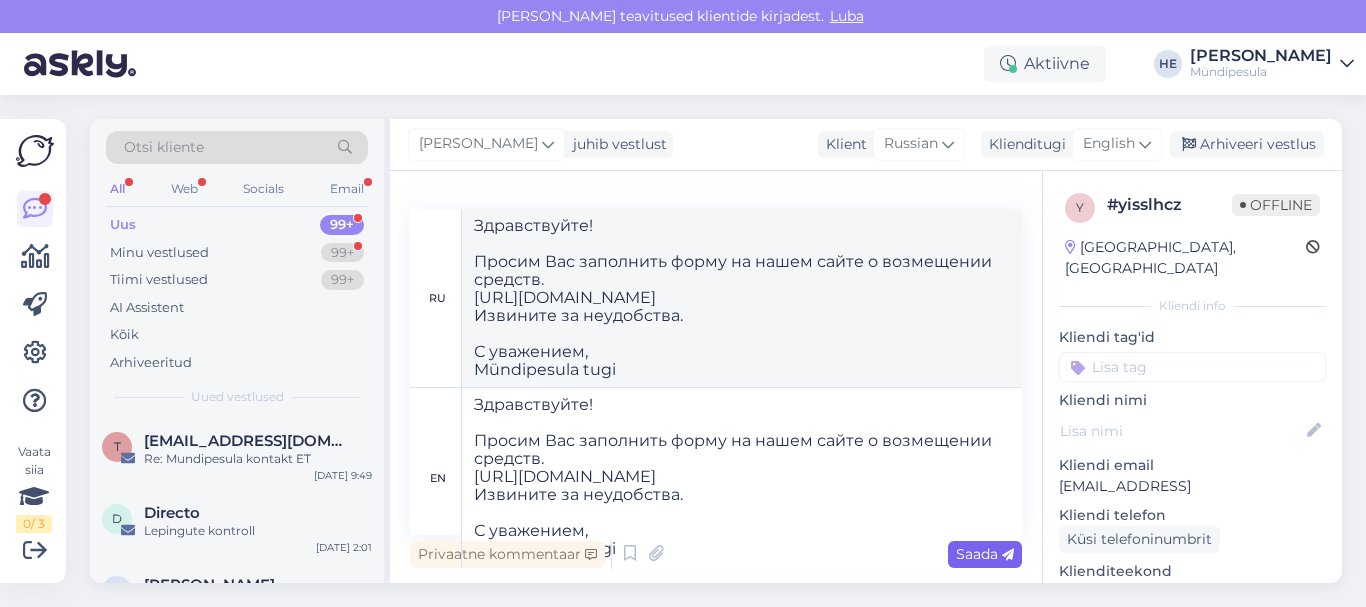 click on "Saada" at bounding box center [985, 554] 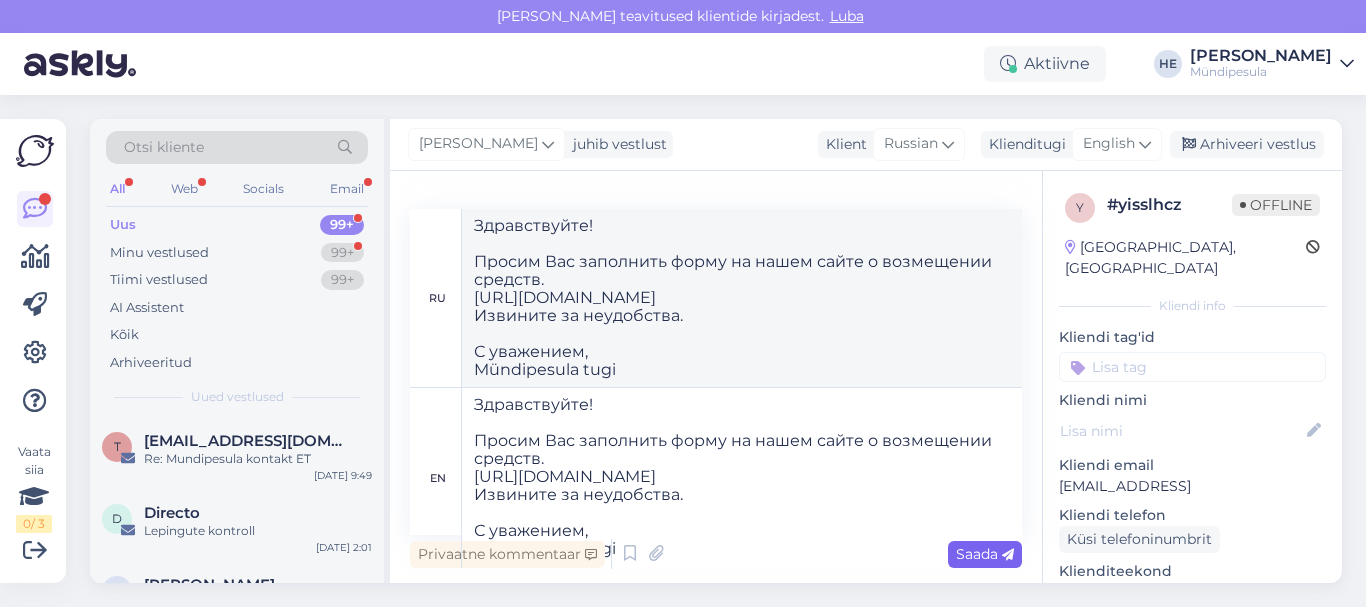 type 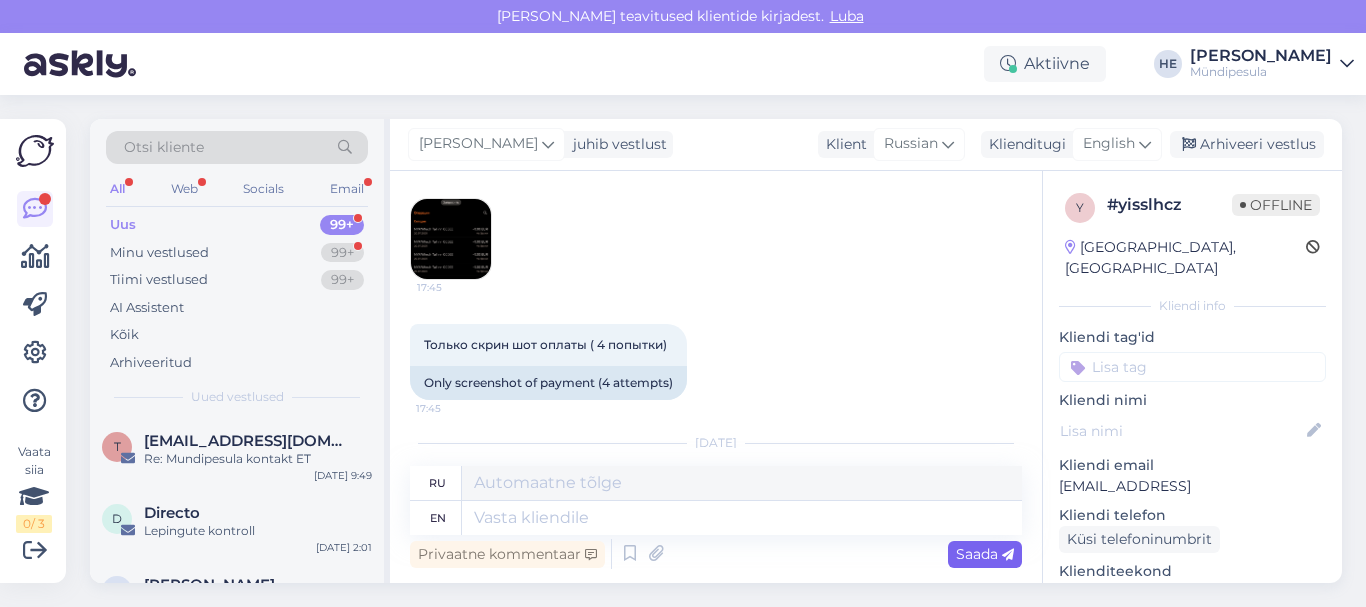 scroll, scrollTop: 835, scrollLeft: 0, axis: vertical 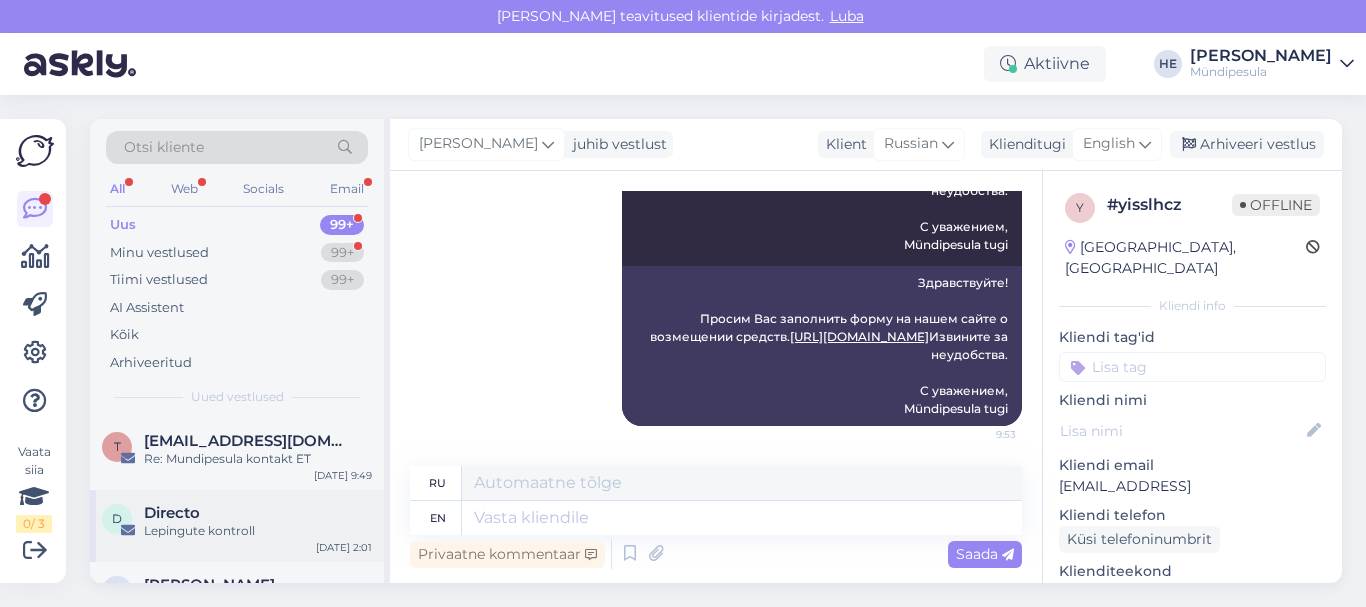 click on "D Directo Lepingute kontroll [DATE] 2:01" at bounding box center (237, 526) 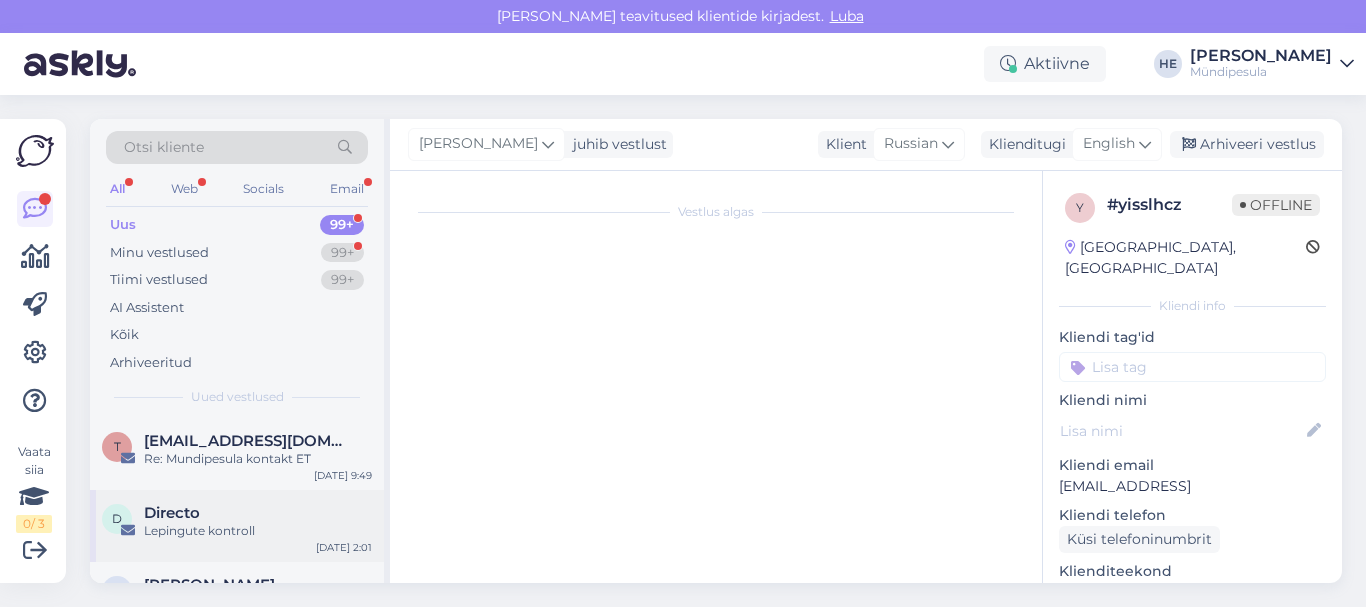 scroll, scrollTop: 8568, scrollLeft: 0, axis: vertical 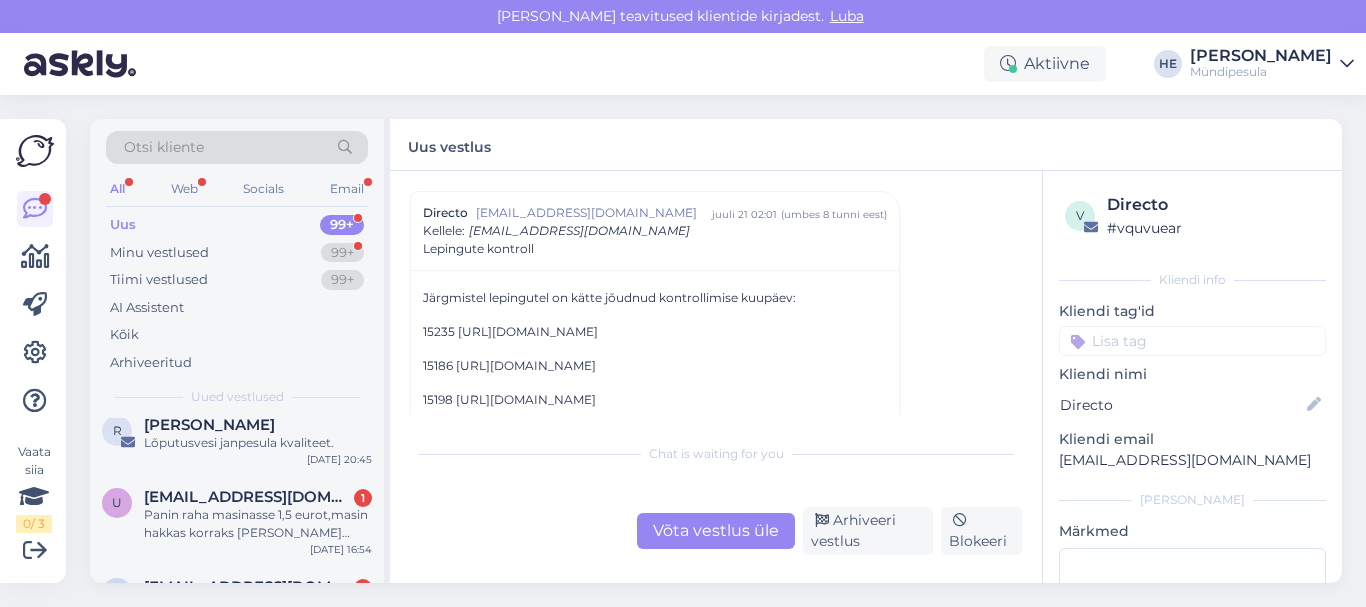 click on "[EMAIL_ADDRESS][DOMAIN_NAME]" at bounding box center (248, 497) 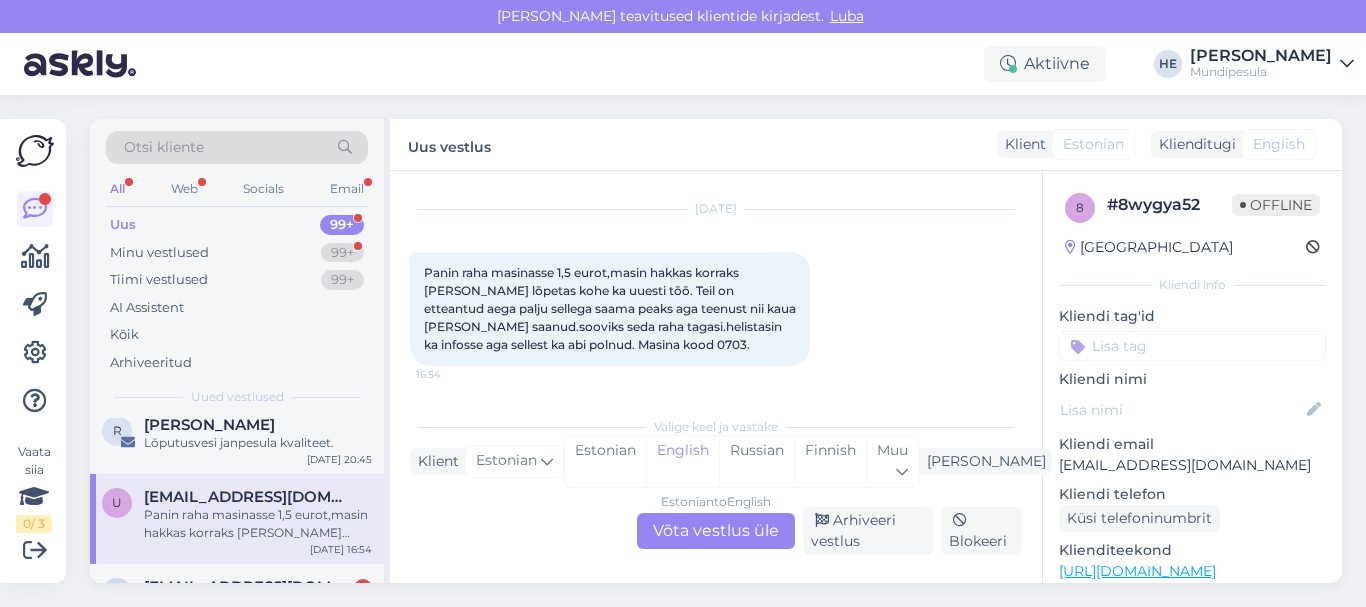 scroll, scrollTop: 42, scrollLeft: 0, axis: vertical 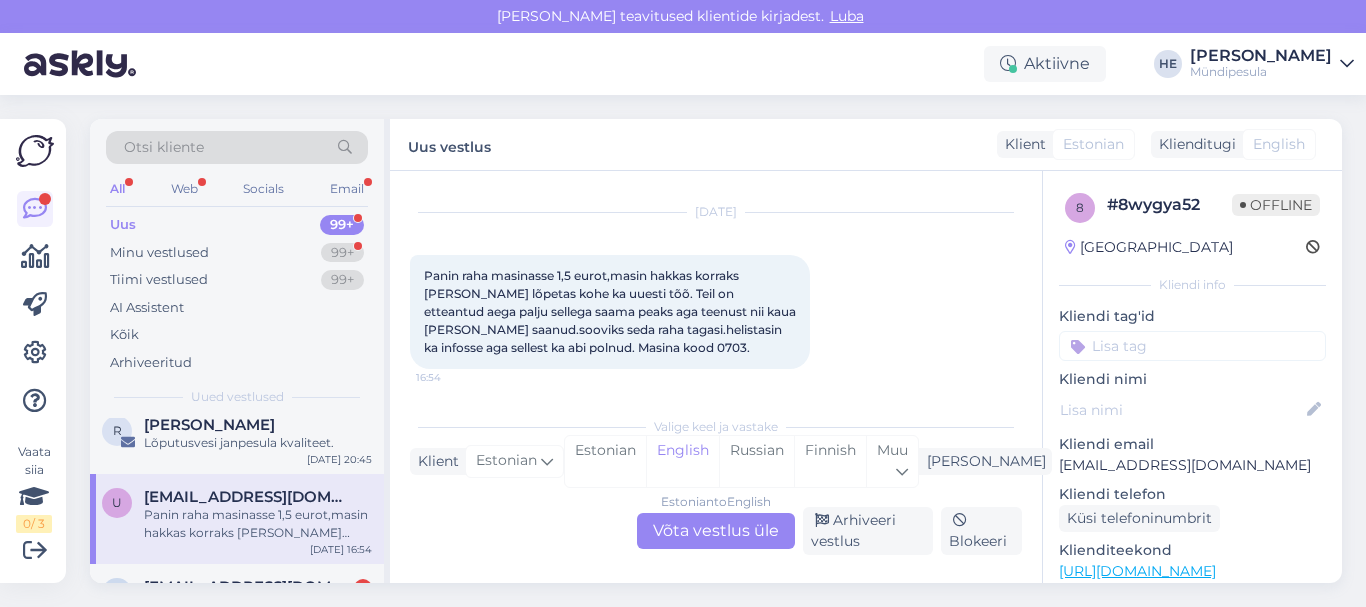 click on "Estonian  to  English Võta vestlus üle" at bounding box center (716, 531) 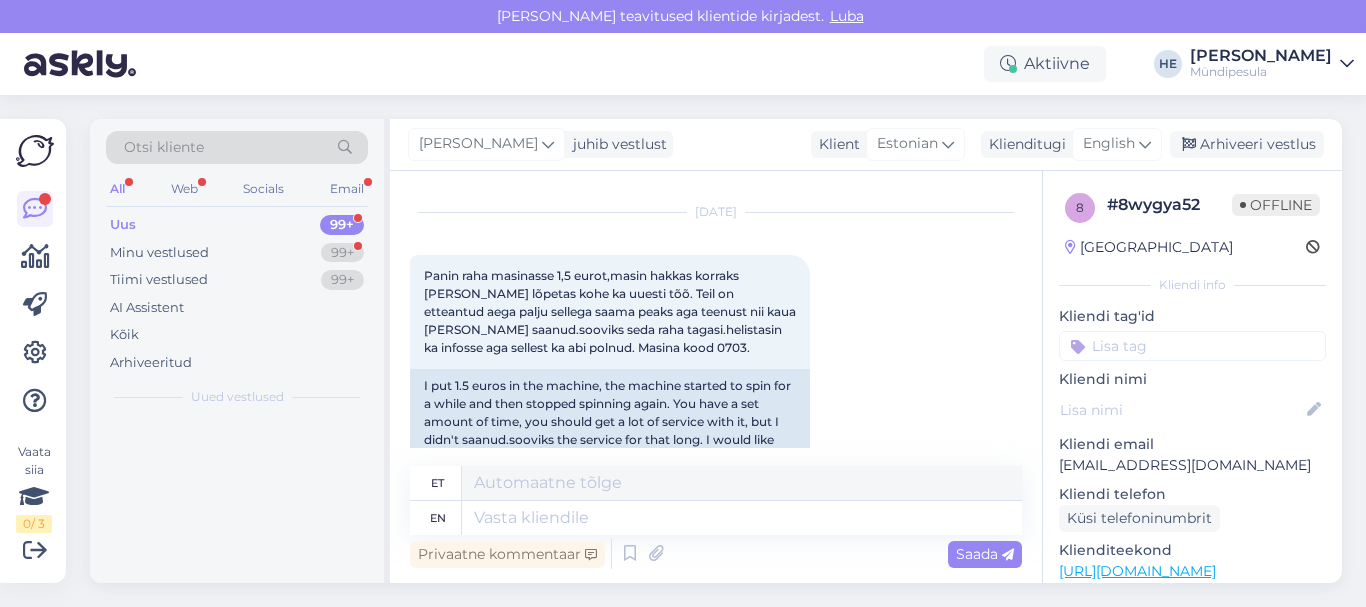 scroll, scrollTop: 0, scrollLeft: 0, axis: both 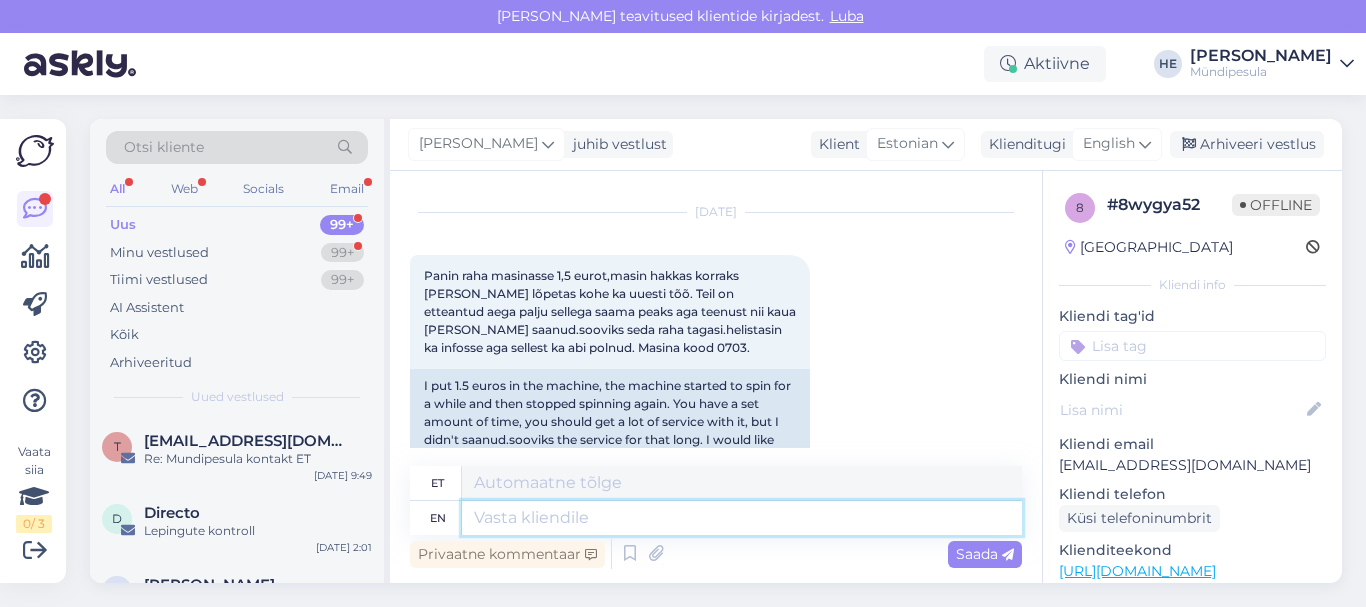 click at bounding box center (742, 518) 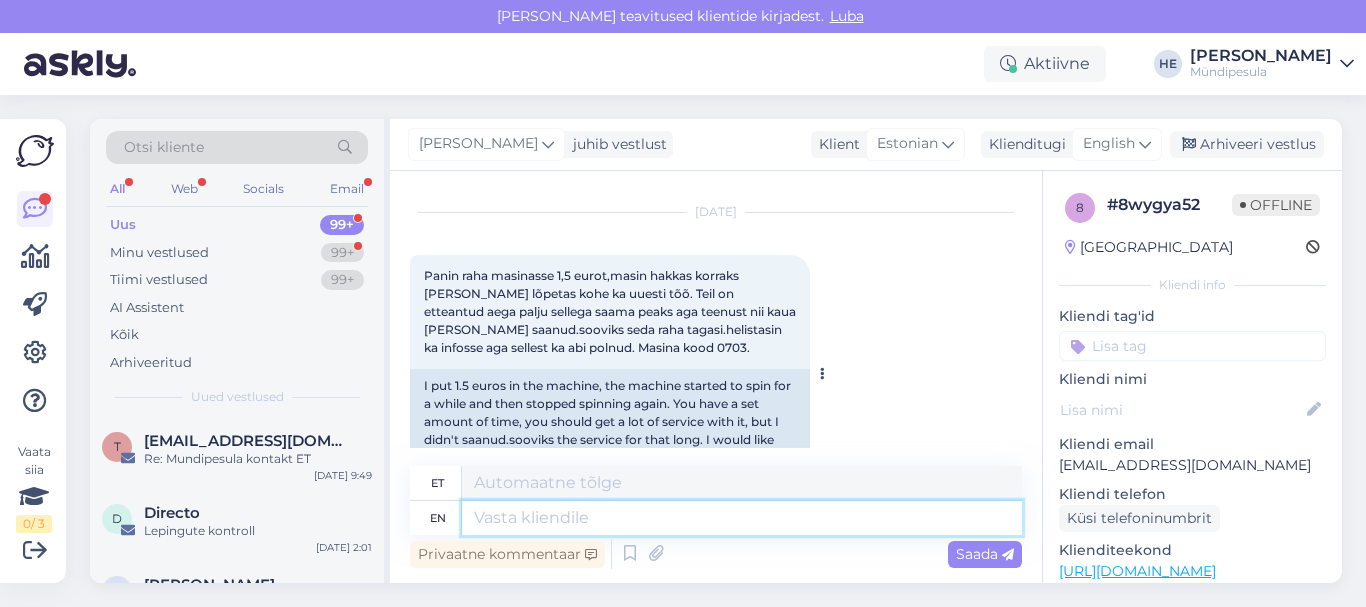 paste on "Tere
Palun täitke meie kodulehel [PERSON_NAME] intsidenti kohta, et saaksime Teile raha tagastada.
[URL][DOMAIN_NAME]
Vabandame ebamugavuste pärast.
Lugupidamisega
Mündipesula tugi" 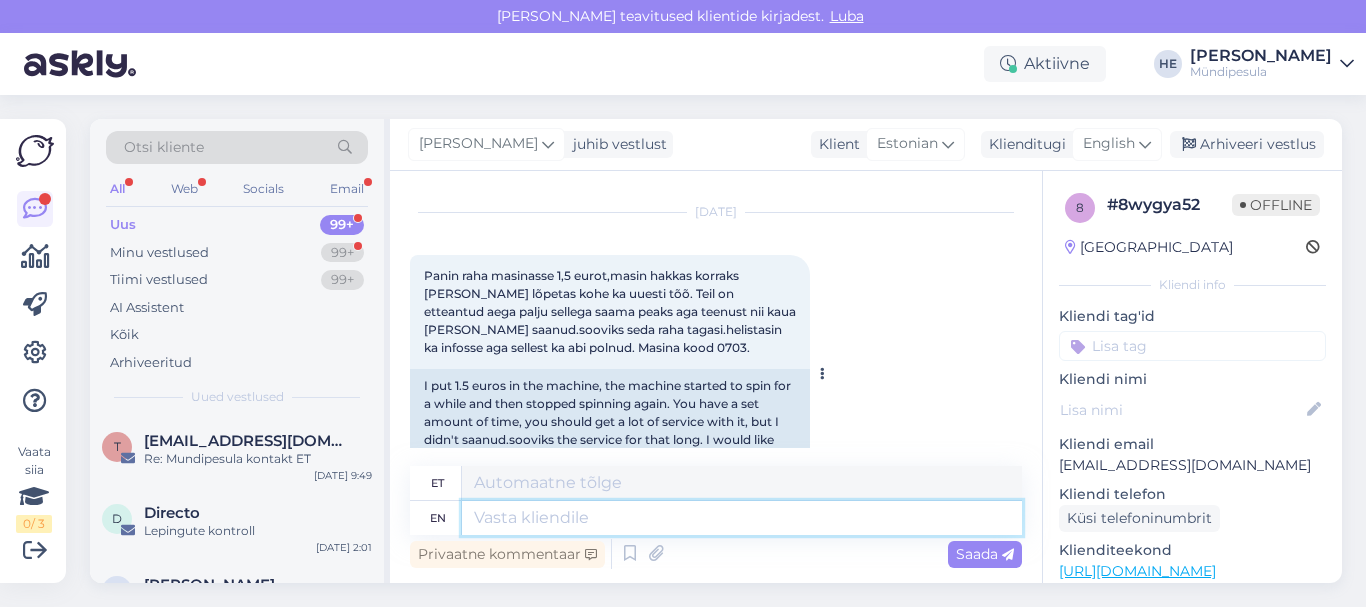 type on "Tere
Palun täitke meie kodulehel [PERSON_NAME] intsidenti kohta, et saaksime Teile raha tagastada.
[URL][DOMAIN_NAME]
Vabandame ebamugavuste pärast.
Lugupidamisega
Mündipesula tugi" 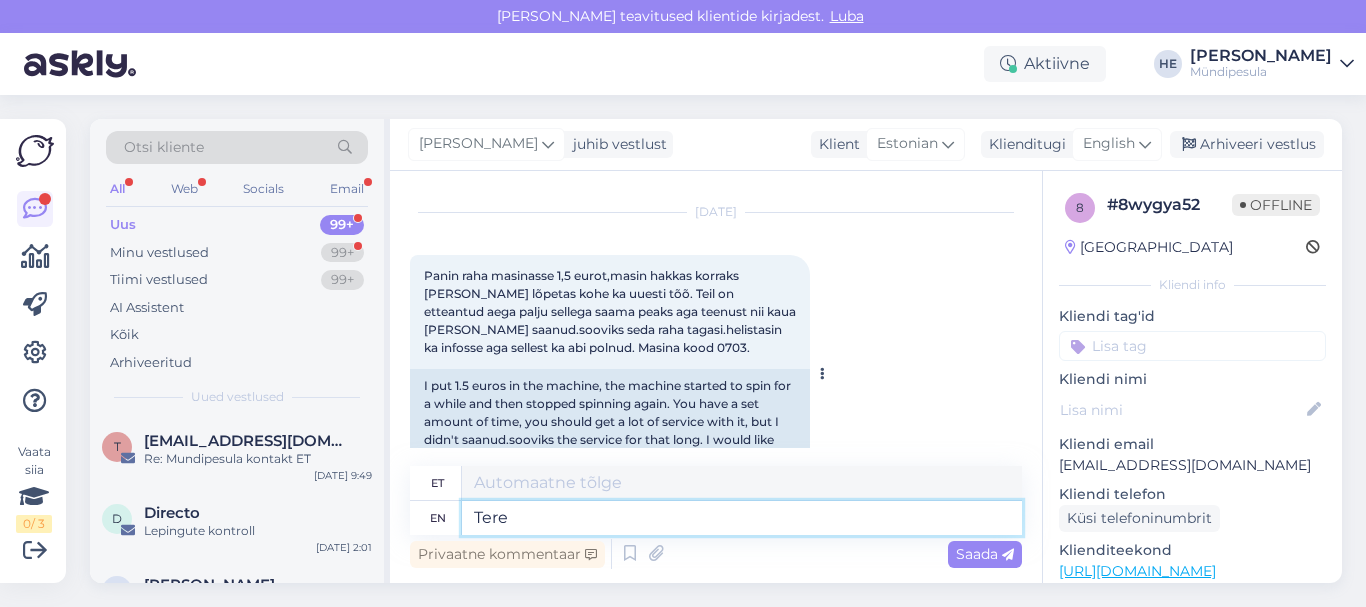 scroll, scrollTop: 8, scrollLeft: 0, axis: vertical 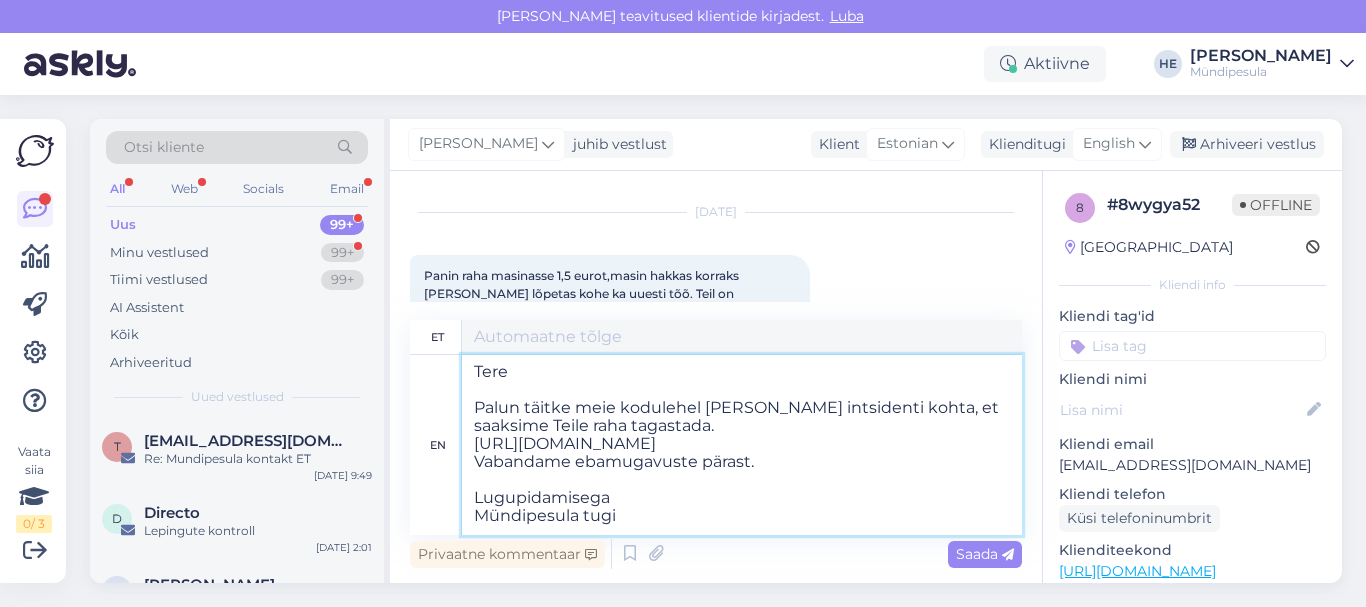 type on "Tere
Palun täitke meie kodulehel [PERSON_NAME] intsidenti kohta, et saaksime Teile raha tagastada.
[URL][DOMAIN_NAME]
Vabandame tasutauste pärast.
Lugupidamisega
Mündipesula tugi" 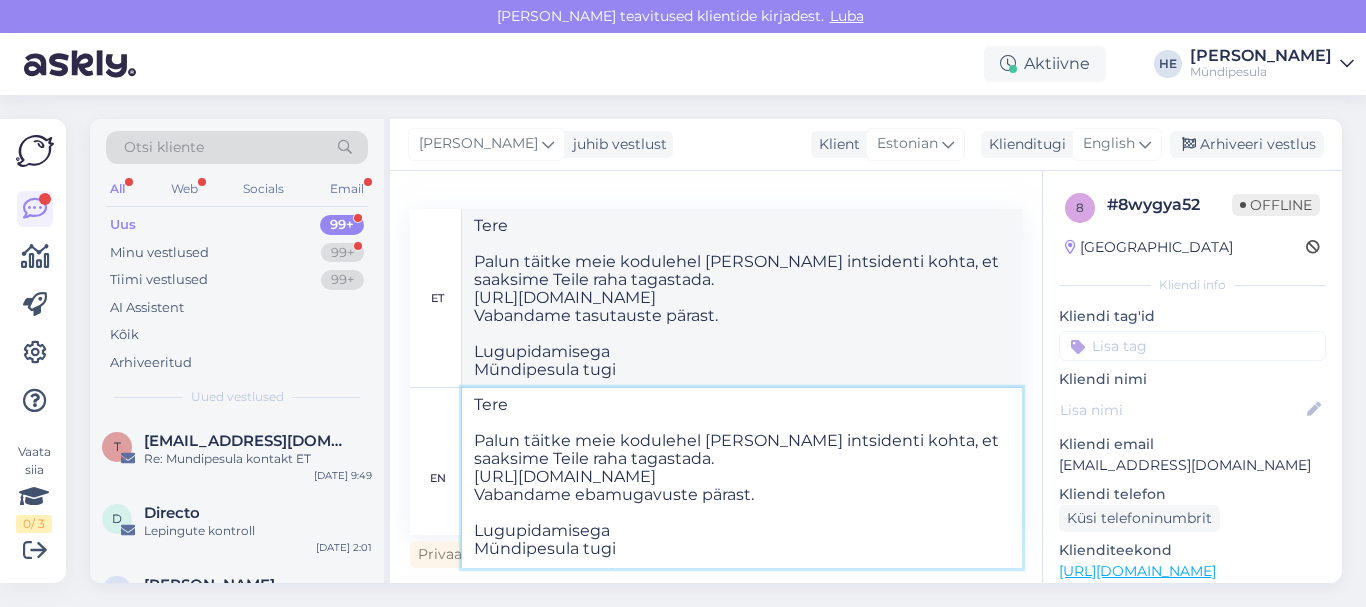 type on "Tere
Palun täitke meie kodulehel [PERSON_NAME] intsidenti kohta, et saaksime Teile raha tagastada.
[URL][DOMAIN_NAME]
Vabandame ebamugavuste pärast.
Lugupidamisega
Mündipesula tugi" 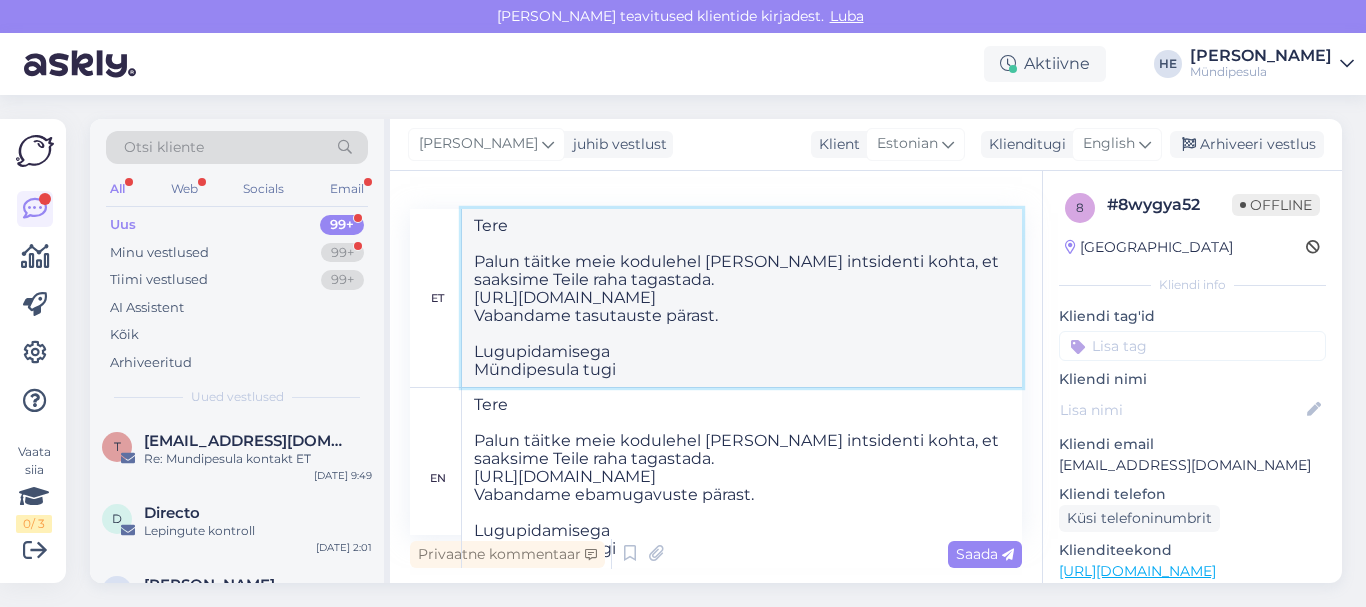 click on "Tere
Palun täitke meie kodulehel [PERSON_NAME] intsidenti kohta, et saaksime Teile raha tagastada.
[URL][DOMAIN_NAME]
Vabandame tasutauste pärast.
Lugupidamisega
Mündipesula tugi" at bounding box center (742, 298) 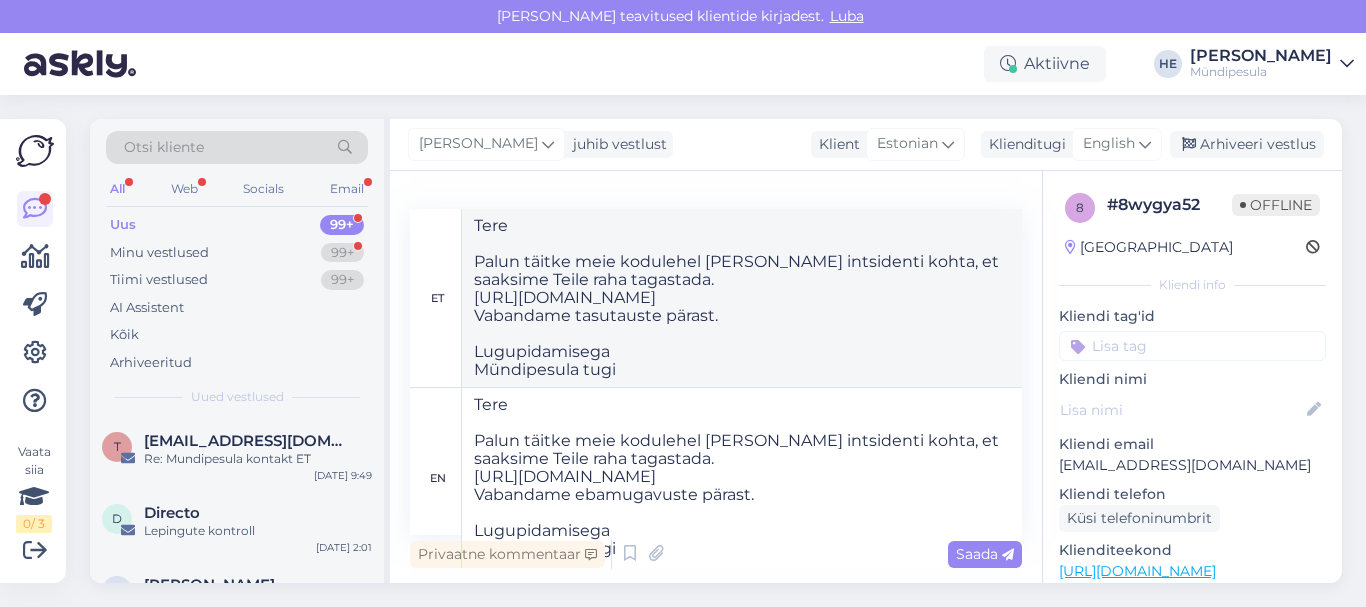 click on "Saada" at bounding box center (985, 554) 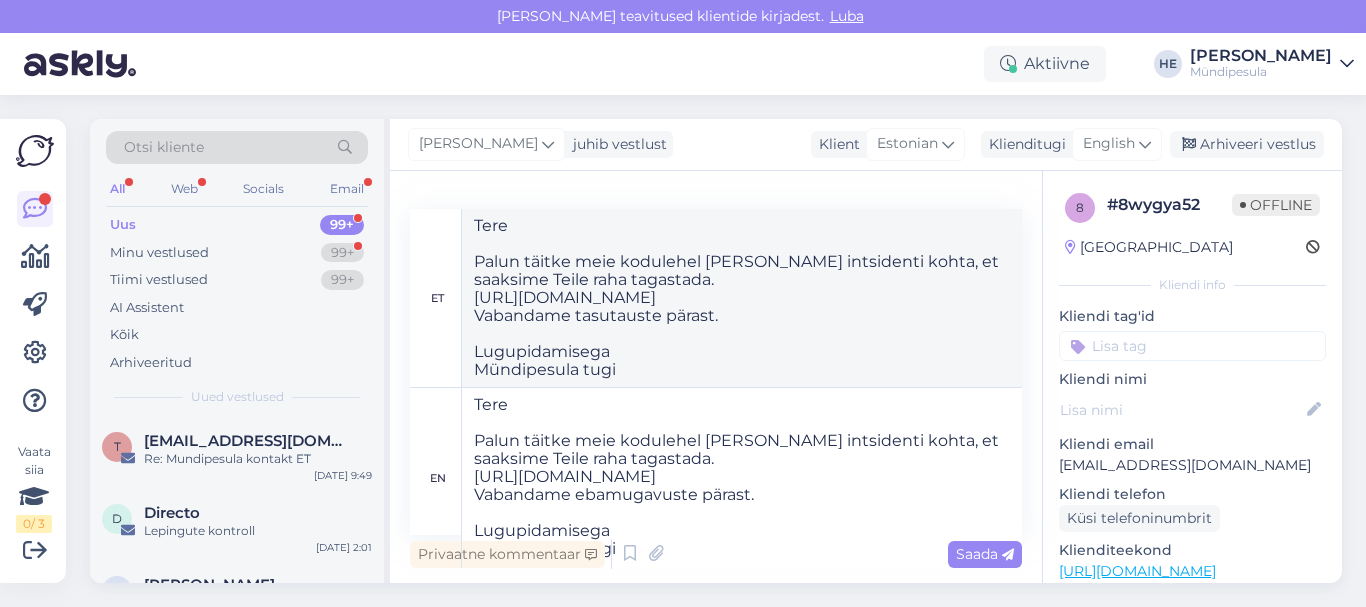 type 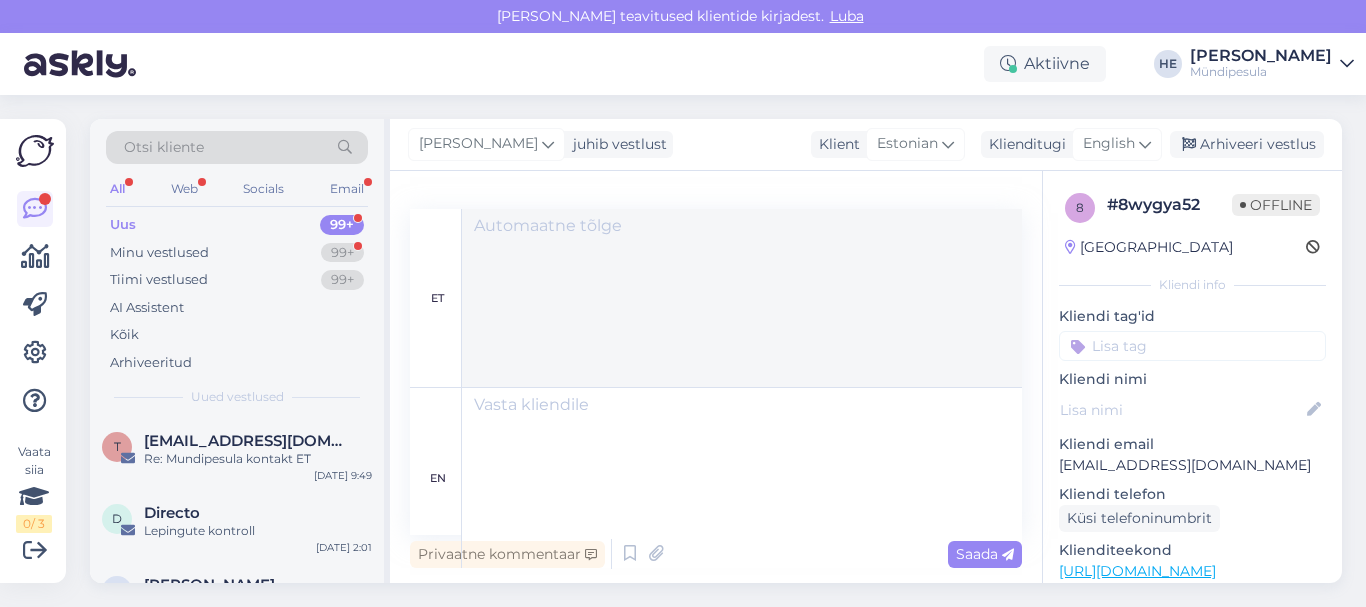 scroll, scrollTop: 559, scrollLeft: 0, axis: vertical 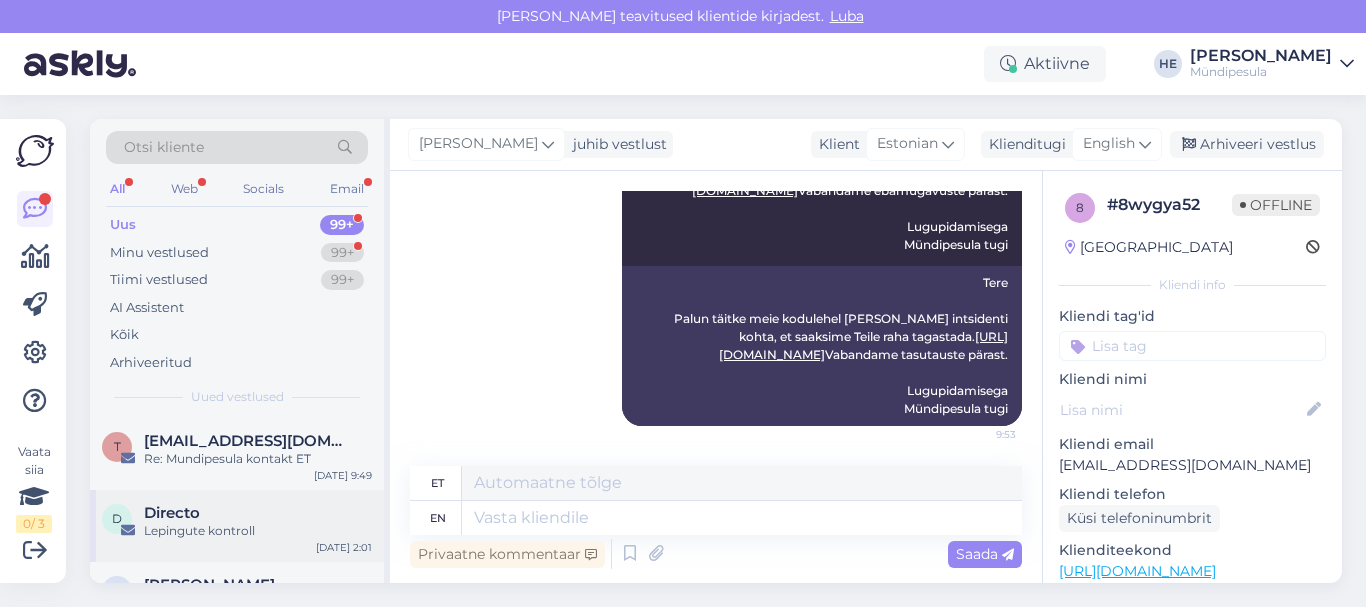 click on "Directo" at bounding box center (172, 513) 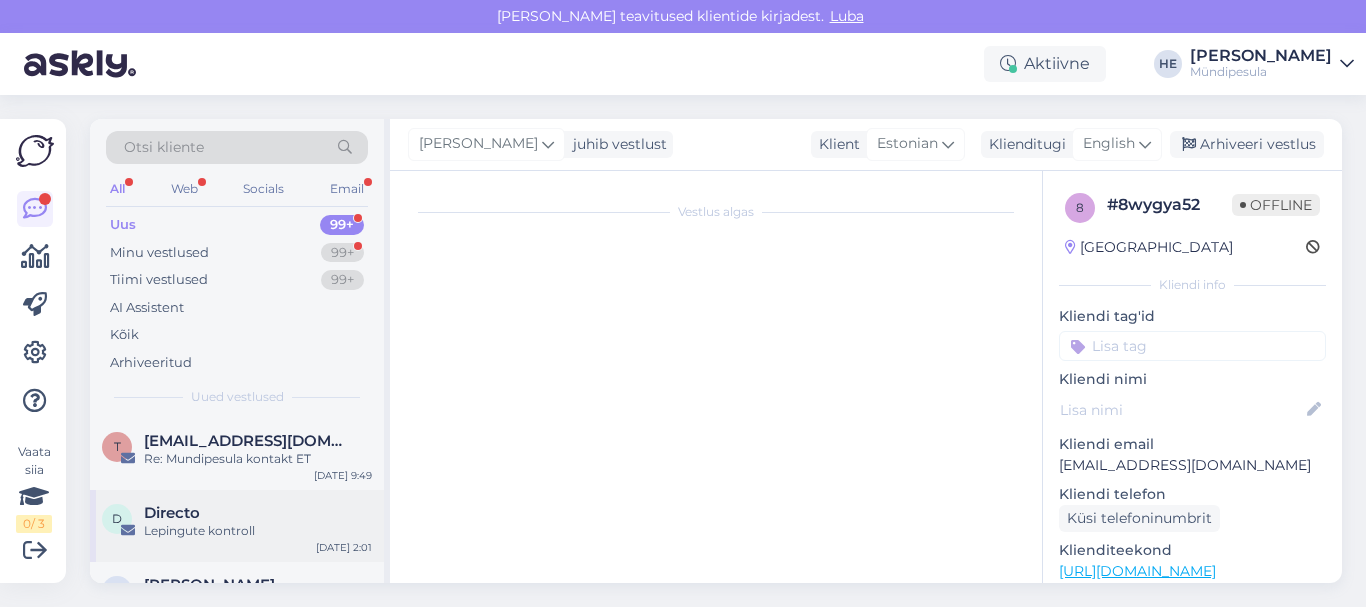 scroll, scrollTop: 8568, scrollLeft: 0, axis: vertical 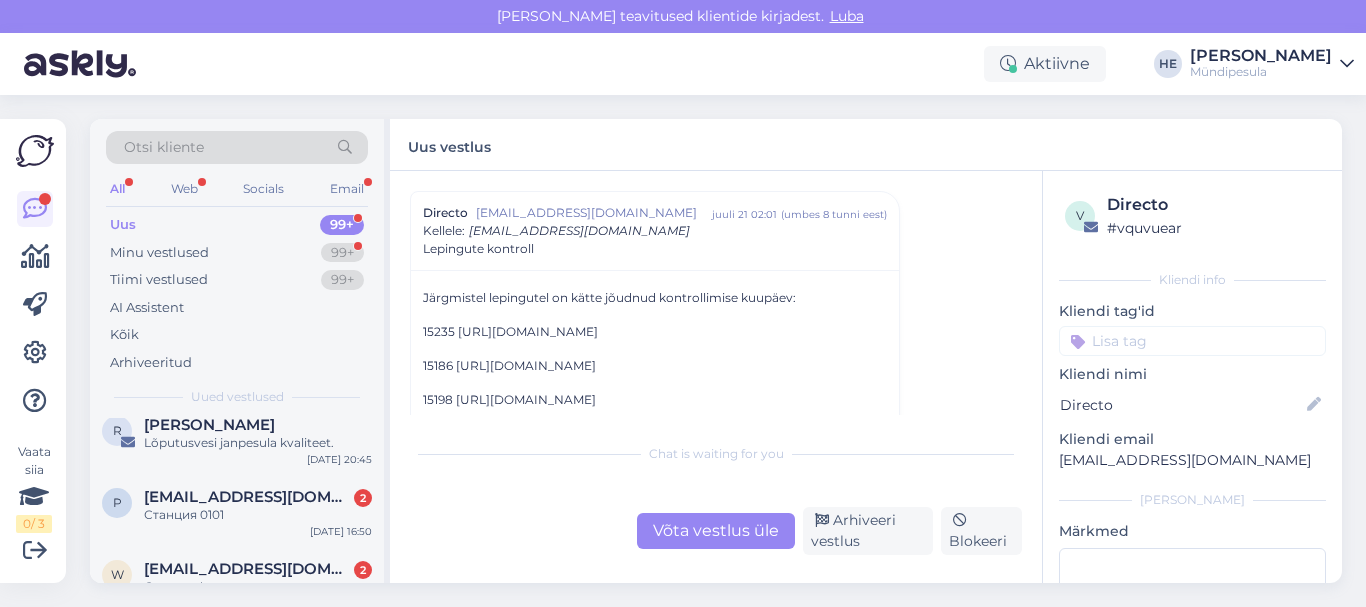 click on "Станция 0101" at bounding box center [258, 515] 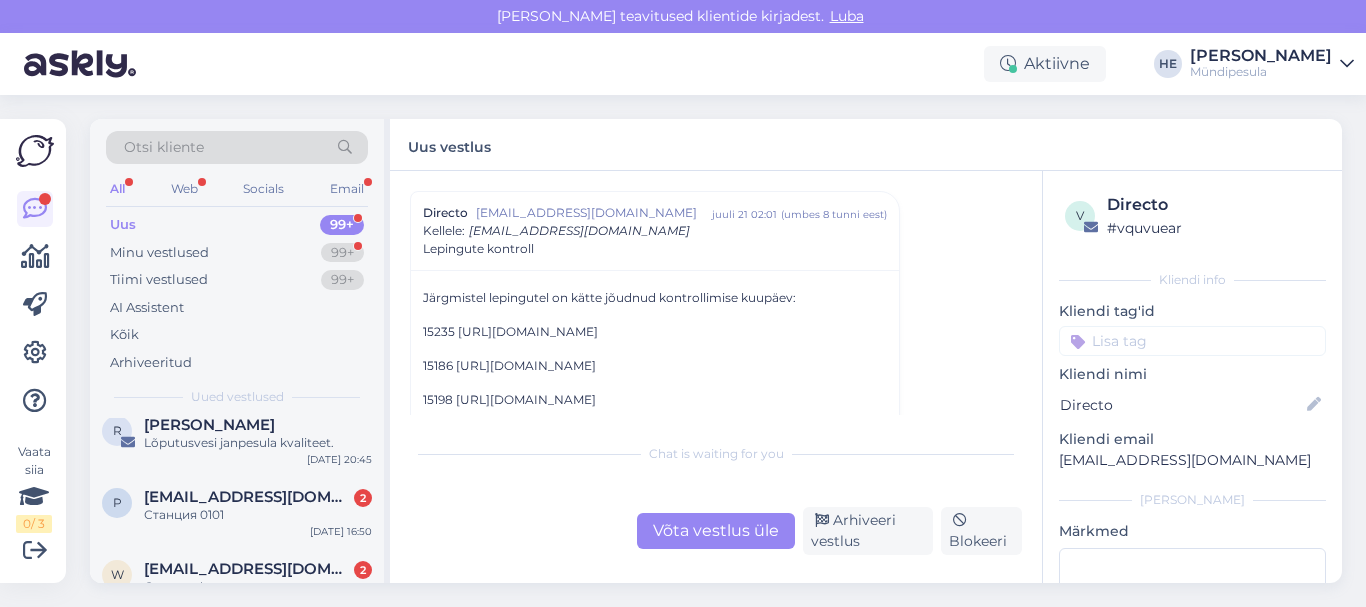 scroll, scrollTop: 113, scrollLeft: 0, axis: vertical 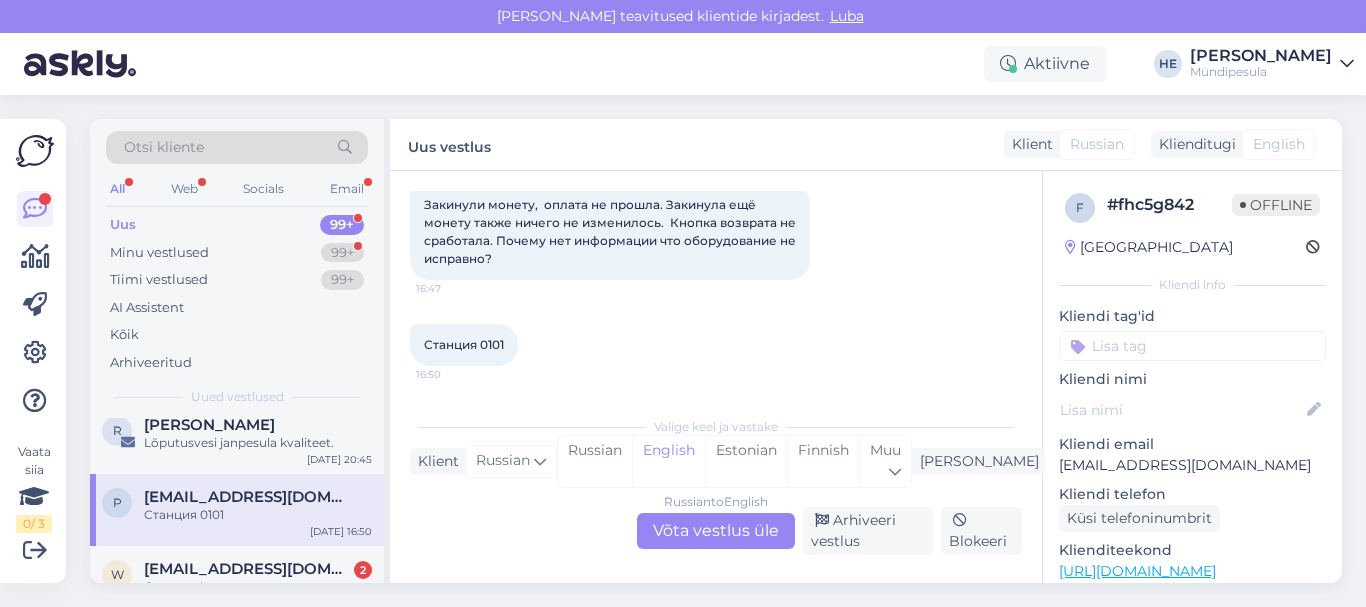 click on "Russian  to  English Võta vestlus üle" at bounding box center (716, 531) 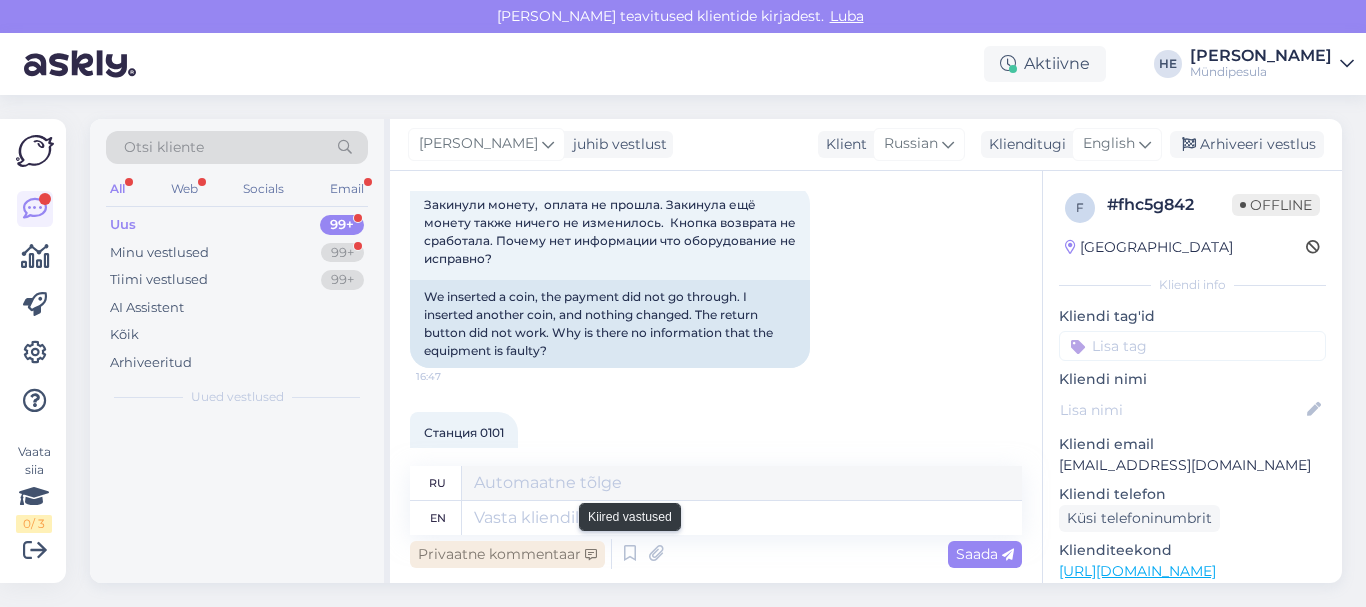 scroll, scrollTop: 0, scrollLeft: 0, axis: both 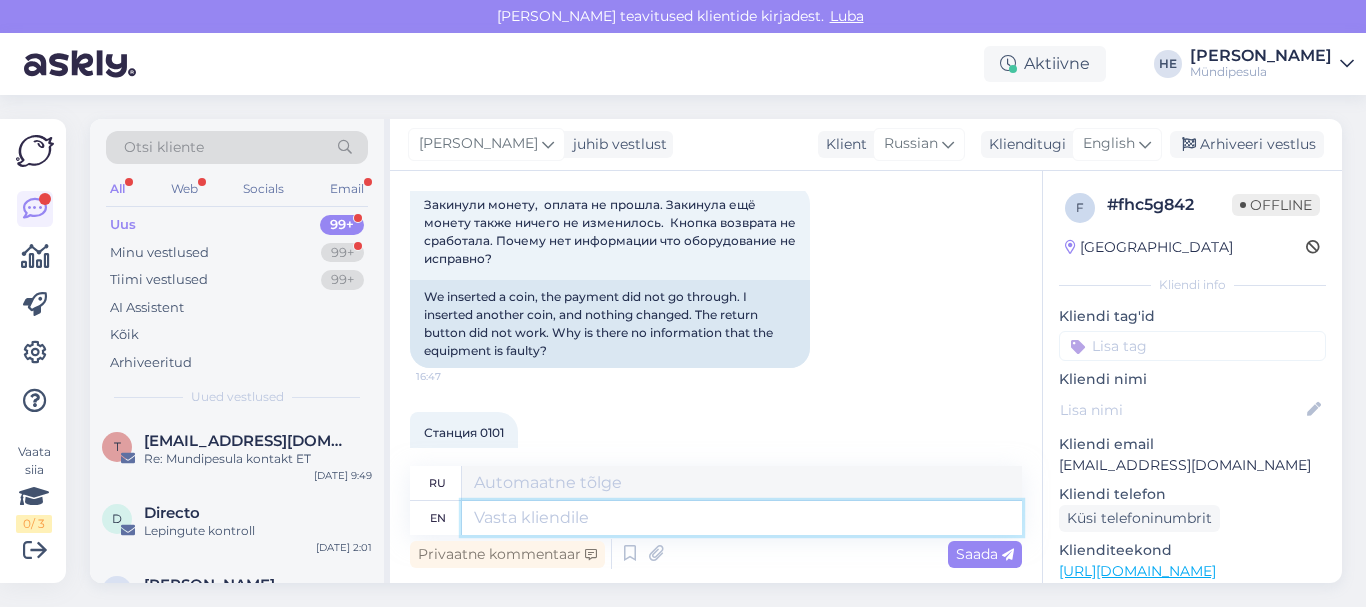 click at bounding box center [742, 518] 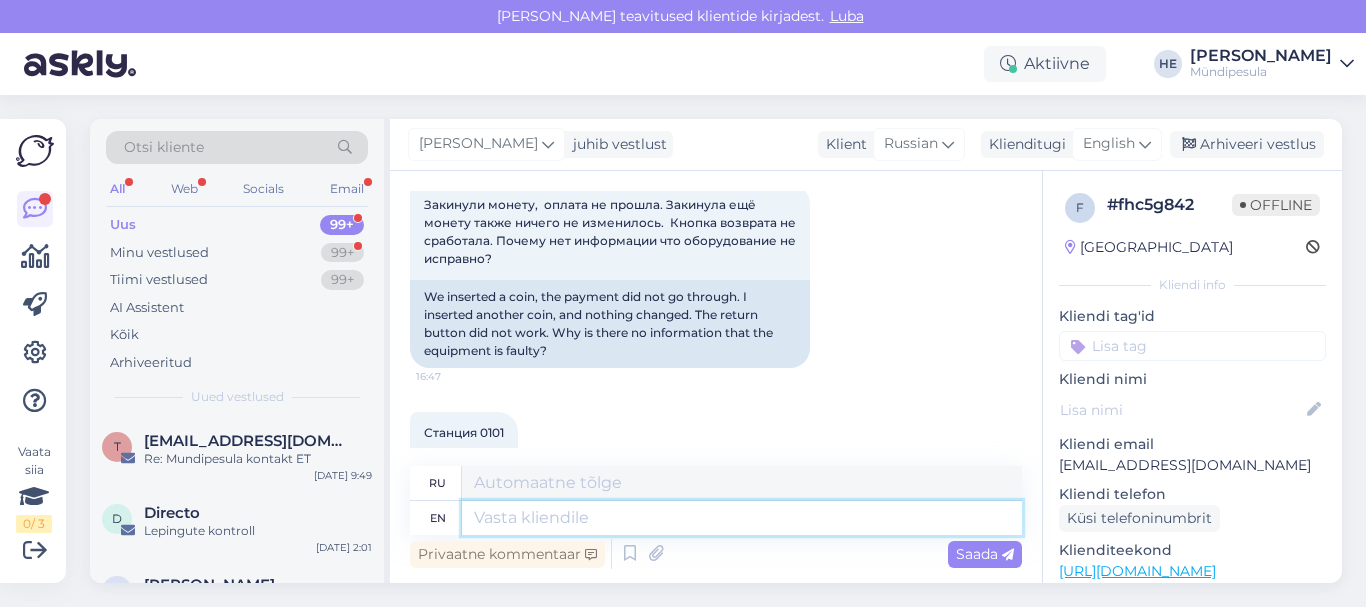 paste on "Здравствуйте!
Просим Вас заполнить форму на нашем сайте о возмещении средств.
[URL][DOMAIN_NAME]
Извините за неудобства.
С уважением,
Mündipesula tugi" 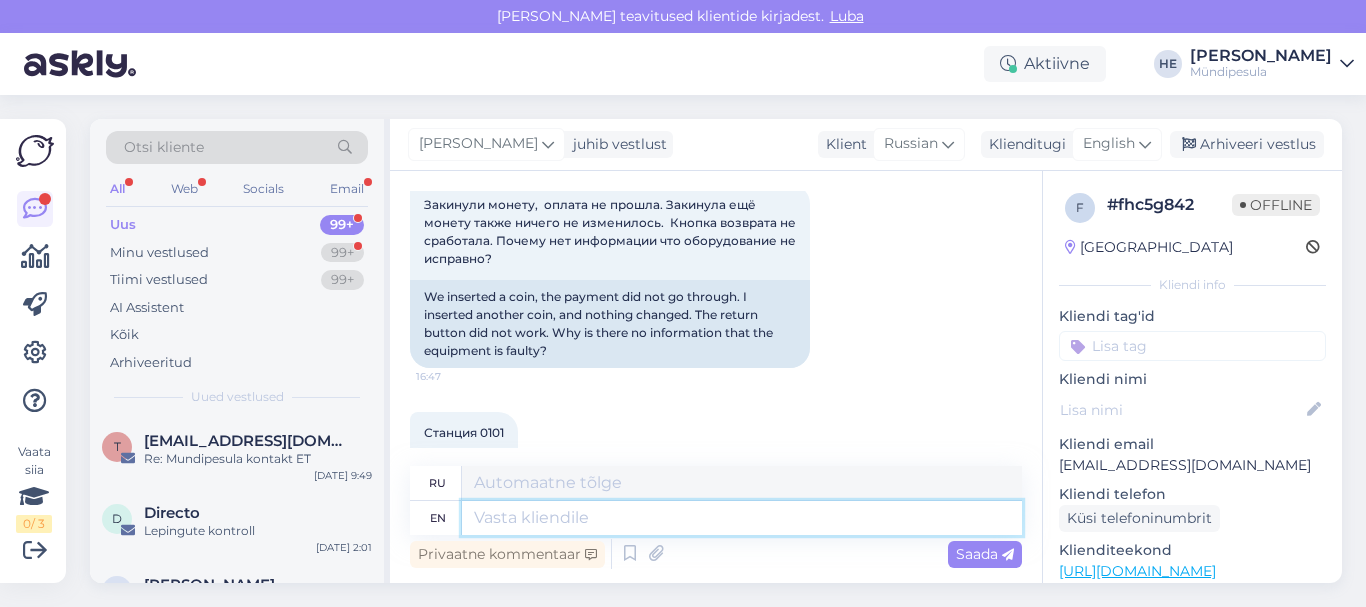 type on "Здравствуйте!
Просим Вас заполнить форму на нашем сайте о возмещении средств.
[URL][DOMAIN_NAME]
Извините за неудобства.
С уважением,
Mündipesula tugi" 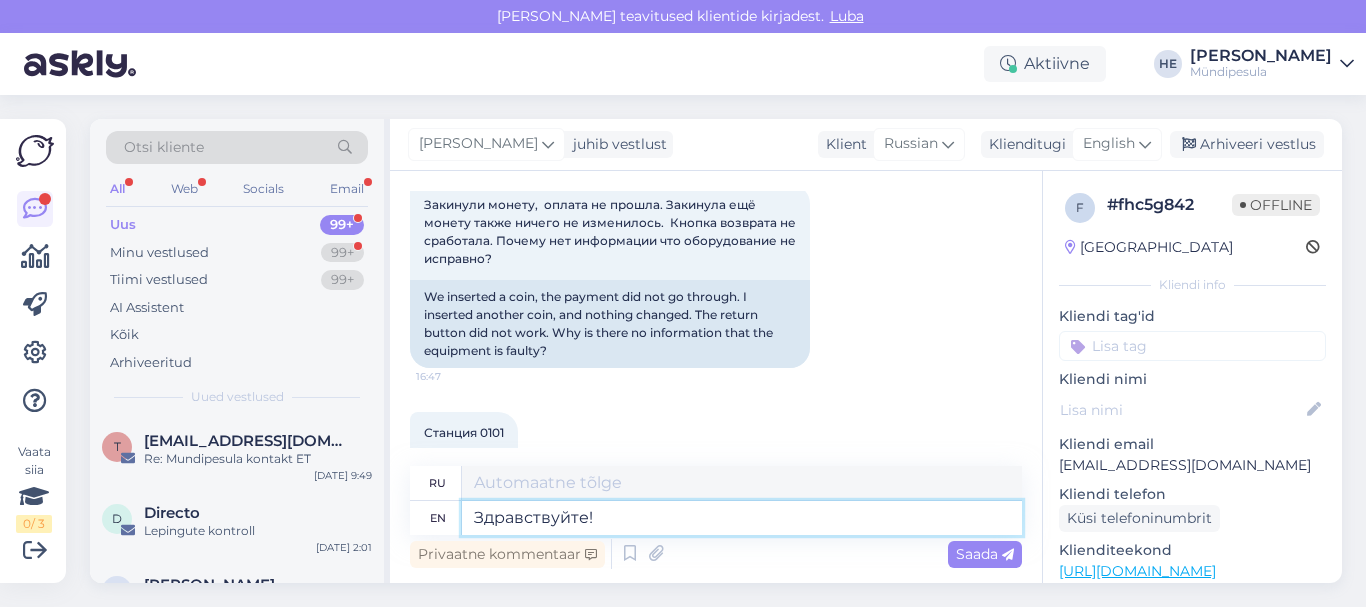 scroll, scrollTop: 8, scrollLeft: 0, axis: vertical 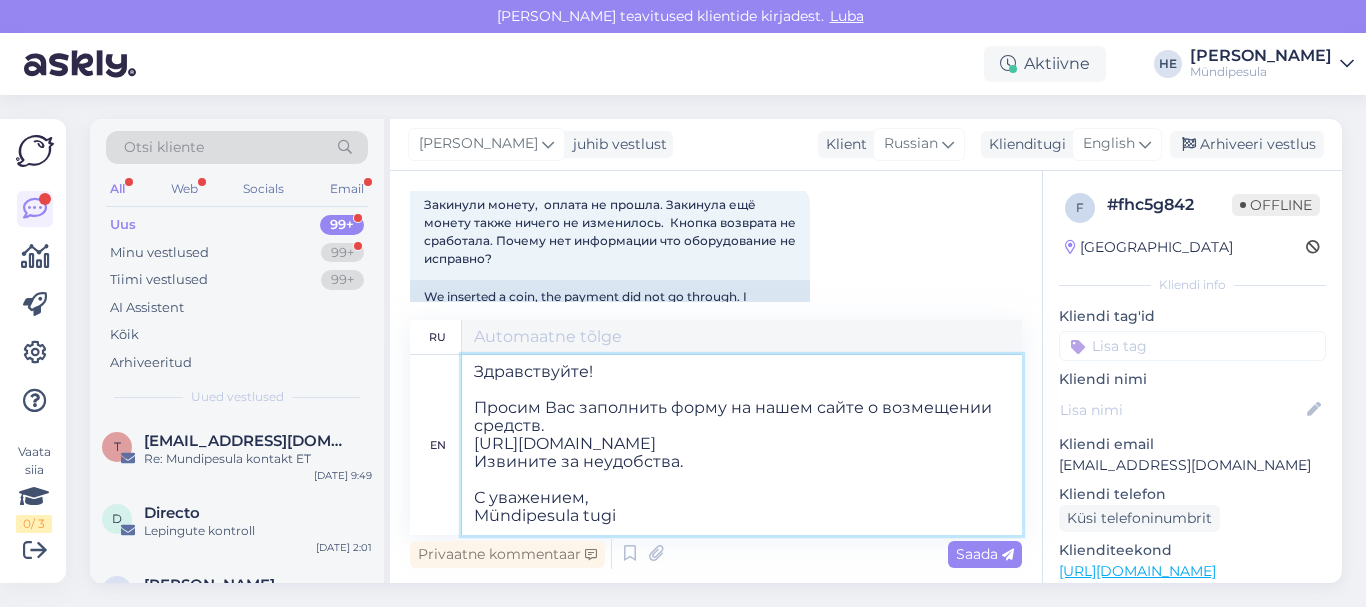 type on "Здравствуйте!
Просим Вас заполнить форму на нашем сайте о возмещении средств.
[URL][DOMAIN_NAME]
Извините за неудобства.
С уважением,
Mündipesula tugi" 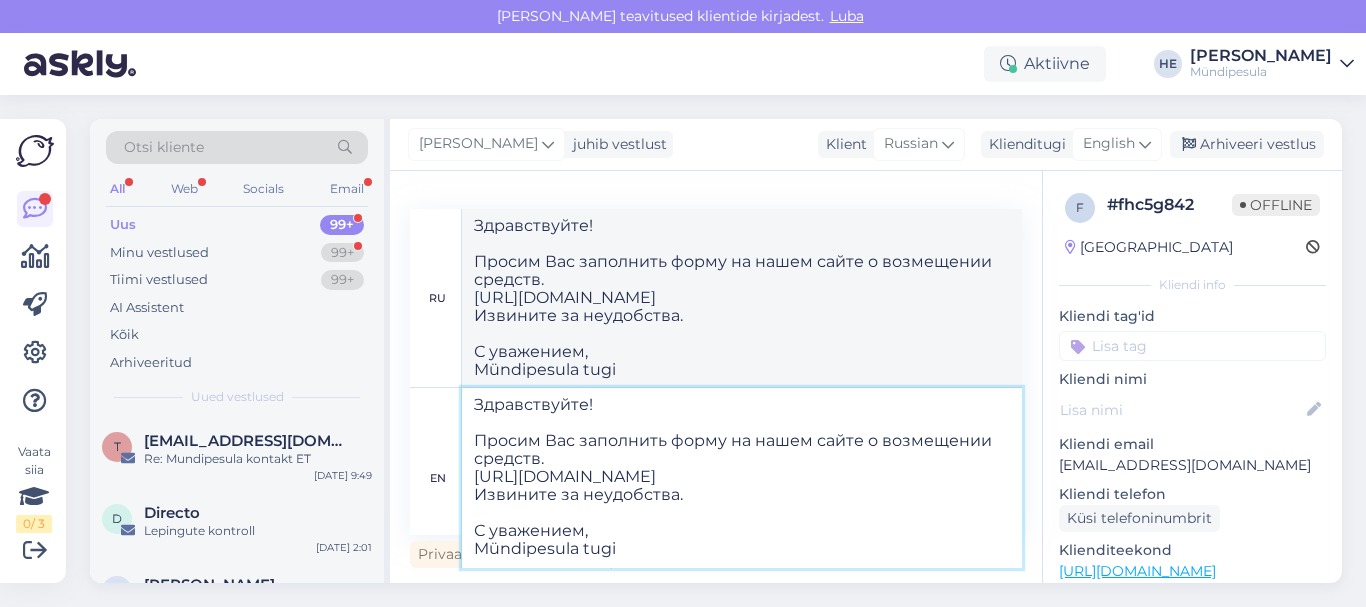 type on "Здравствуйте!
Просим Вас заполнить форму на нашем сайте о возмещении средств.
[URL][DOMAIN_NAME]
Извините за неудобства.
С уважением,
Mündipesula tugi" 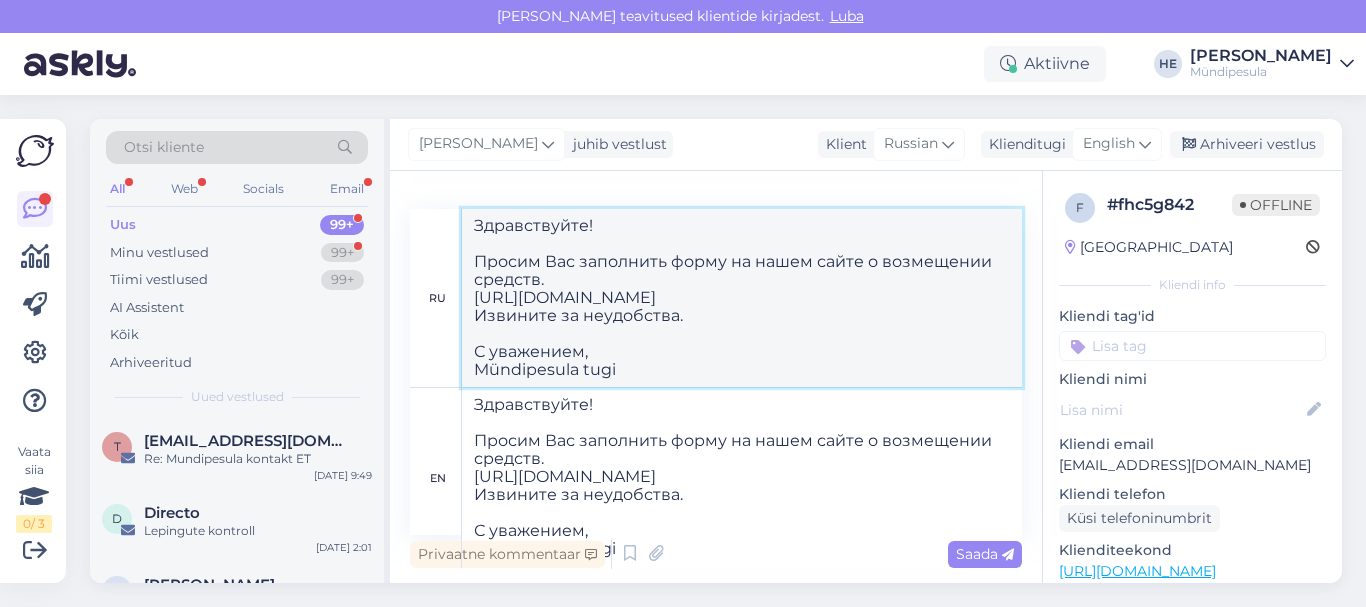 click on "Здравствуйте!
Просим Вас заполнить форму на нашем сайте о возмещении средств.
[URL][DOMAIN_NAME]
Извините за неудобства.
С уважением,
Mündipesula tugi" at bounding box center [742, 298] 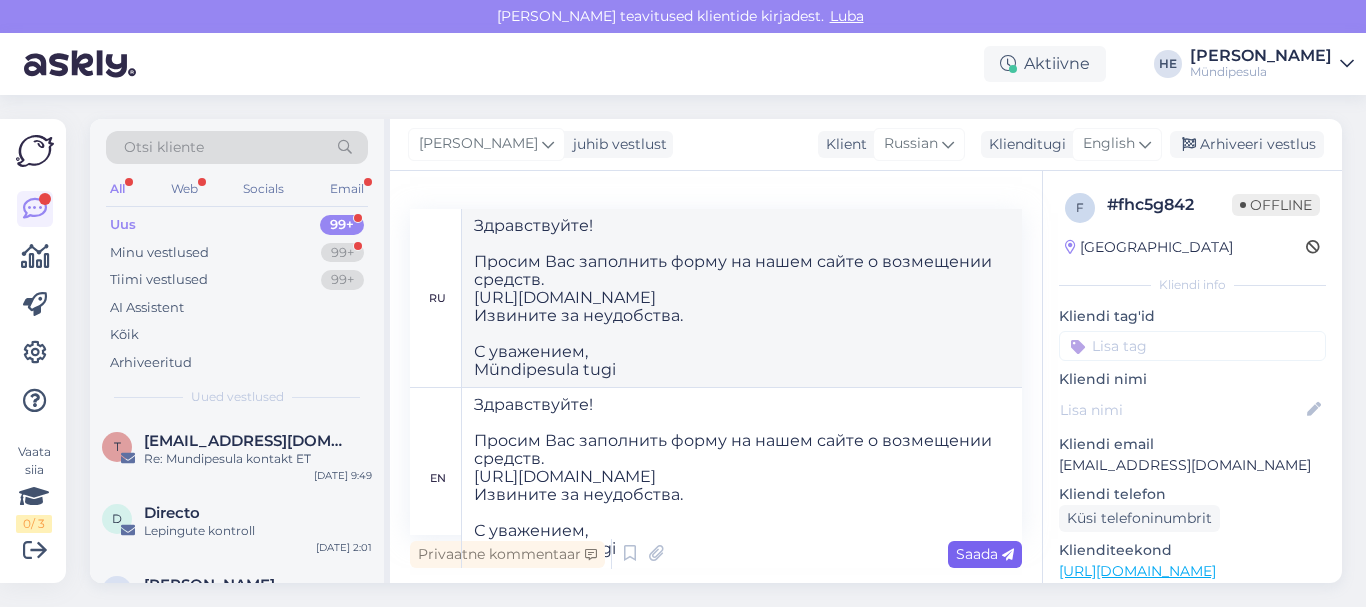 click on "Saada" at bounding box center [985, 554] 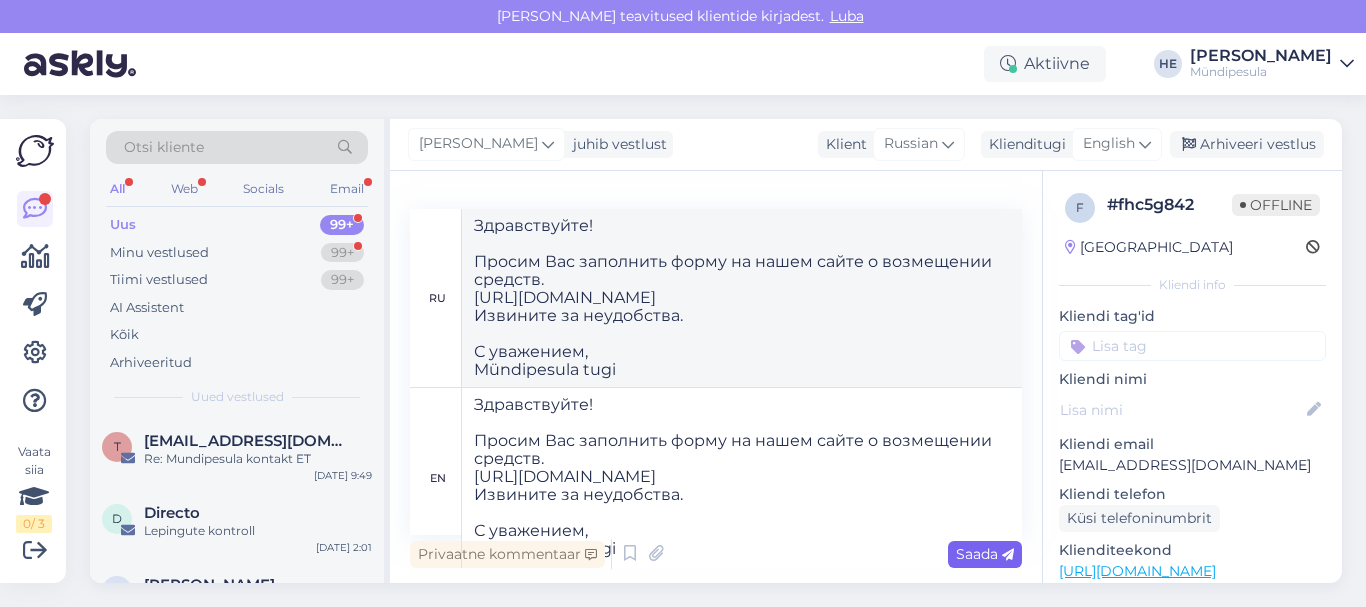 type 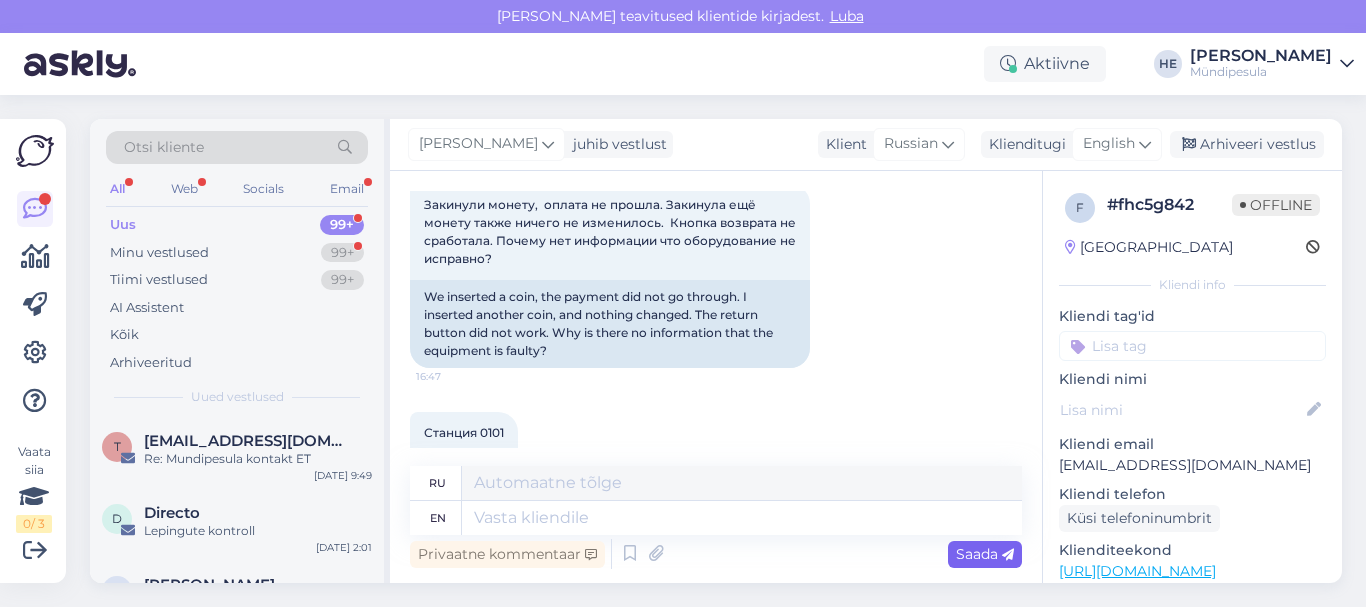scroll, scrollTop: 625, scrollLeft: 0, axis: vertical 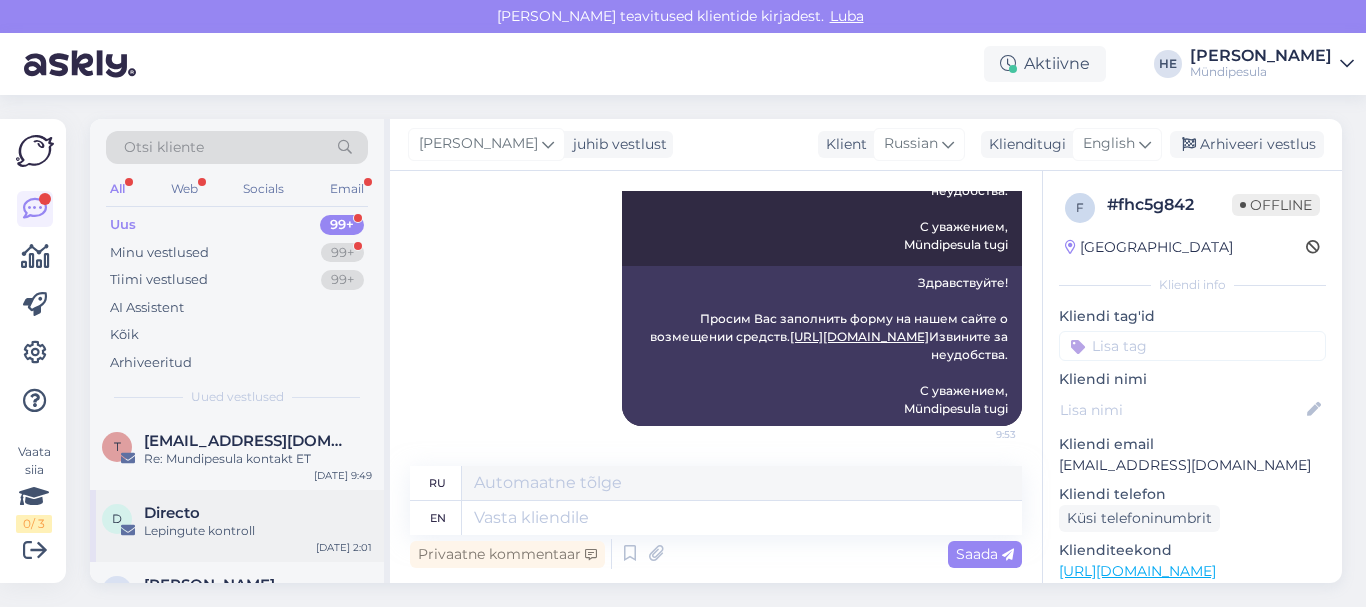 click on "Lepingute kontroll" at bounding box center [258, 531] 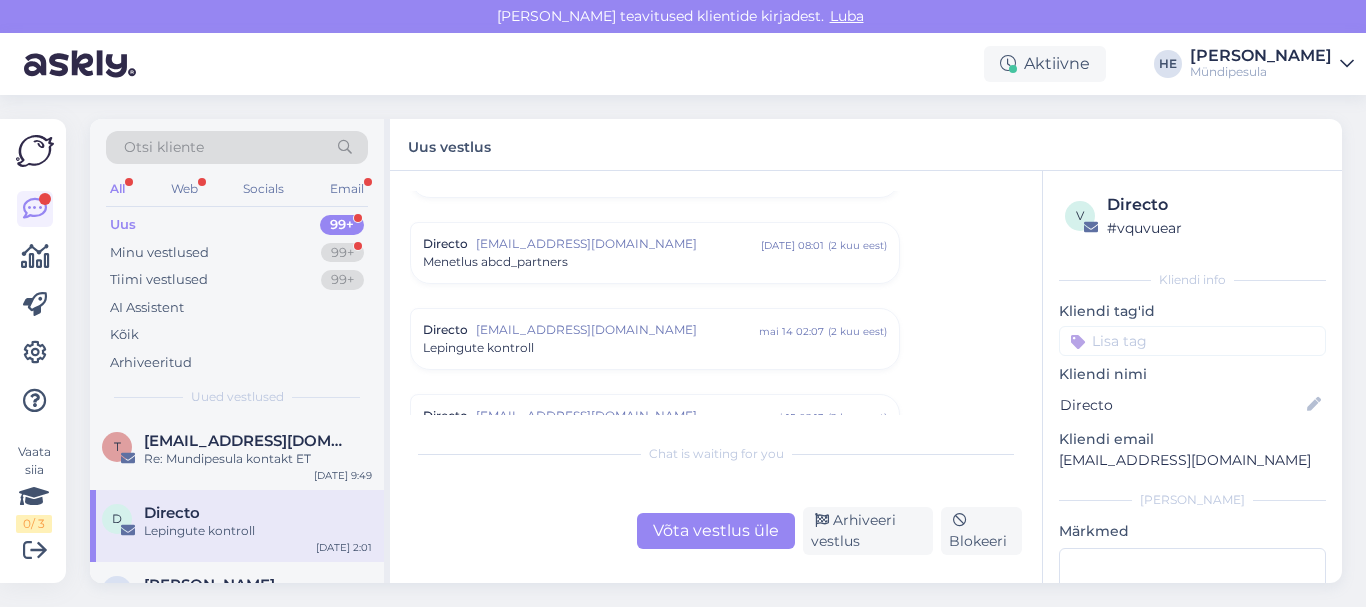 scroll, scrollTop: 8568, scrollLeft: 0, axis: vertical 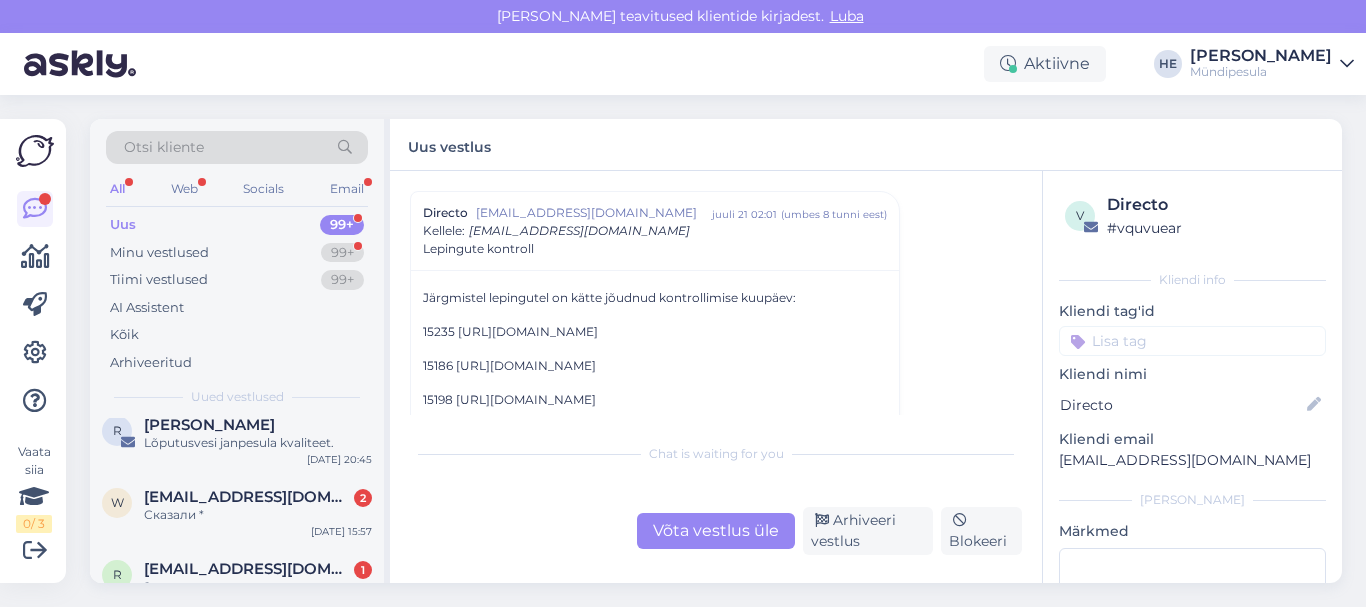 click on "w [EMAIL_ADDRESS][DOMAIN_NAME] 2 Сказали  * [DATE] 15:57" at bounding box center [237, 510] 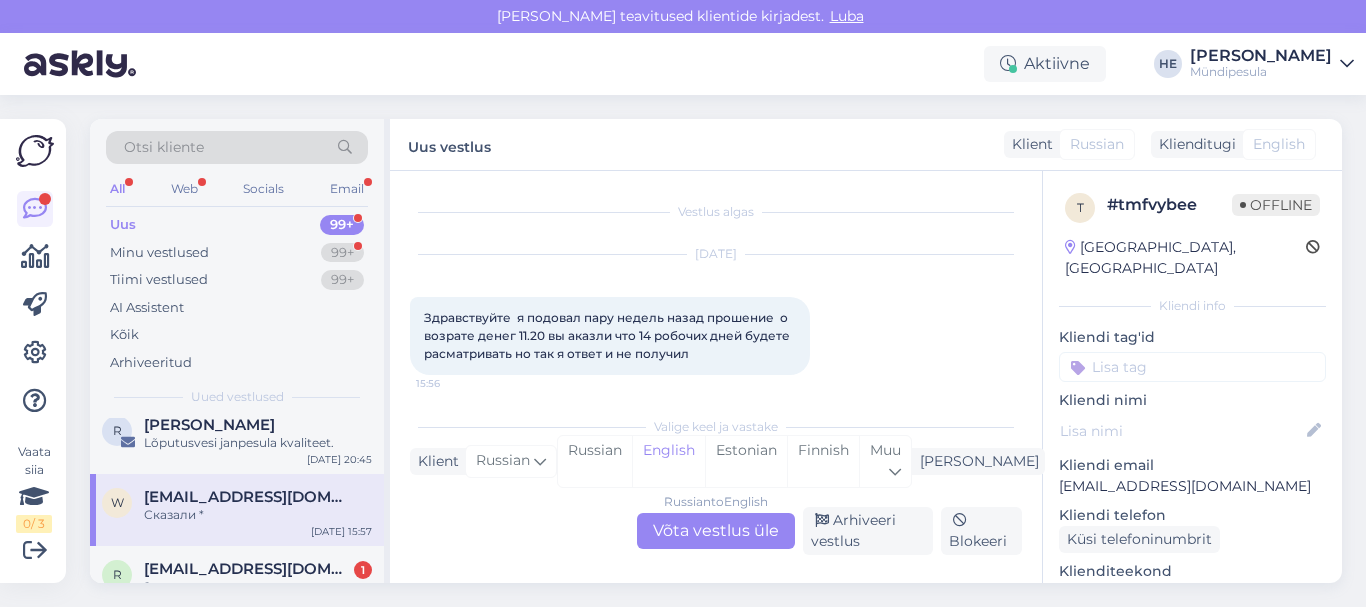 scroll, scrollTop: 95, scrollLeft: 0, axis: vertical 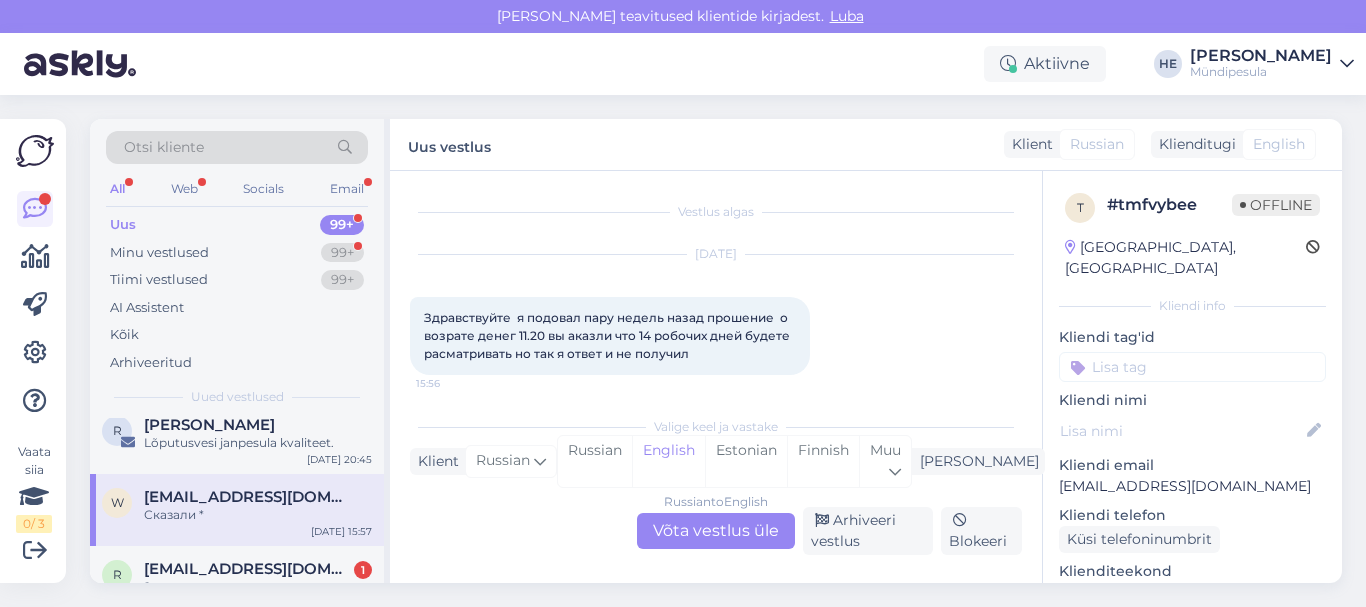 click on "[EMAIL_ADDRESS][DOMAIN_NAME]" at bounding box center (248, 497) 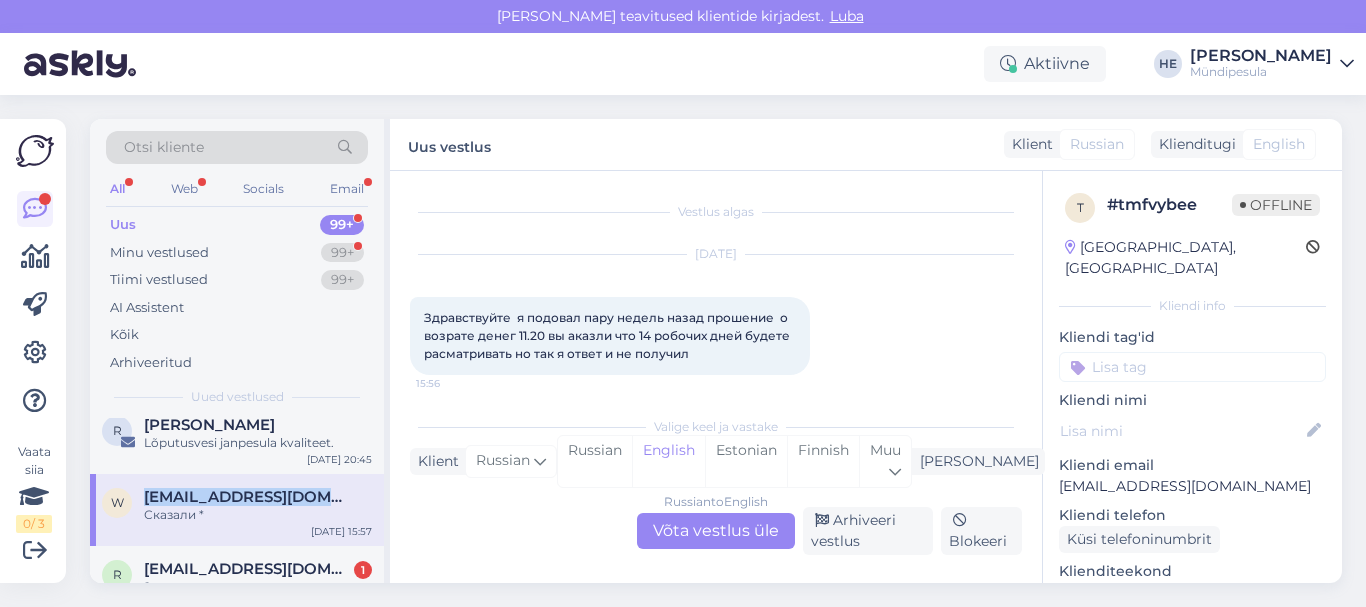 drag, startPoint x: 319, startPoint y: 501, endPoint x: 147, endPoint y: 499, distance: 172.01163 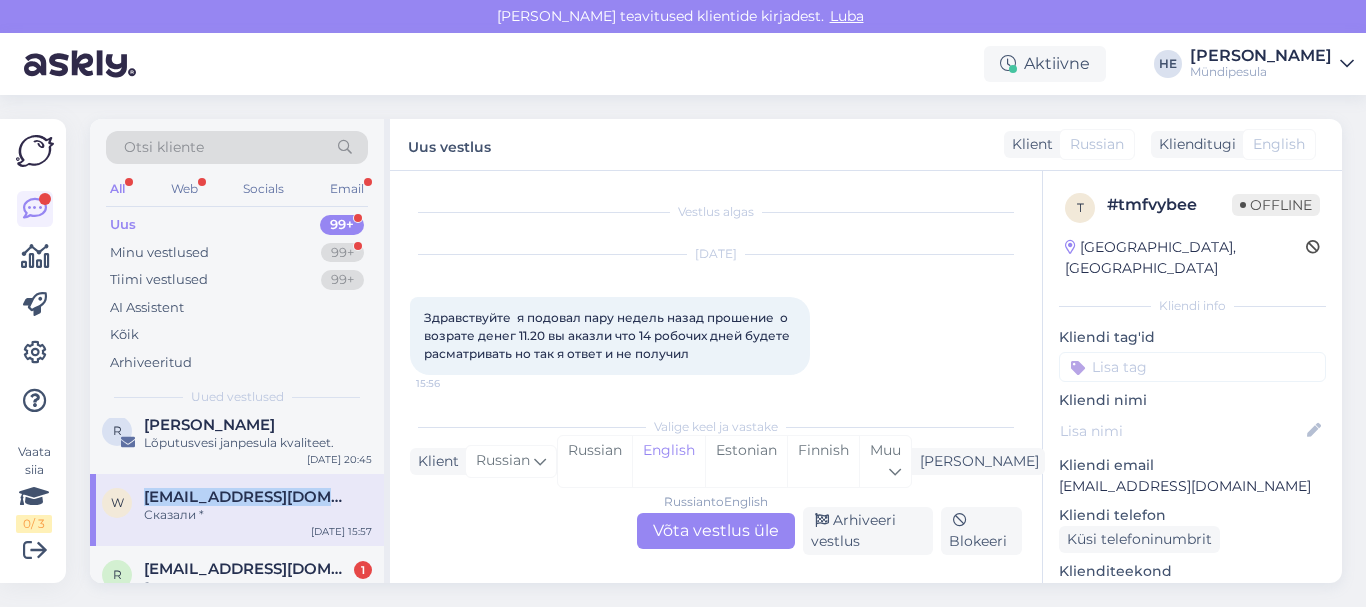 click on "[EMAIL_ADDRESS][DOMAIN_NAME]" at bounding box center (258, 497) 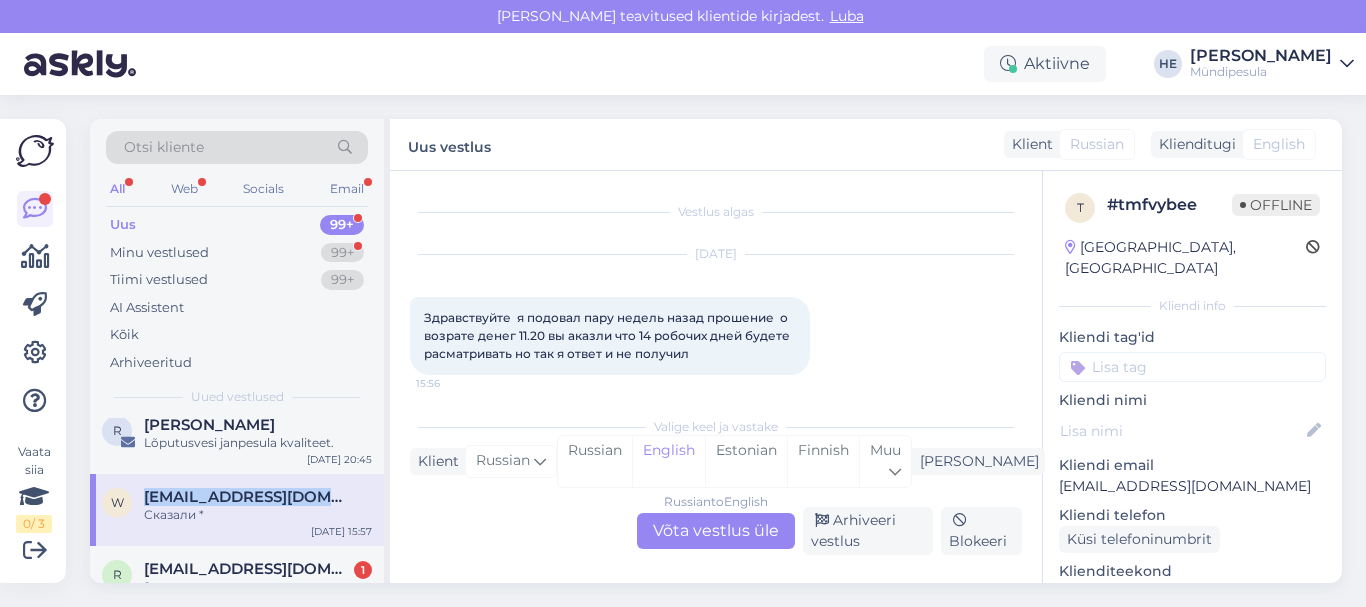 copy on "[EMAIL_ADDRESS][DOMAIN_NAME]" 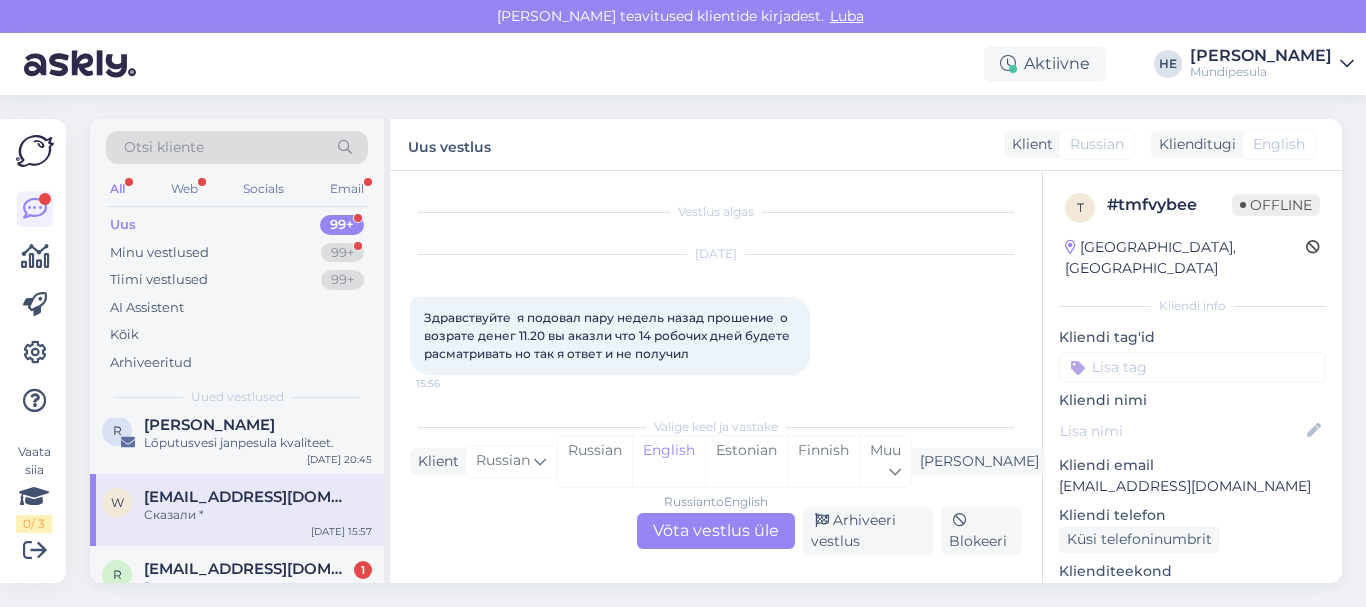click on "Russian  to  English Võta vestlus üle" at bounding box center [716, 531] 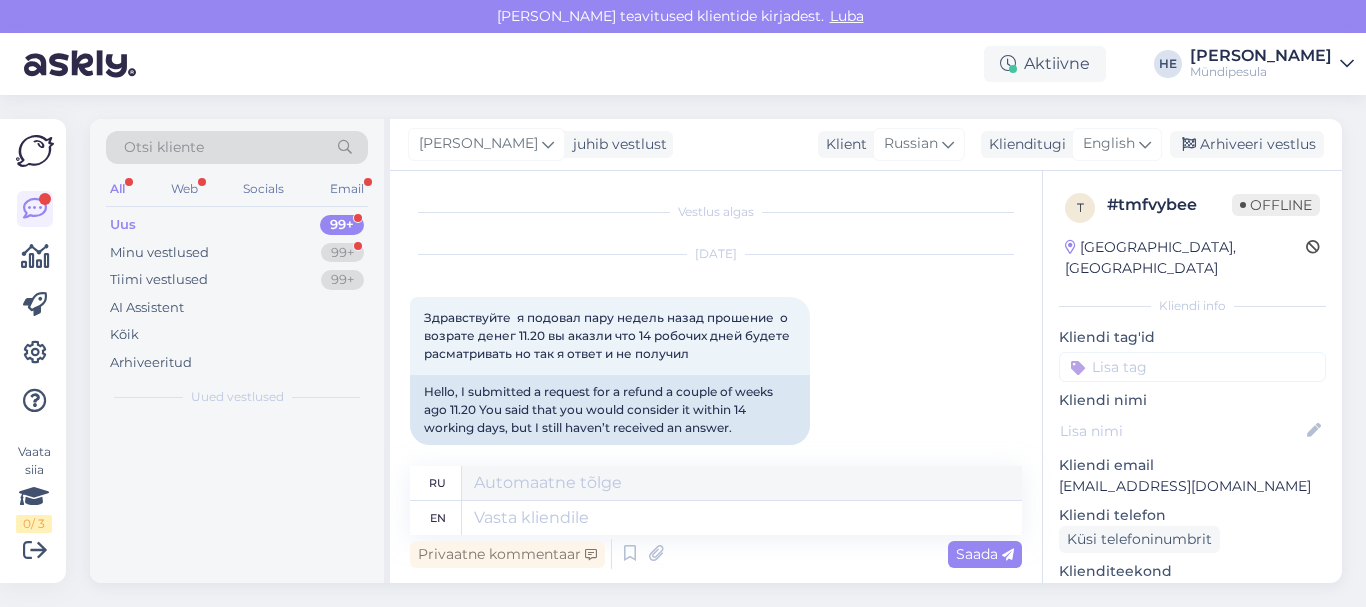scroll, scrollTop: 0, scrollLeft: 0, axis: both 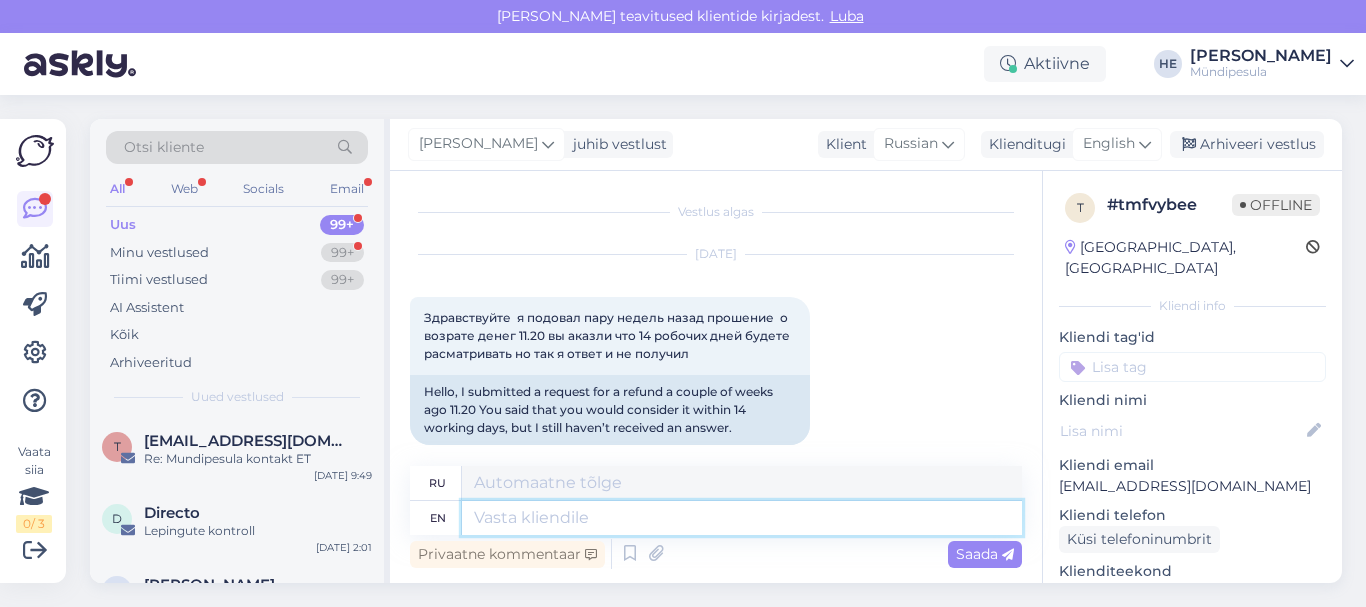 click at bounding box center [742, 518] 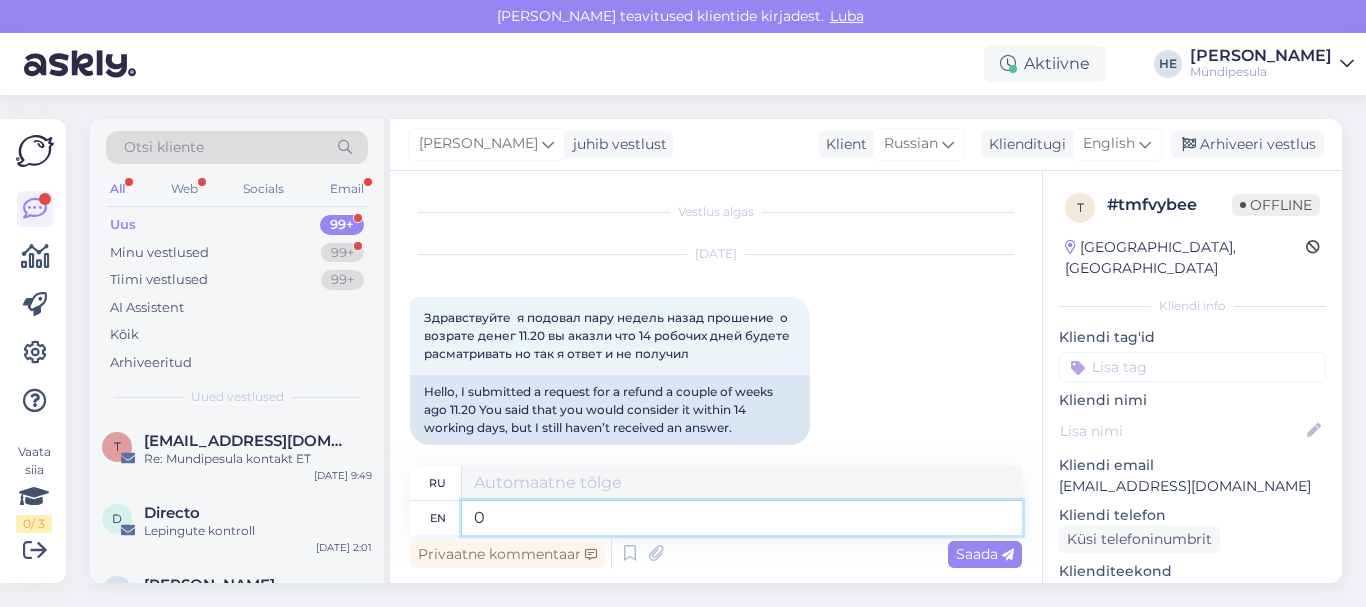 type on "09" 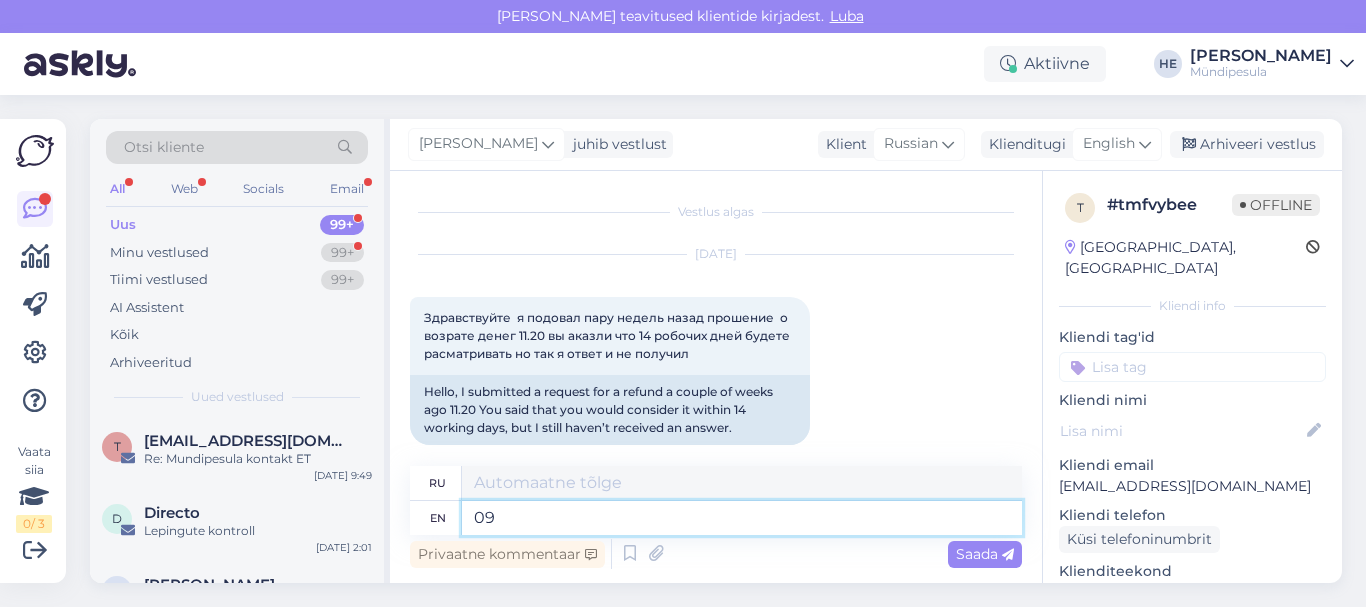 type on "09" 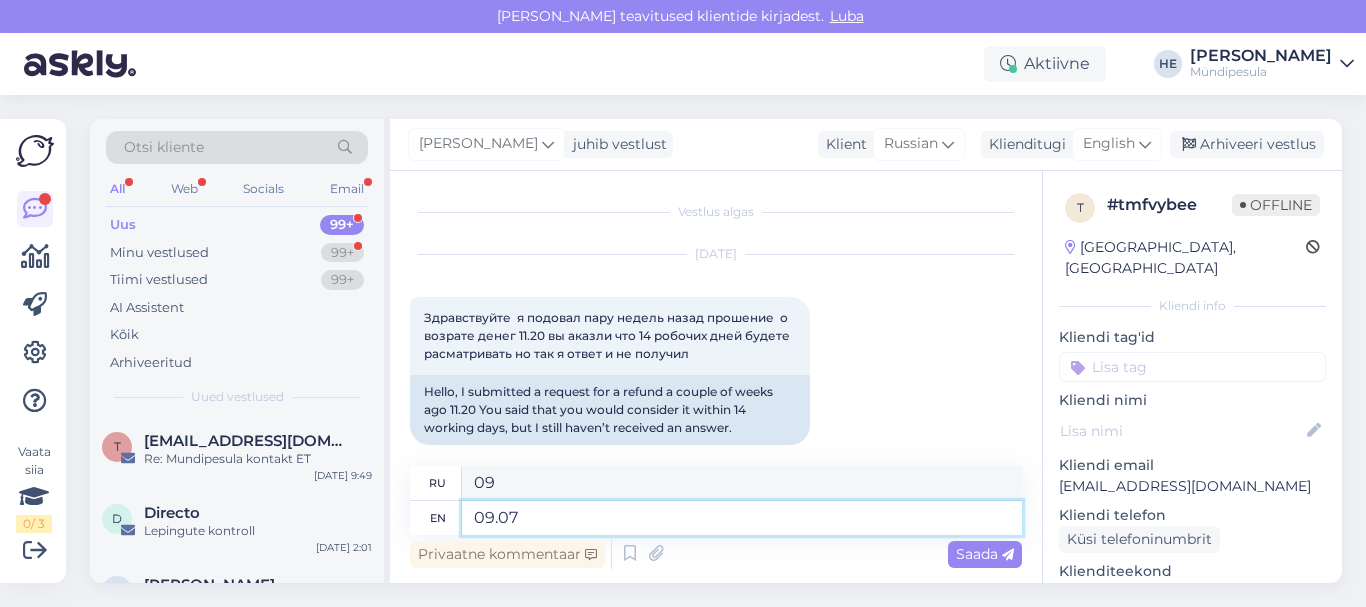 type on "09.07" 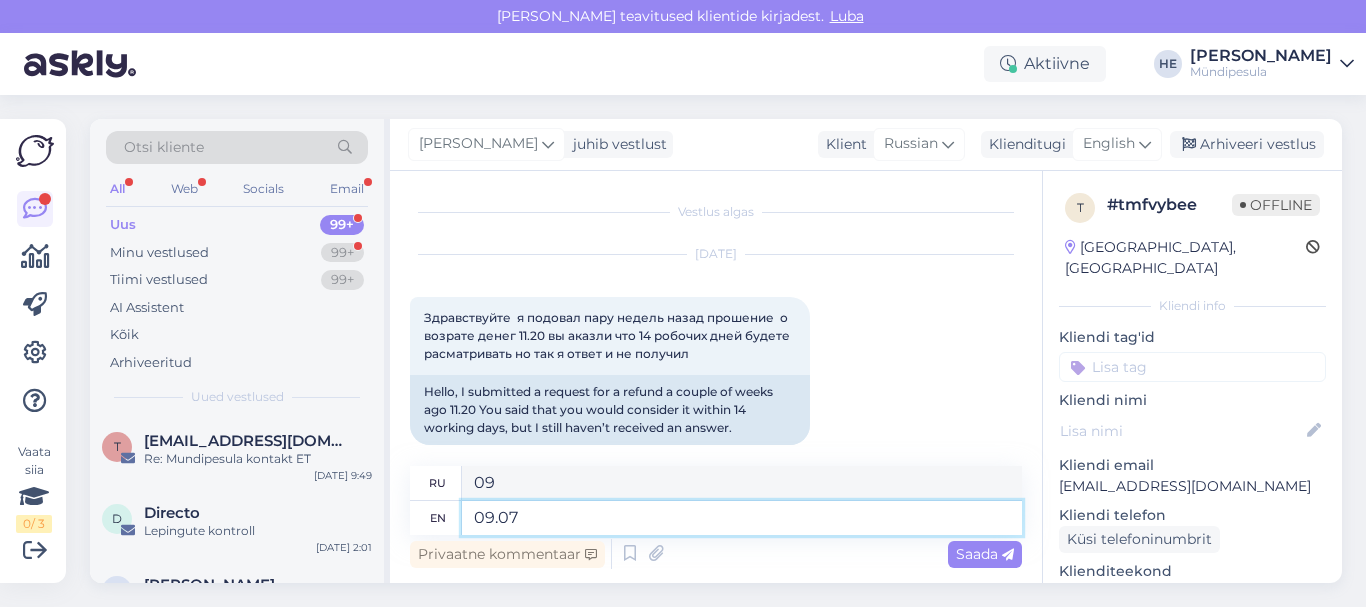 type on "09.07" 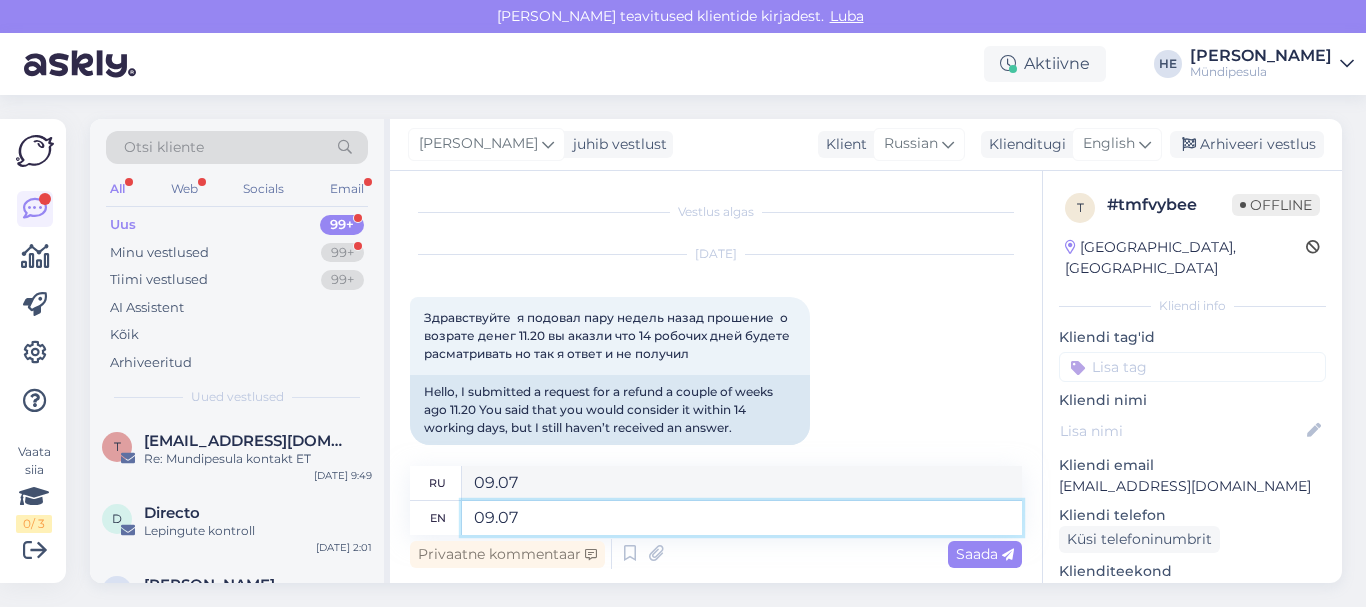 paste on "вы получили следующее письмо:" 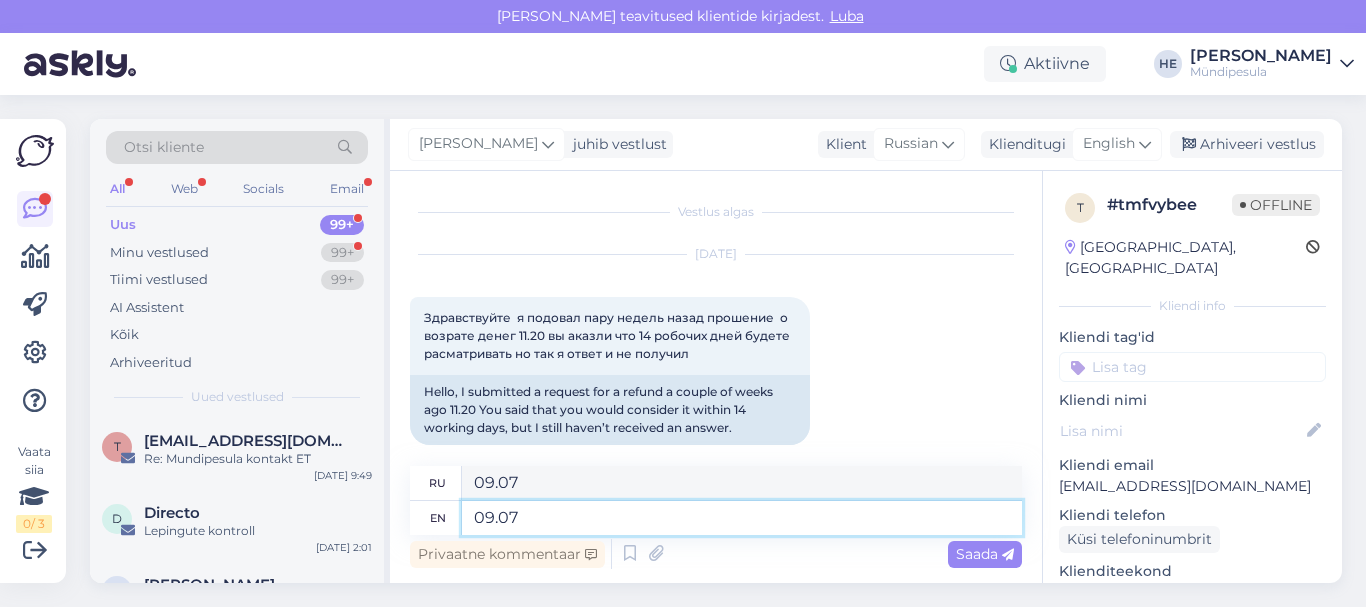 type on "09.07 вы получили следующее письмо:" 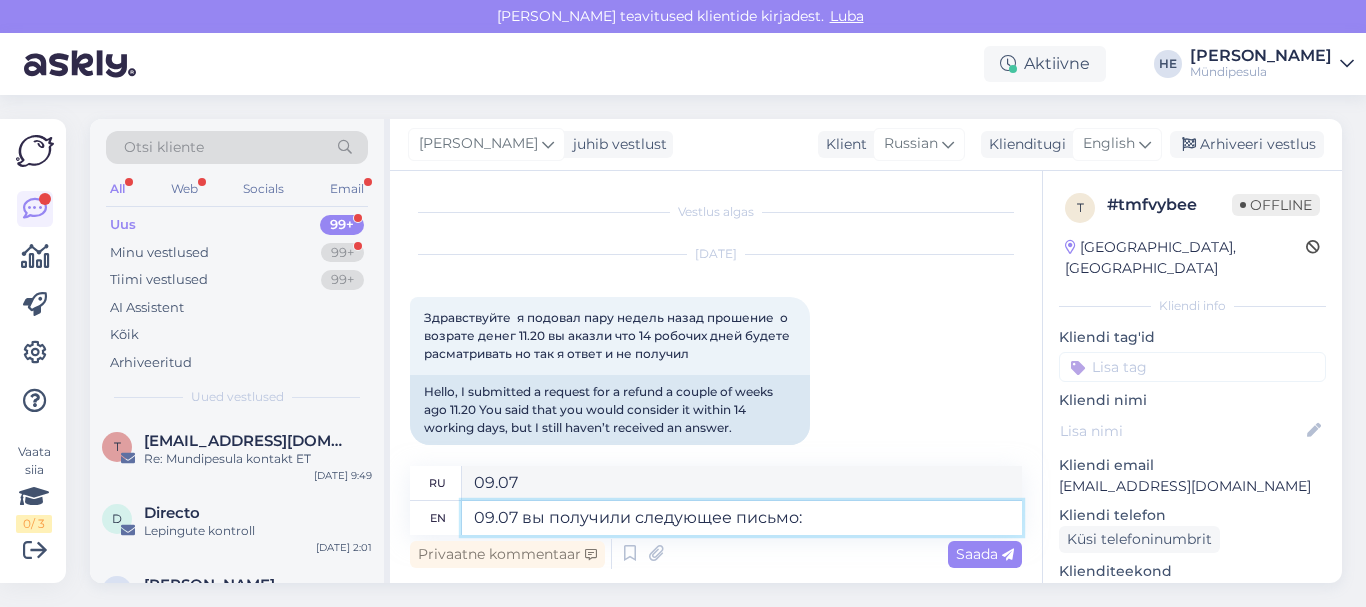 type on "09.07 вы получили следующее письмо:" 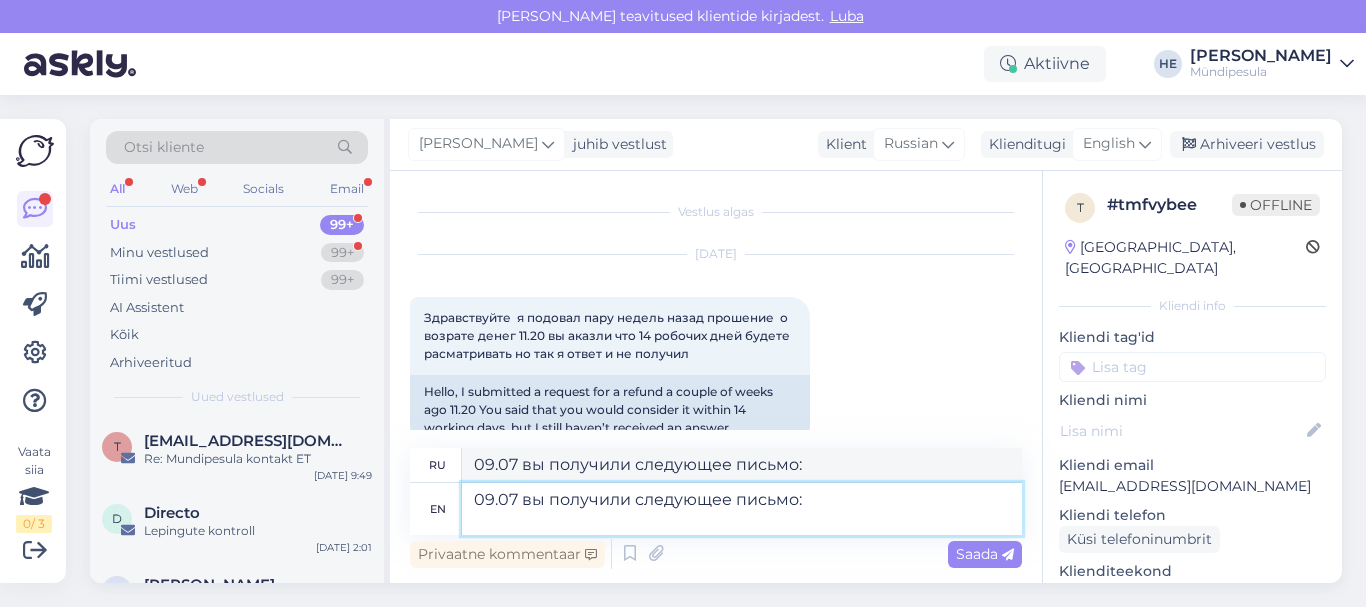 paste on "Здравствуйте!
Ваше заявление на возврат средств было принято к рассмотрению.  Пришлите пожалуйста чек об оплате. Если нам потребуются уточнения, мы свяжемся с [PERSON_NAME].
Извините за неудобства.
С уважением,
[PERSON_NAME] tugi" 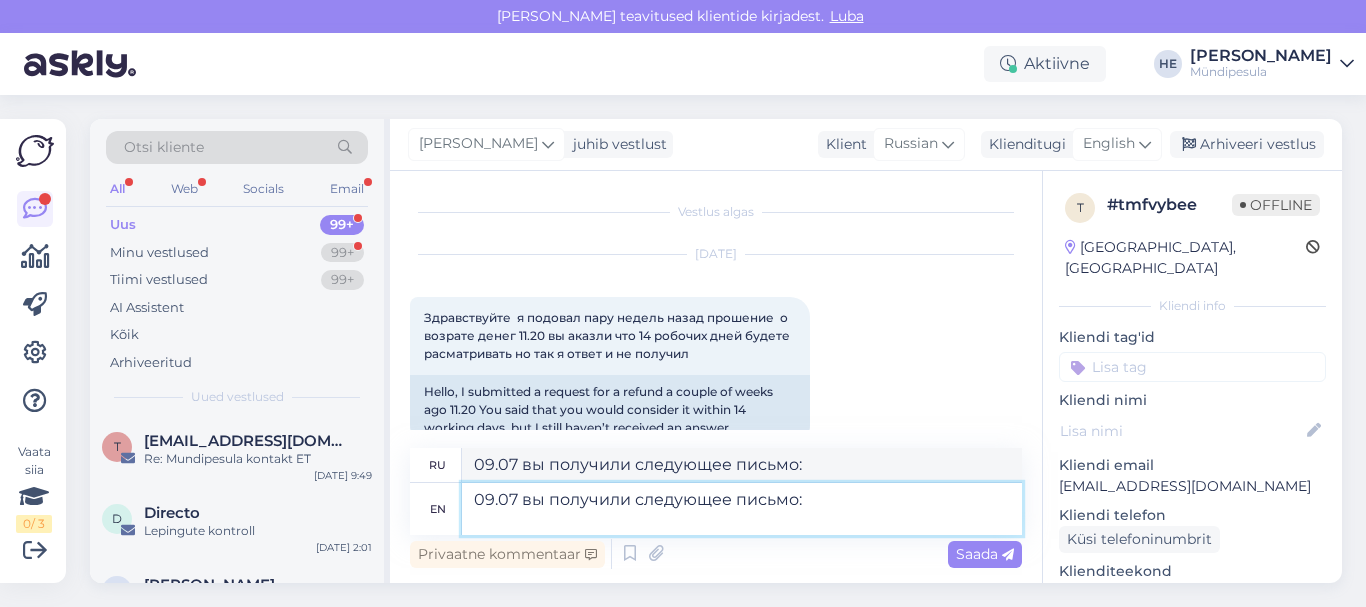 type on "09.07 вы получили следующее письмо:
Здравствуйте!
Ваше заявление на возврат средств было принято к рассмотрению.  Пришлите пожалуйста чек об оплате. Если нам потребуются уточнения, мы свяжемся с [PERSON_NAME].
Извините за неудобства.
С уважением,
[PERSON_NAME] tugi" 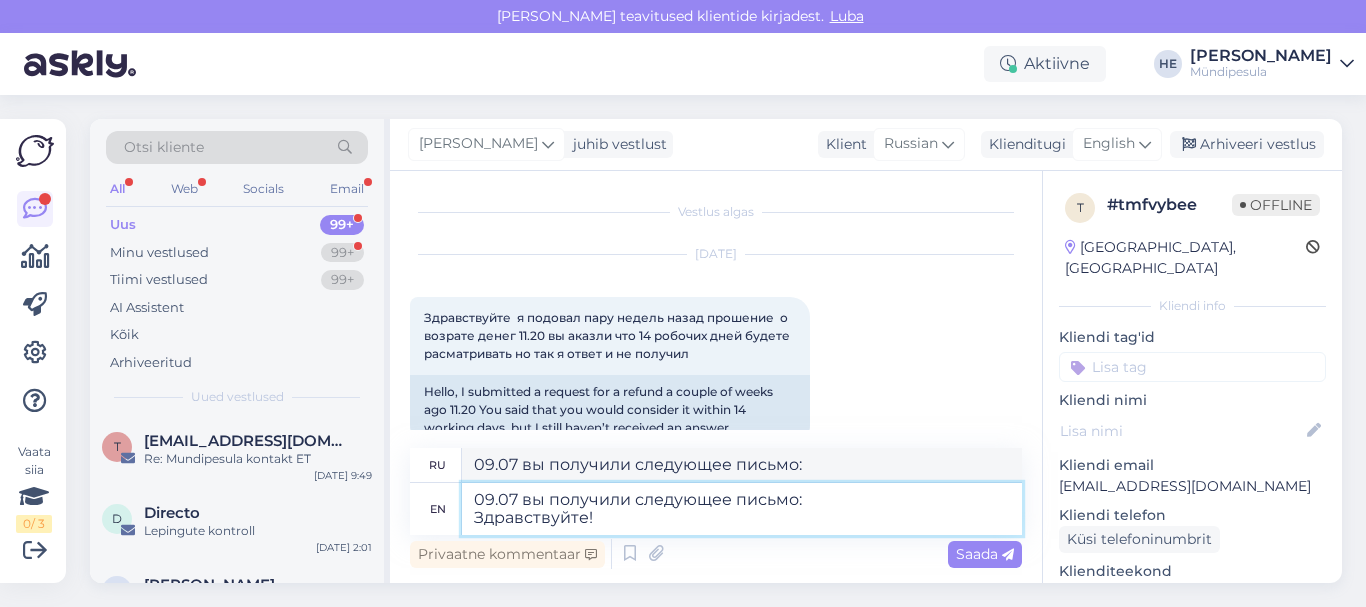 scroll, scrollTop: 8, scrollLeft: 0, axis: vertical 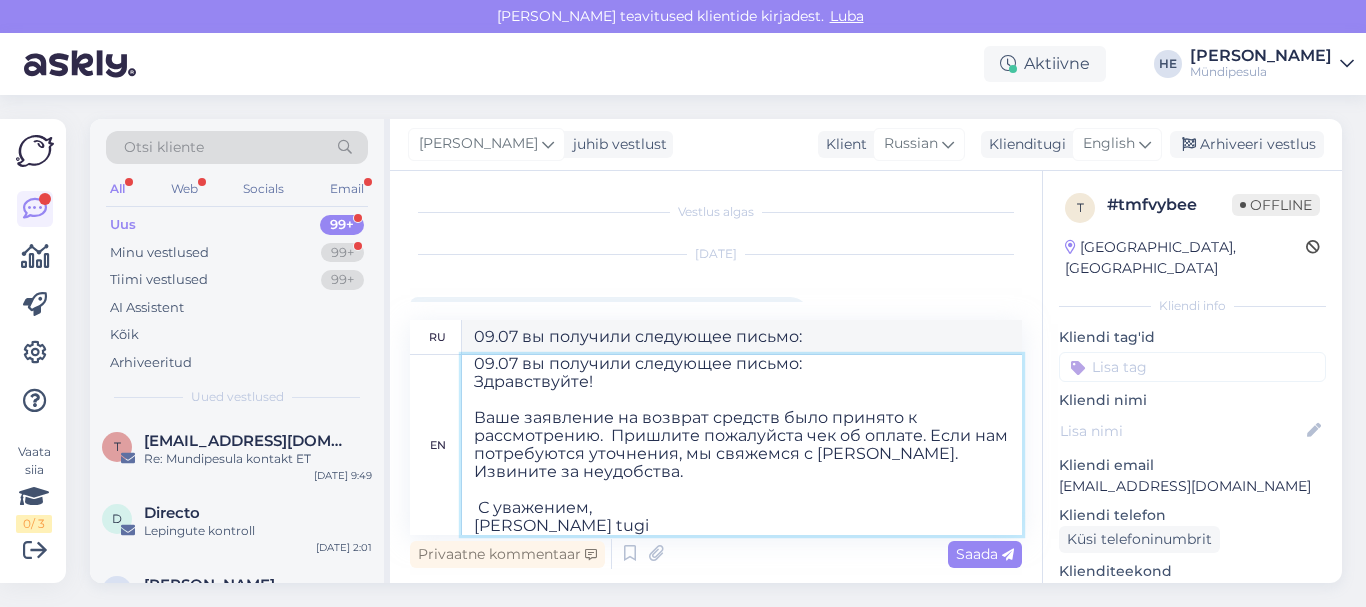 type on "09.07 вы получили следующее письмо:
Здравствуйте!
Ваше заявление о возврате средств было традиционным для [GEOGRAPHIC_DATA]. Пришлите пожалуйста чек об игре. Если нам потребуются уточнения, мы свяжемся с [PERSON_NAME].
Извините за неудобства.
С уважением,
[PERSON_NAME] tugi" 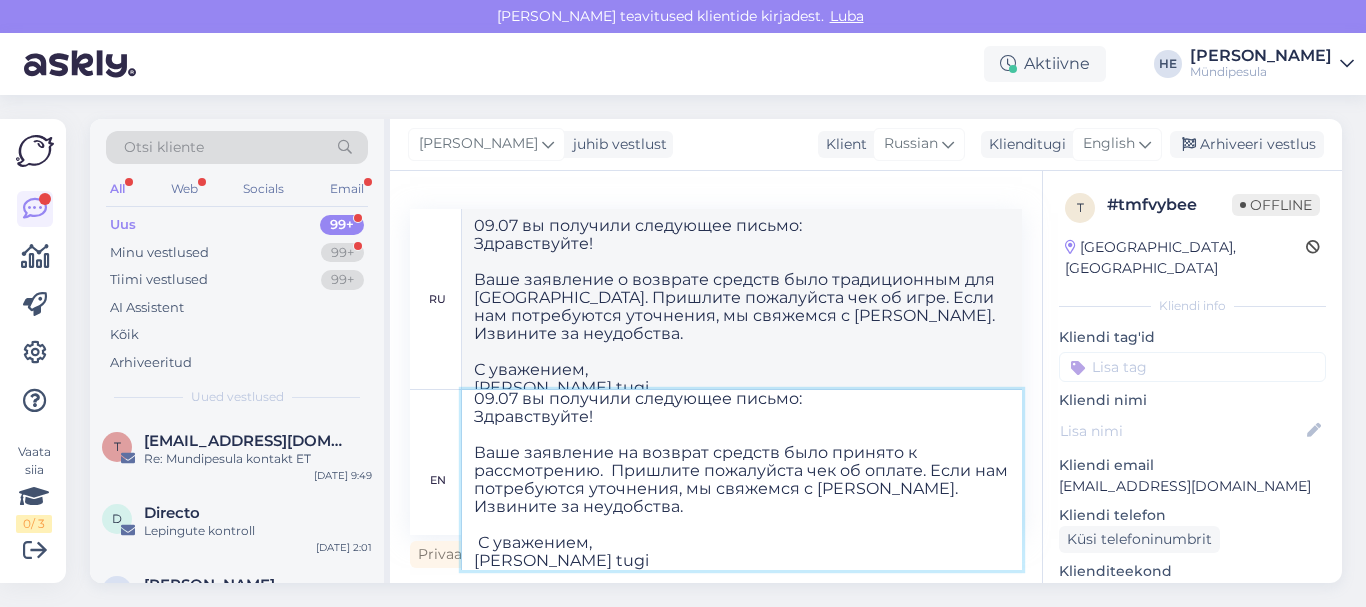 click on "09.07 вы получили следующее письмо:
Здравствуйте!
Ваше заявление на возврат средств было принято к рассмотрению.  Пришлите пожалуйста чек об оплате. Если нам потребуются уточнения, мы свяжемся с [PERSON_NAME].
Извините за неудобства.
С уважением,
[PERSON_NAME] tugi" at bounding box center (742, 480) 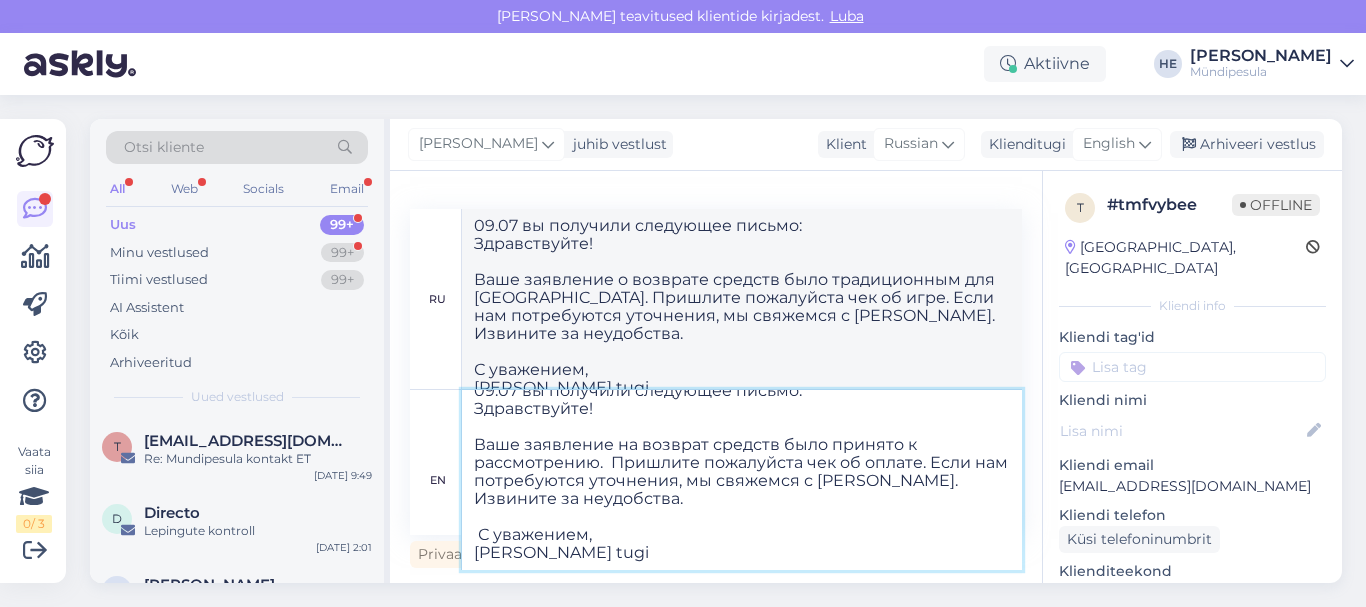 type 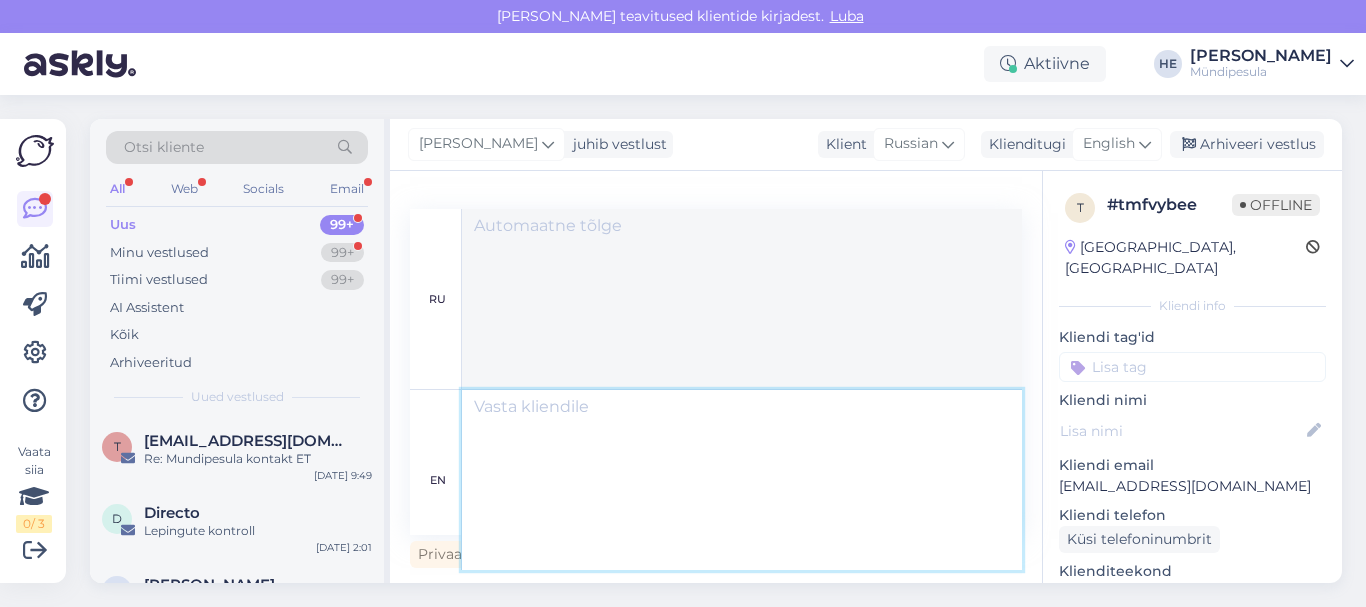 scroll, scrollTop: 625, scrollLeft: 0, axis: vertical 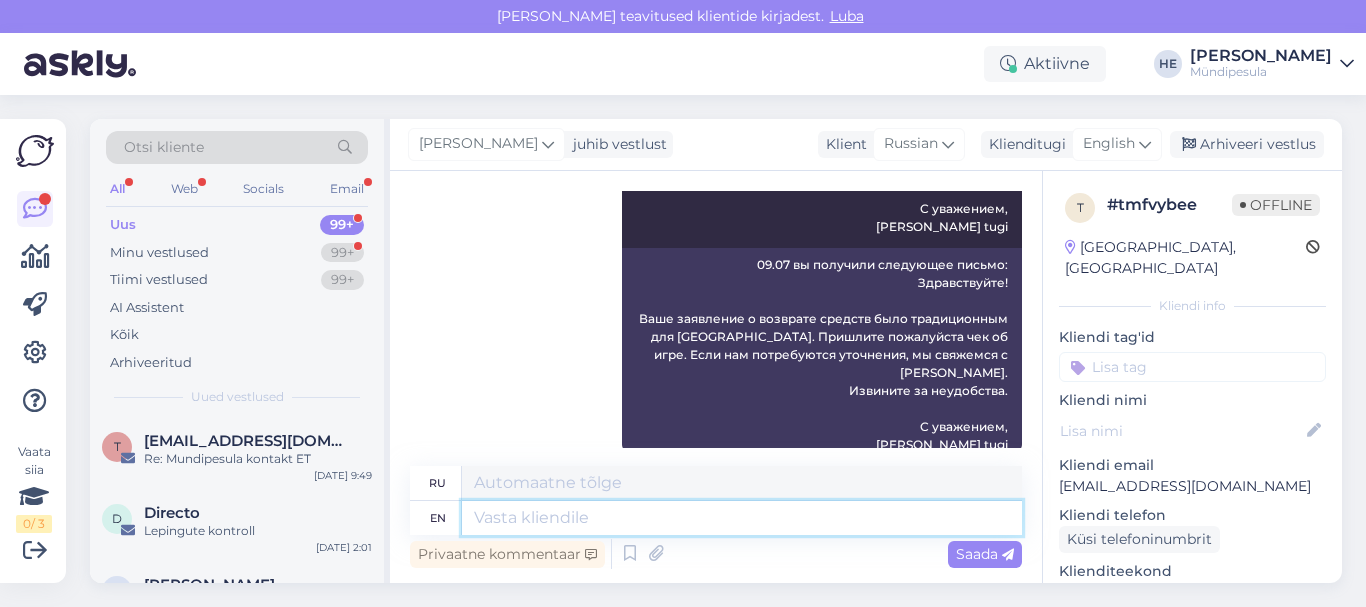 paste on "Пришлите пожалуйста чек об оплате" 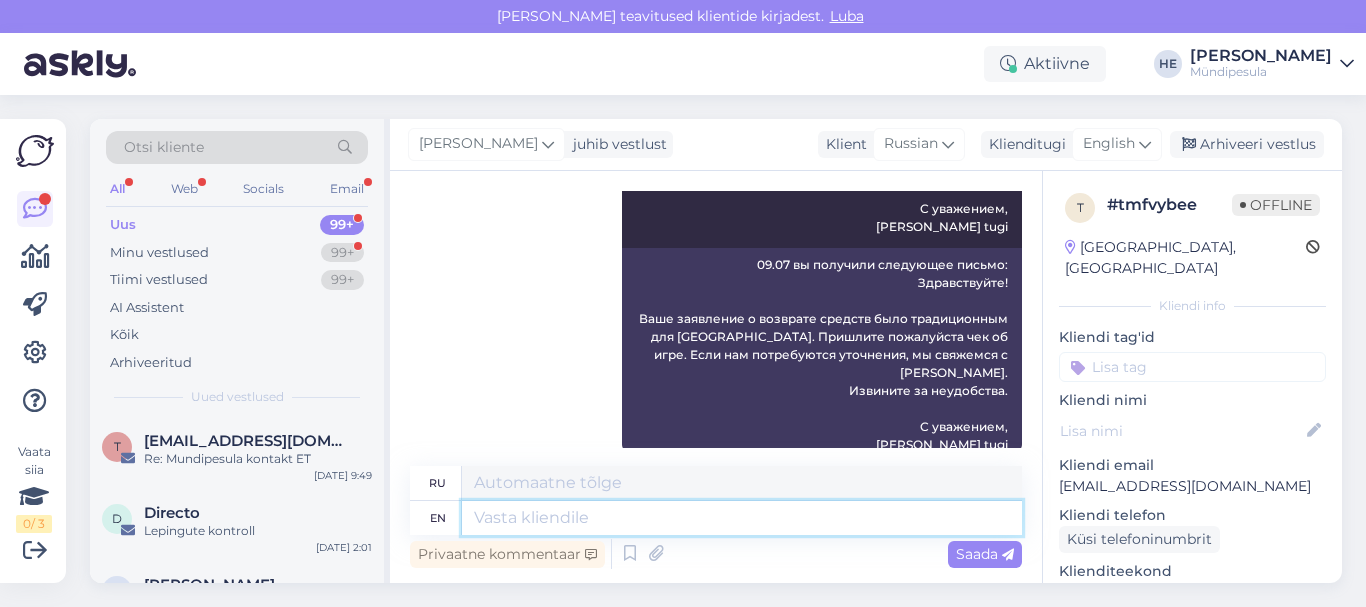type on "Пришлите пожалуйста чек об оплате" 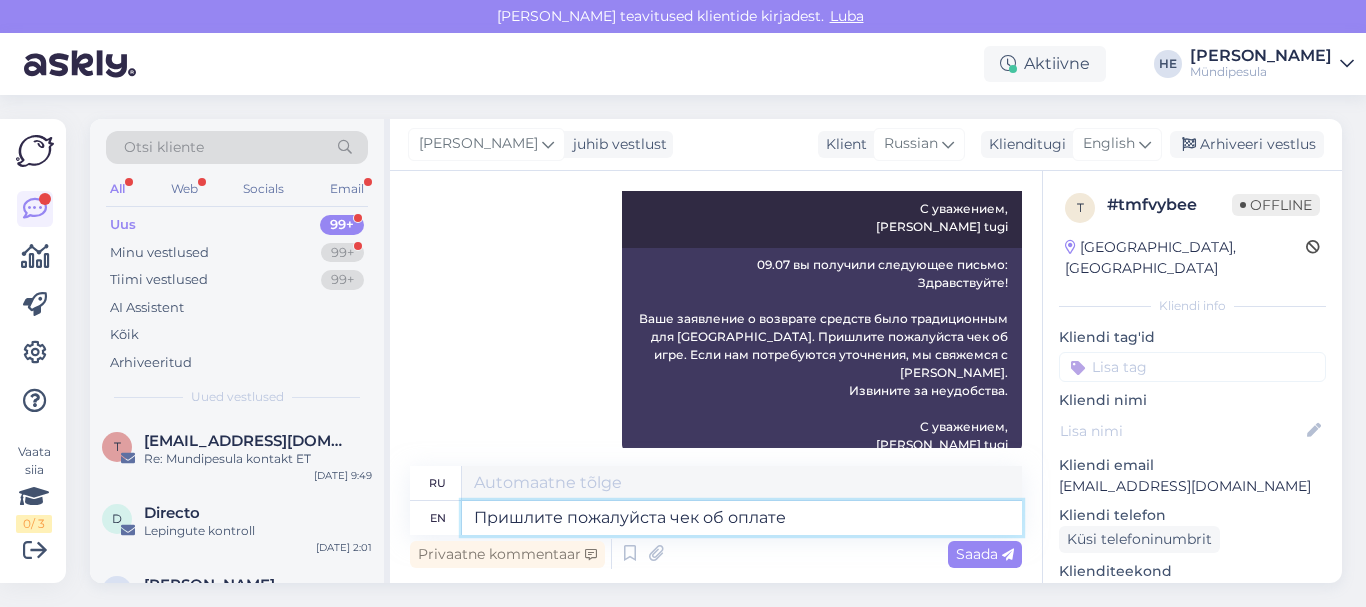 type on "Пришлите пожалуйста чек на смерть" 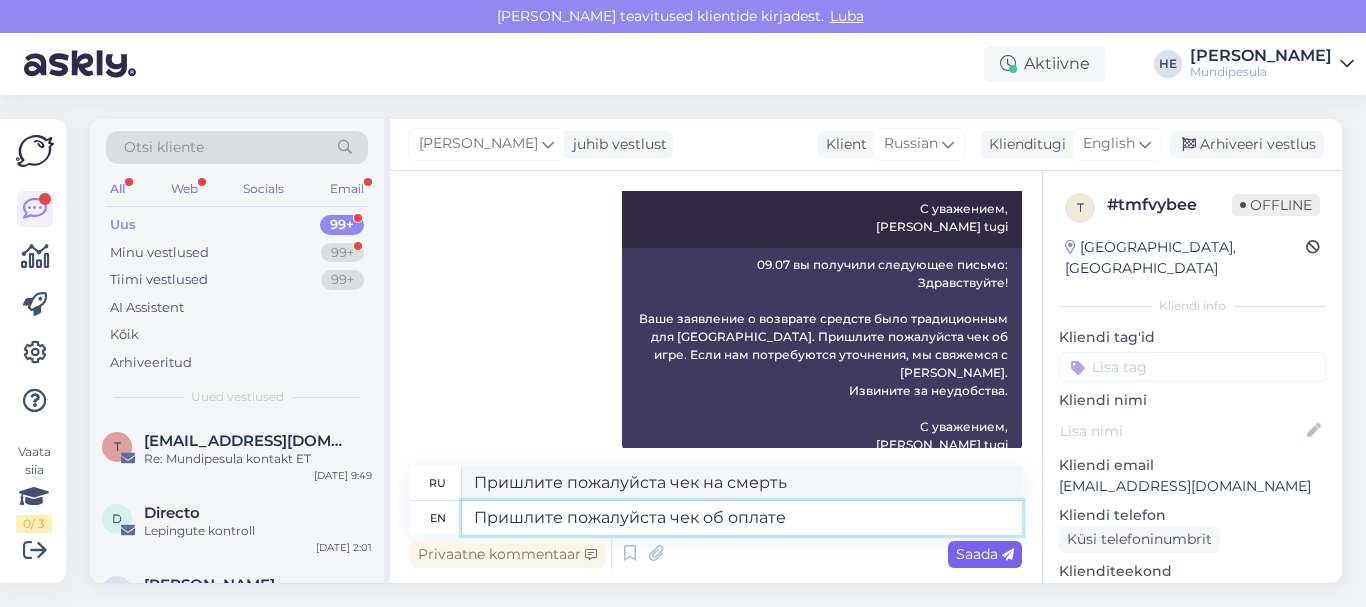 type on "Пришлите пожалуйста чек об оплате" 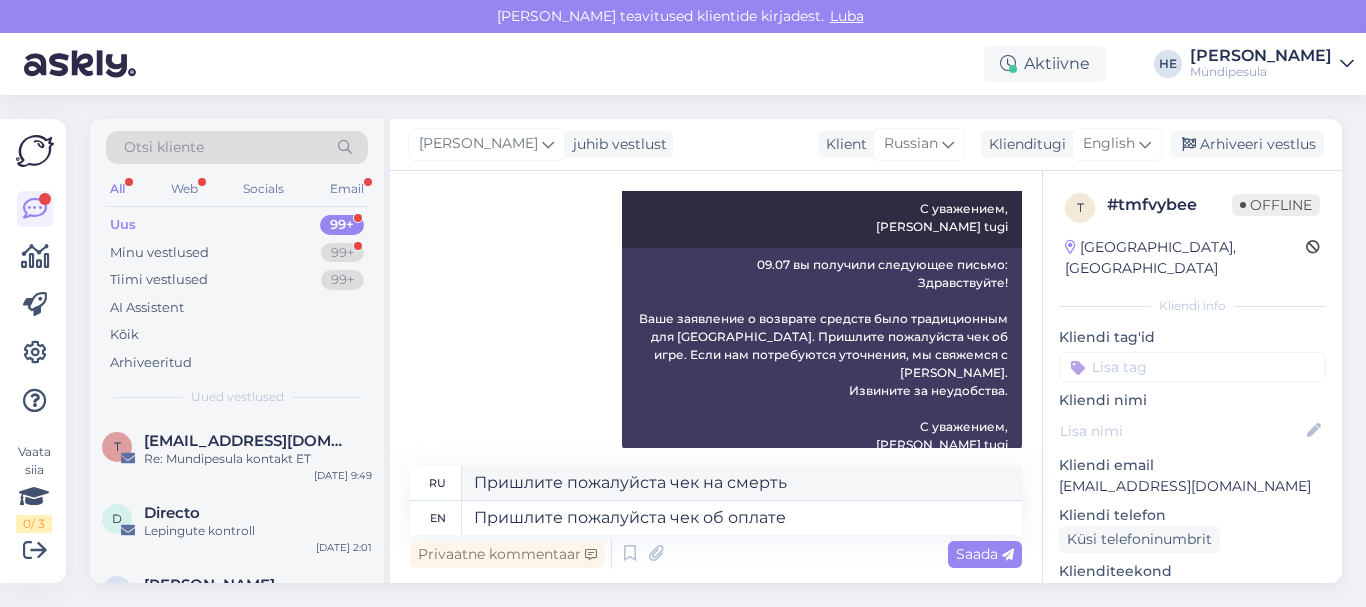 click on "Saada" at bounding box center [985, 554] 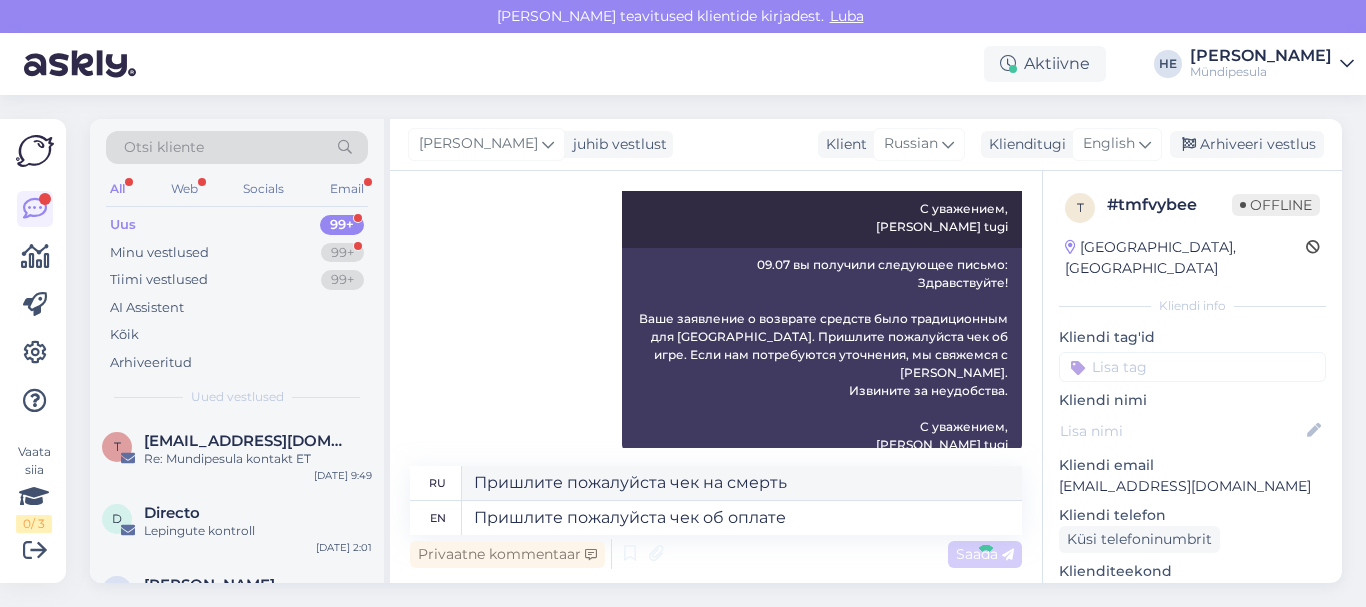 type 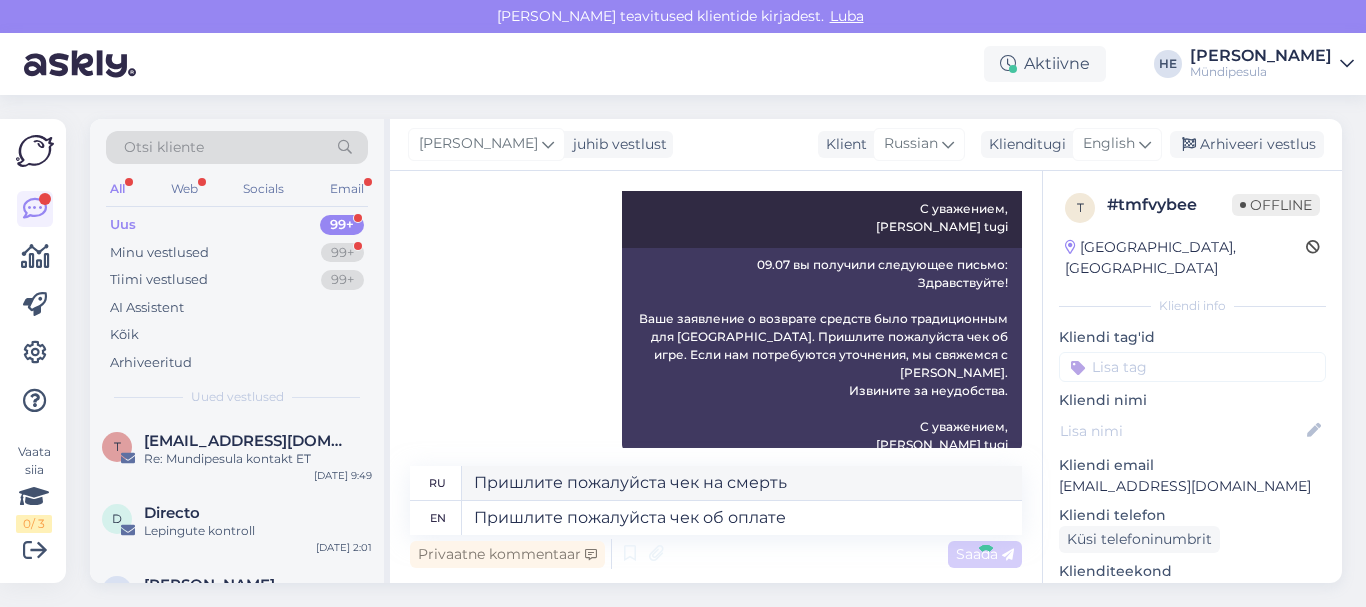 type 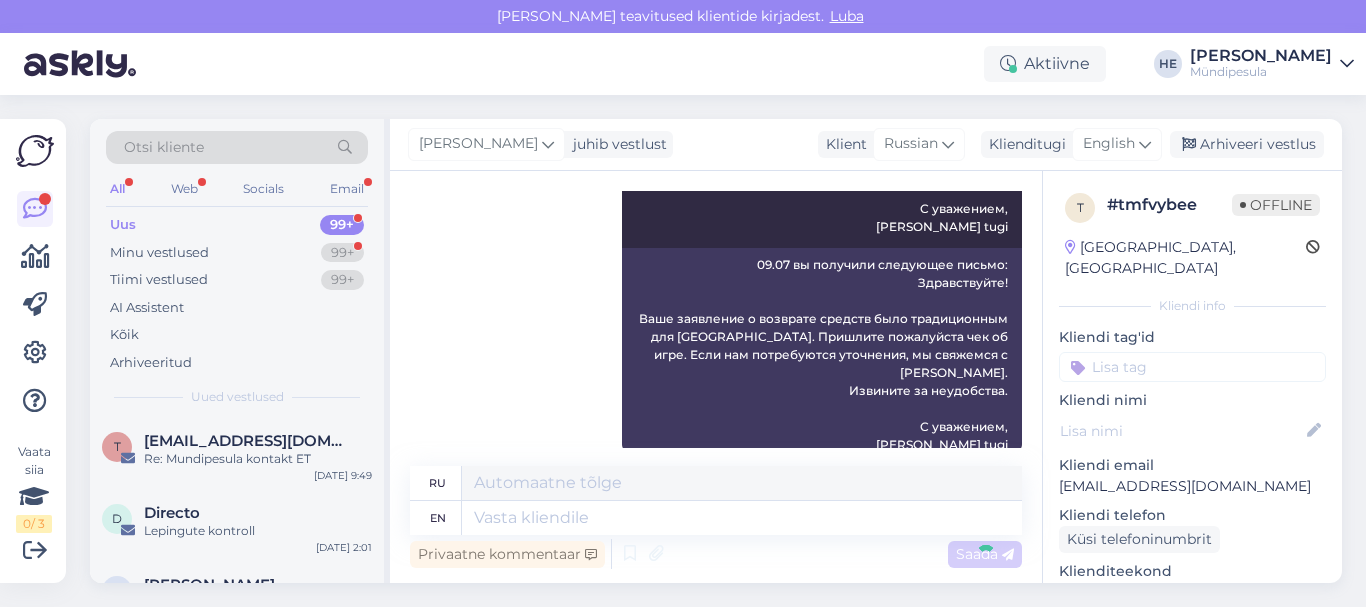 scroll, scrollTop: 745, scrollLeft: 0, axis: vertical 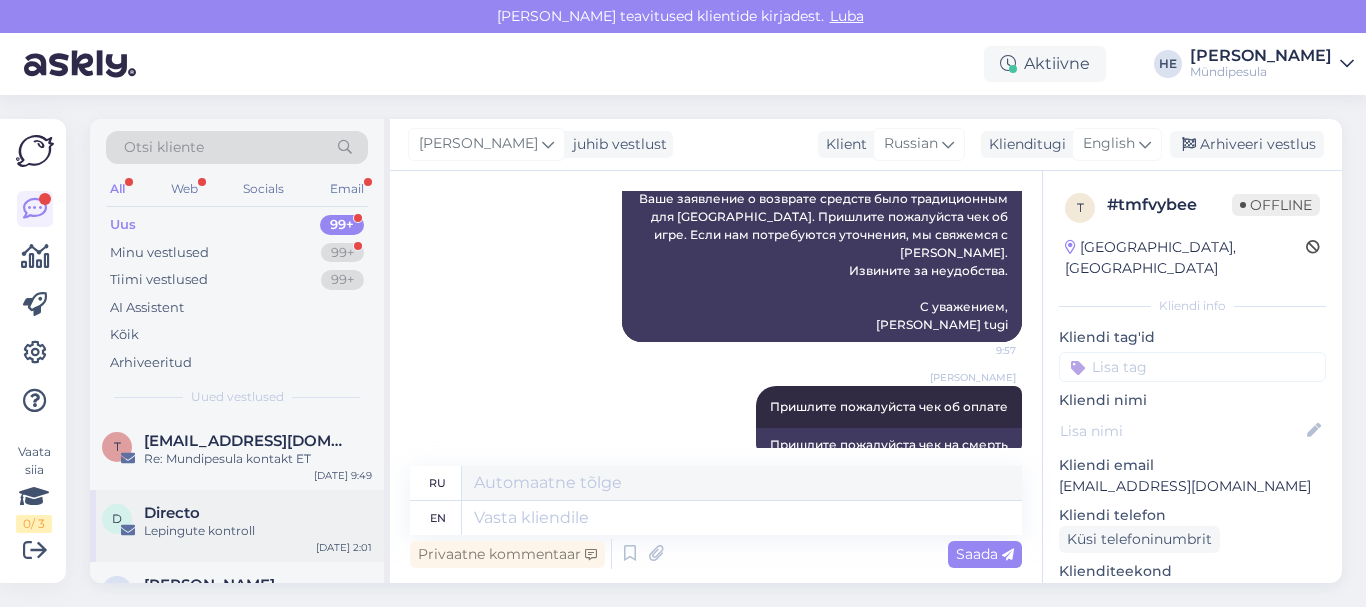 click on "Lepingute kontroll" at bounding box center (258, 531) 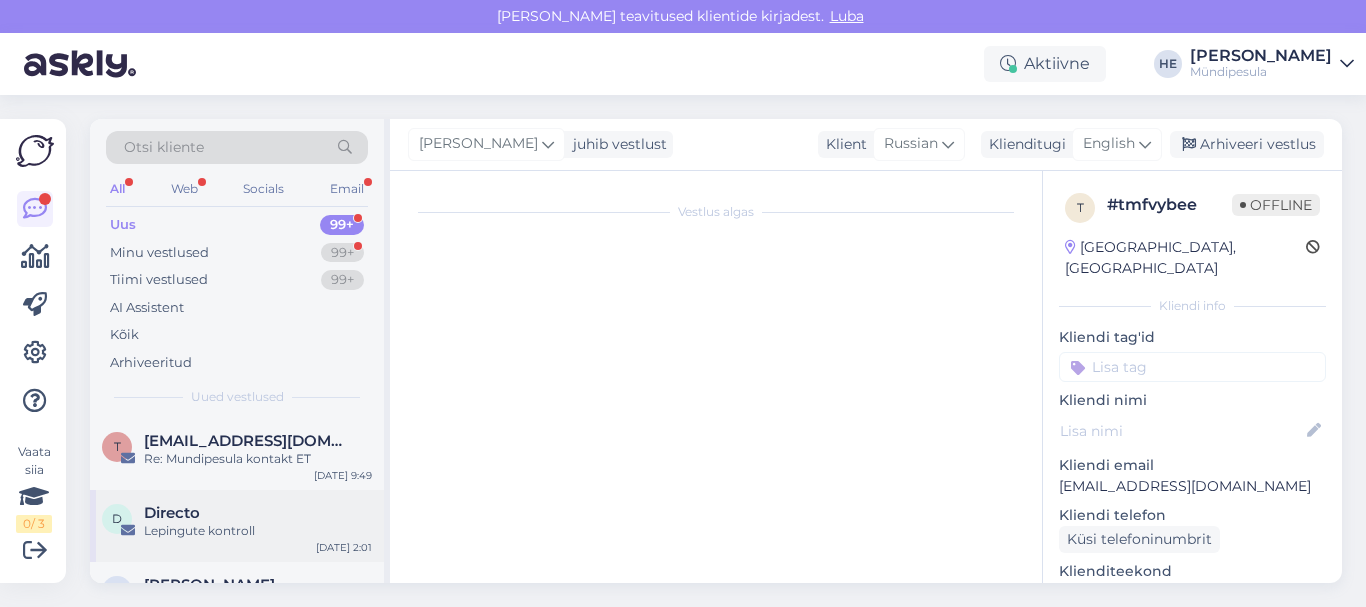 scroll, scrollTop: 8488, scrollLeft: 0, axis: vertical 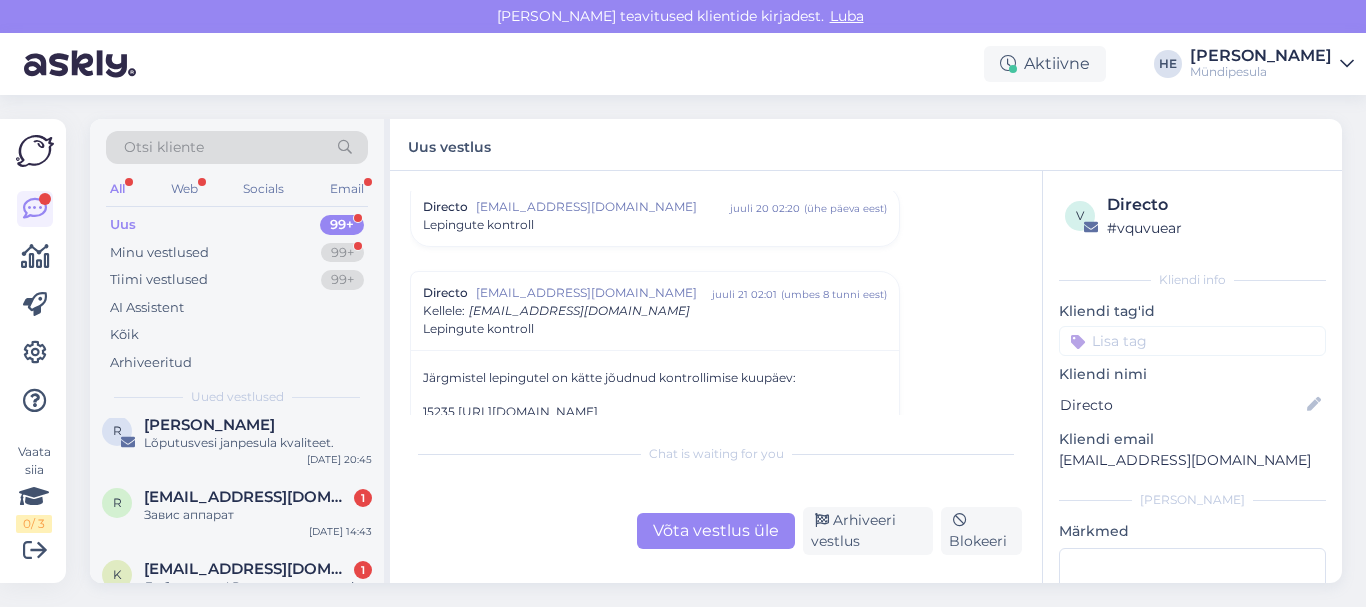 click on "Завис аппарат" at bounding box center [258, 515] 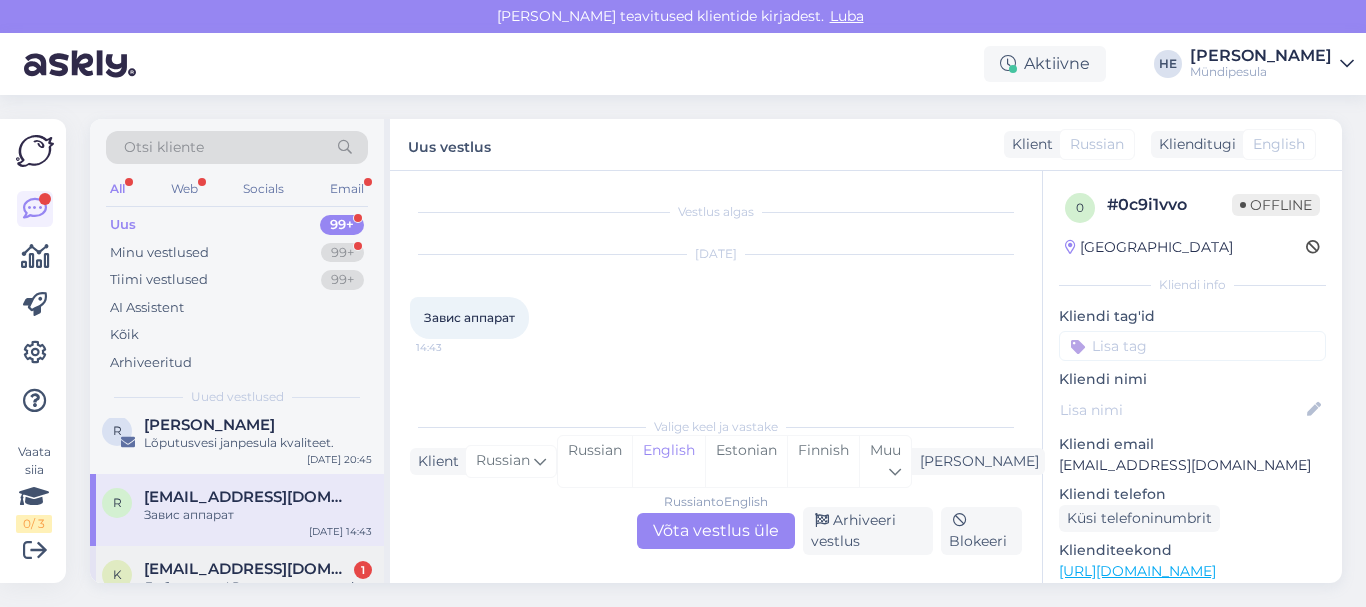 click on "[EMAIL_ADDRESS][DOMAIN_NAME]" at bounding box center [248, 569] 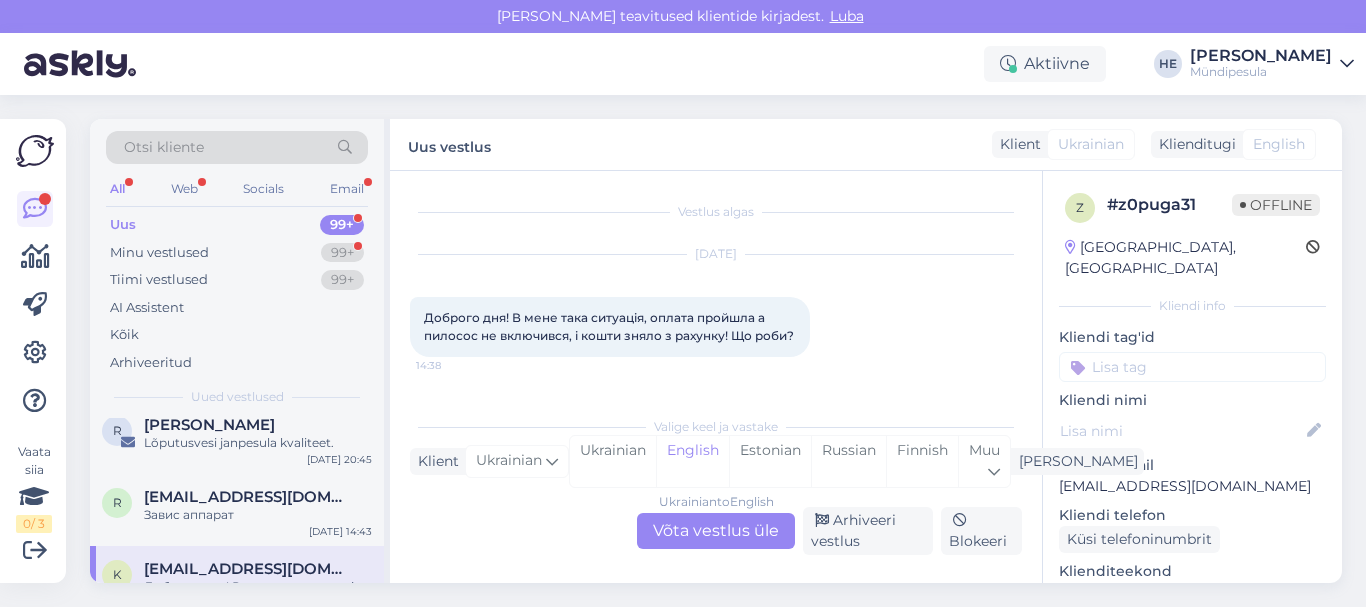 click on "Ukrainian  to  English Võta vestlus üle" at bounding box center [716, 531] 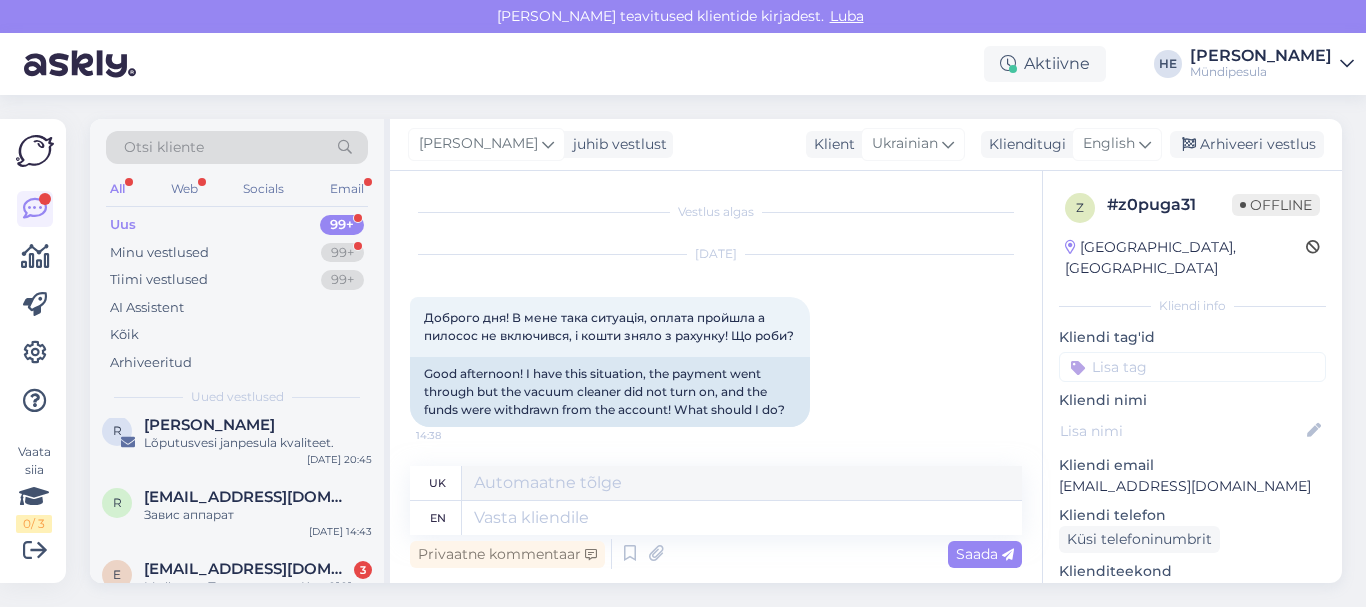 scroll, scrollTop: 0, scrollLeft: 0, axis: both 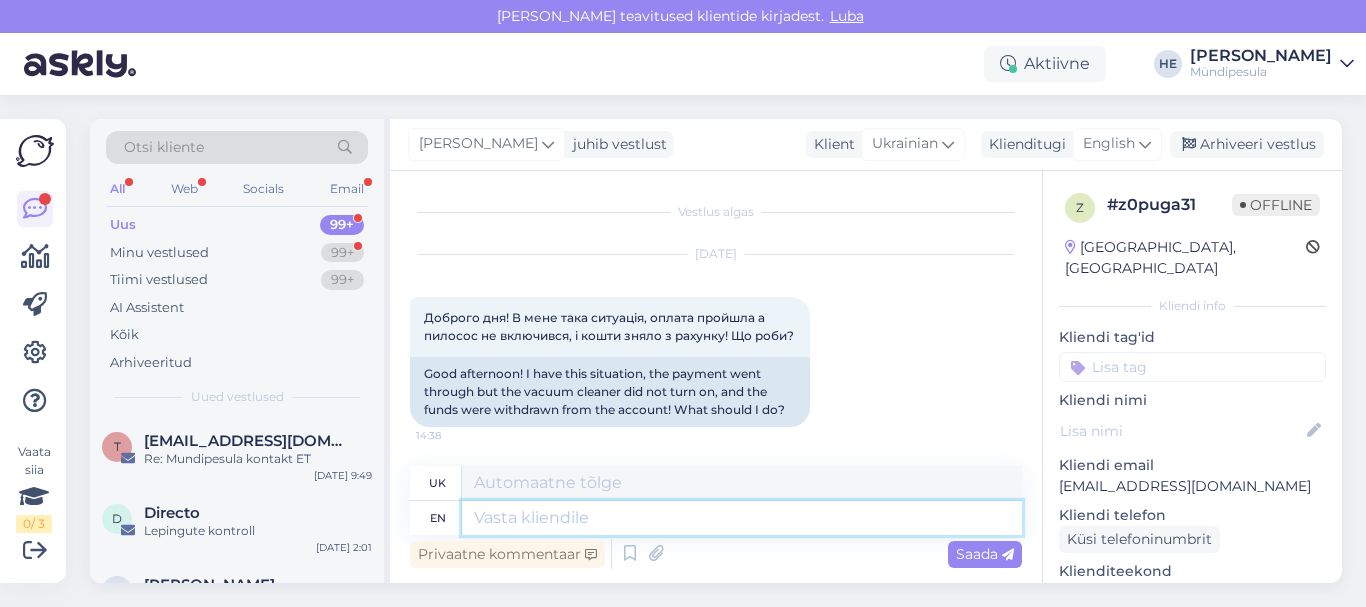 click at bounding box center [742, 518] 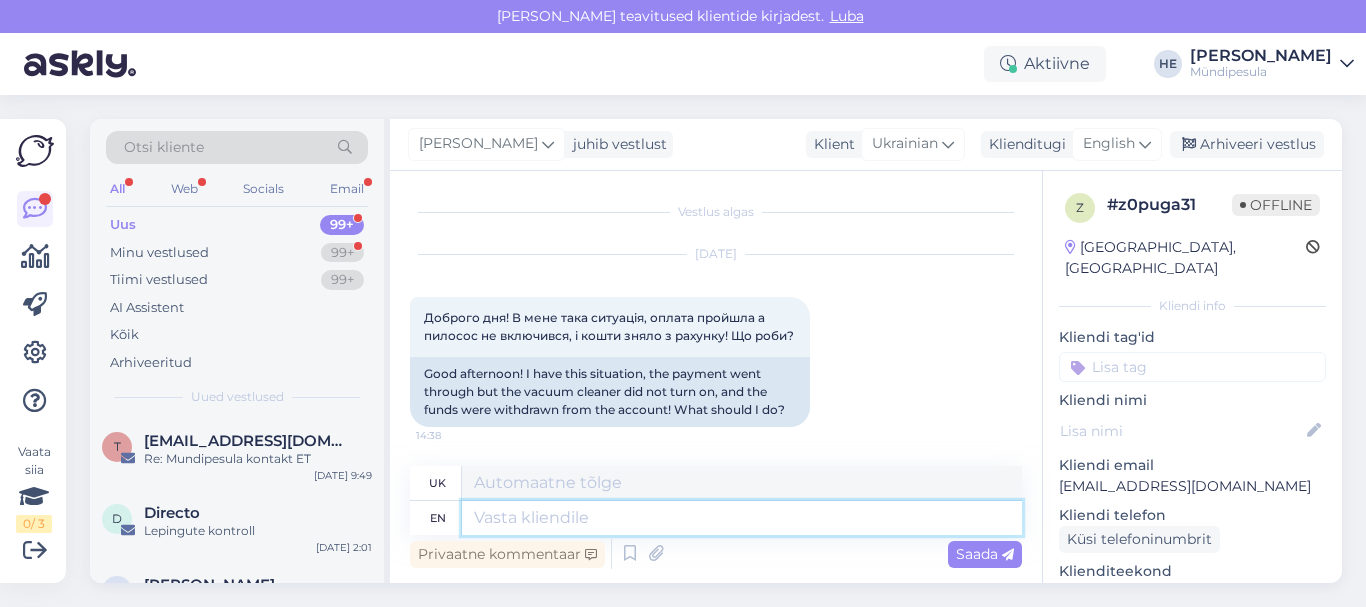 paste on "Здравствуйте!
Просим Вас заполнить форму на нашем сайте о возмещении средств.
[URL][DOMAIN_NAME]
Извините за неудобства.
С уважением,
Mündipesula tugi" 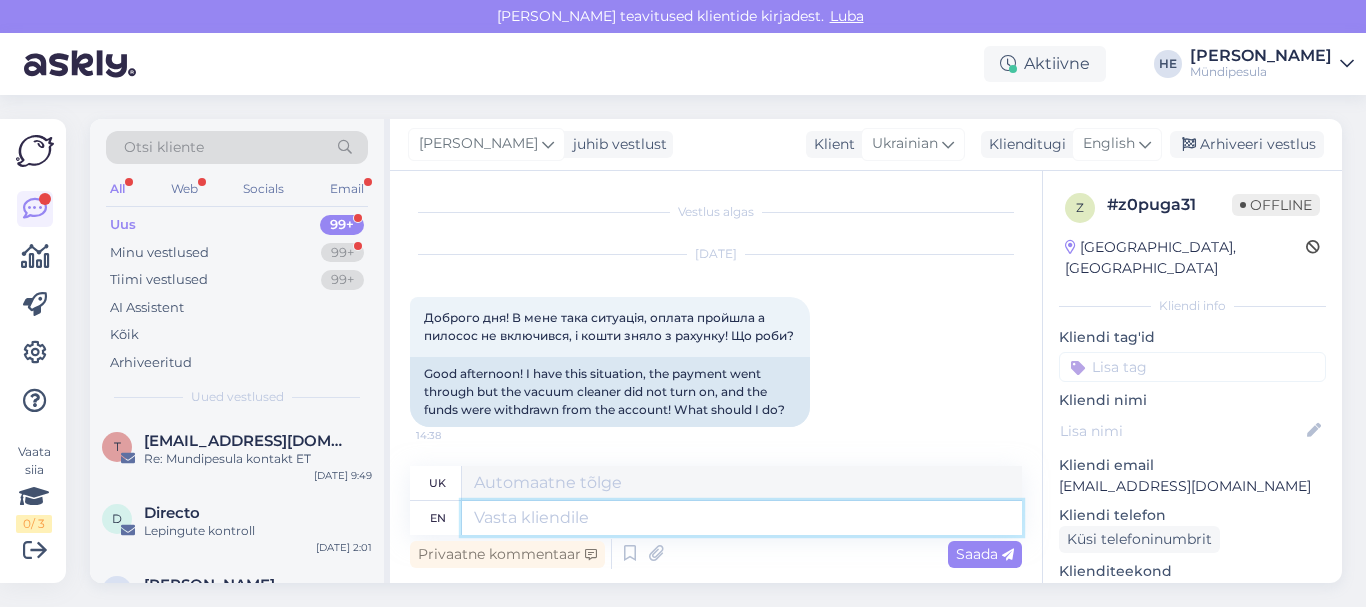 type on "Здравствуйте!
Просим Вас заполнить форму на нашем сайте о возмещении средств.
[URL][DOMAIN_NAME]
Извините за неудобства.
С уважением,
Mündipesula tugi" 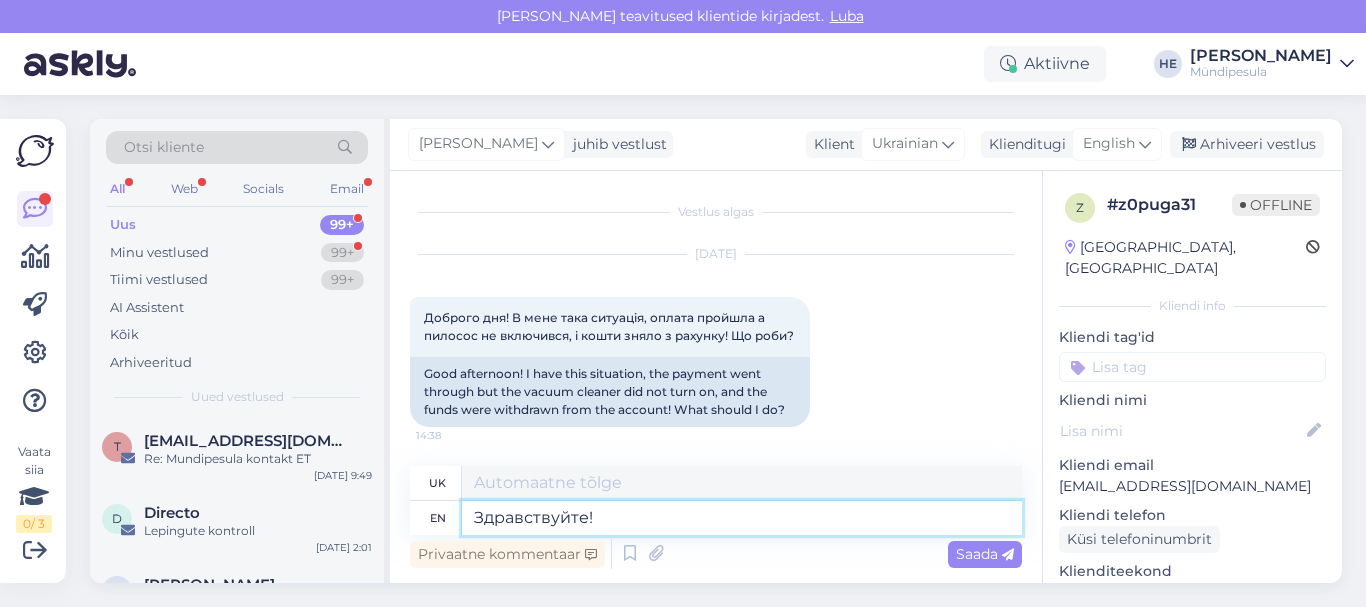 scroll, scrollTop: 8, scrollLeft: 0, axis: vertical 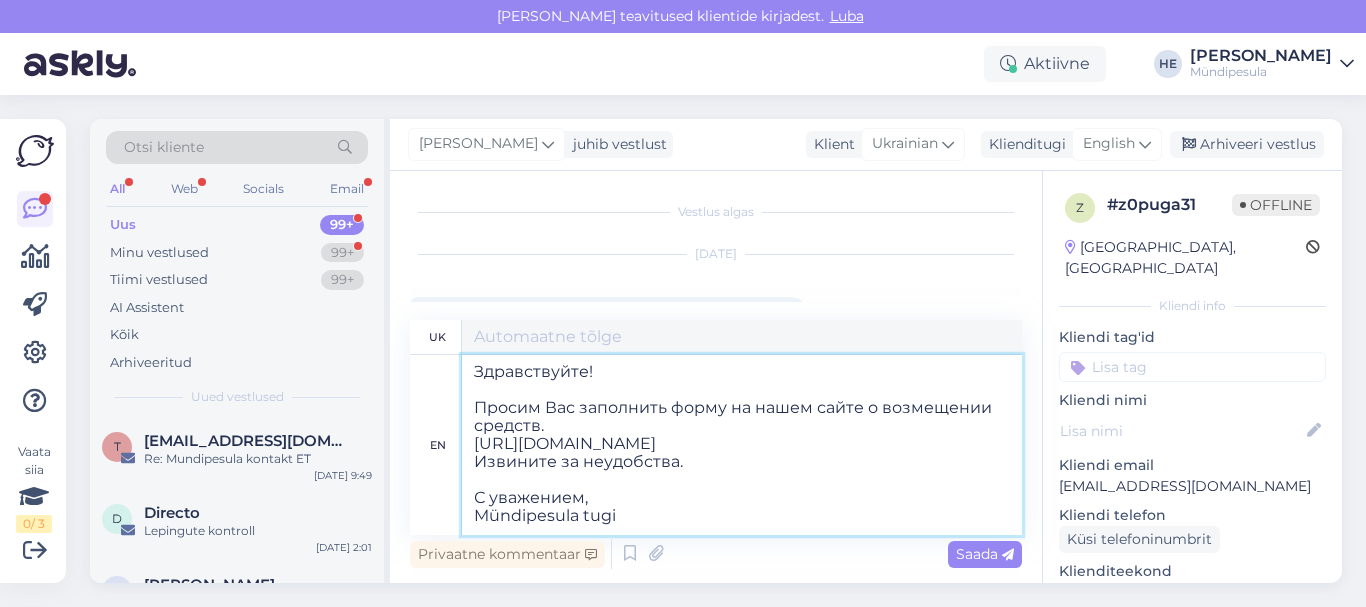 type on "Здравствуйте!
Просим Вас заповнити форму на нашому сайті про возмещении коштів.
[URL][DOMAIN_NAME]
Викликайте за неудобства.
С уважением,
Mündipesula tugi" 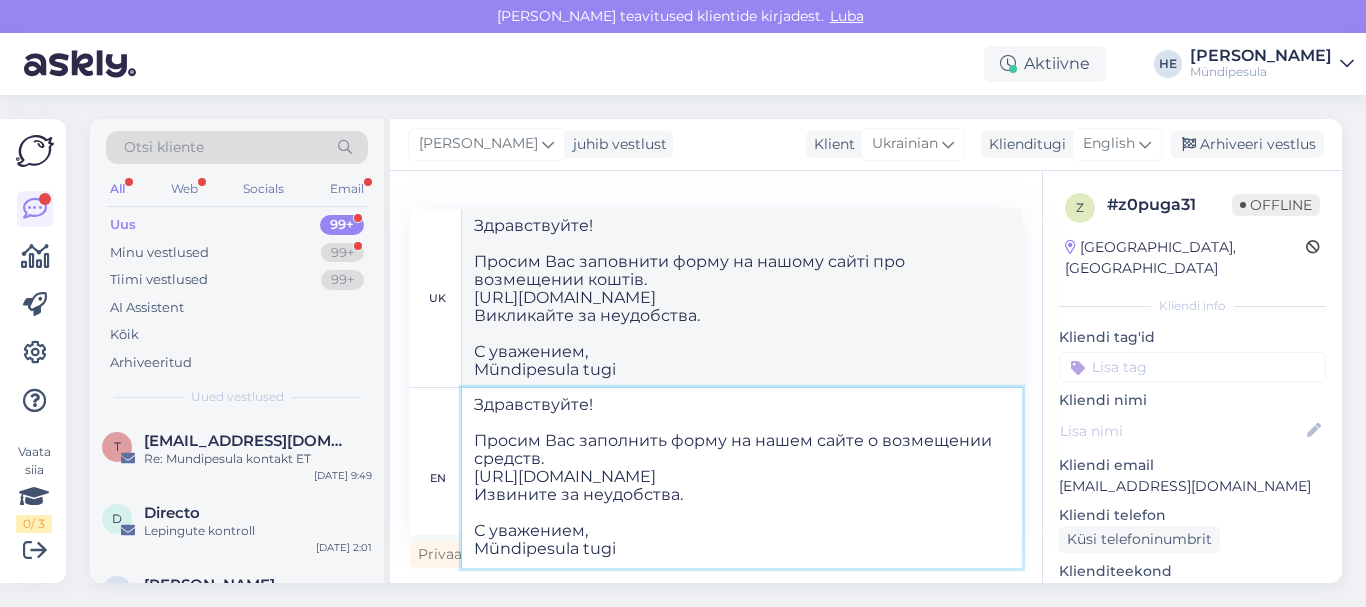 type on "Здравствуйте!
Просим Вас заполнить форму на нашем сайте о возмещении средств.
[URL][DOMAIN_NAME]
Извините за неудобства.
С уважением,
Mündipesula tugi" 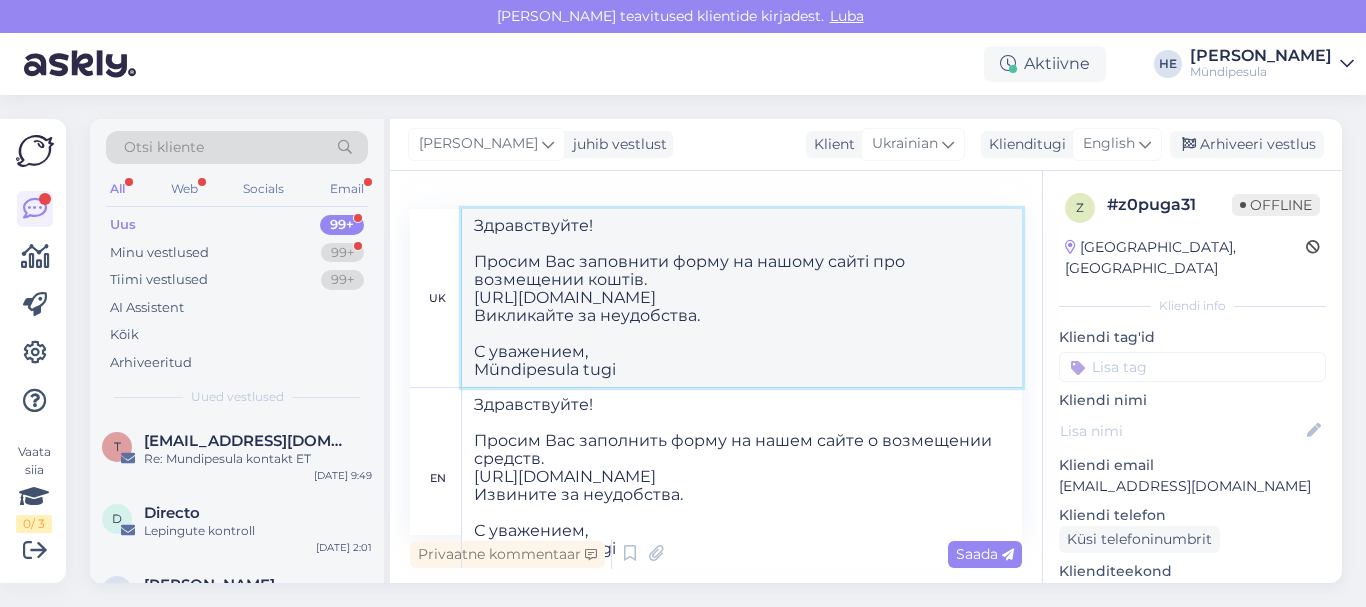click on "Здравствуйте!
Просим Вас заповнити форму на нашому сайті про возмещении коштів.
[URL][DOMAIN_NAME]
Викликайте за неудобства.
С уважением,
Mündipesula tugi" at bounding box center (742, 298) 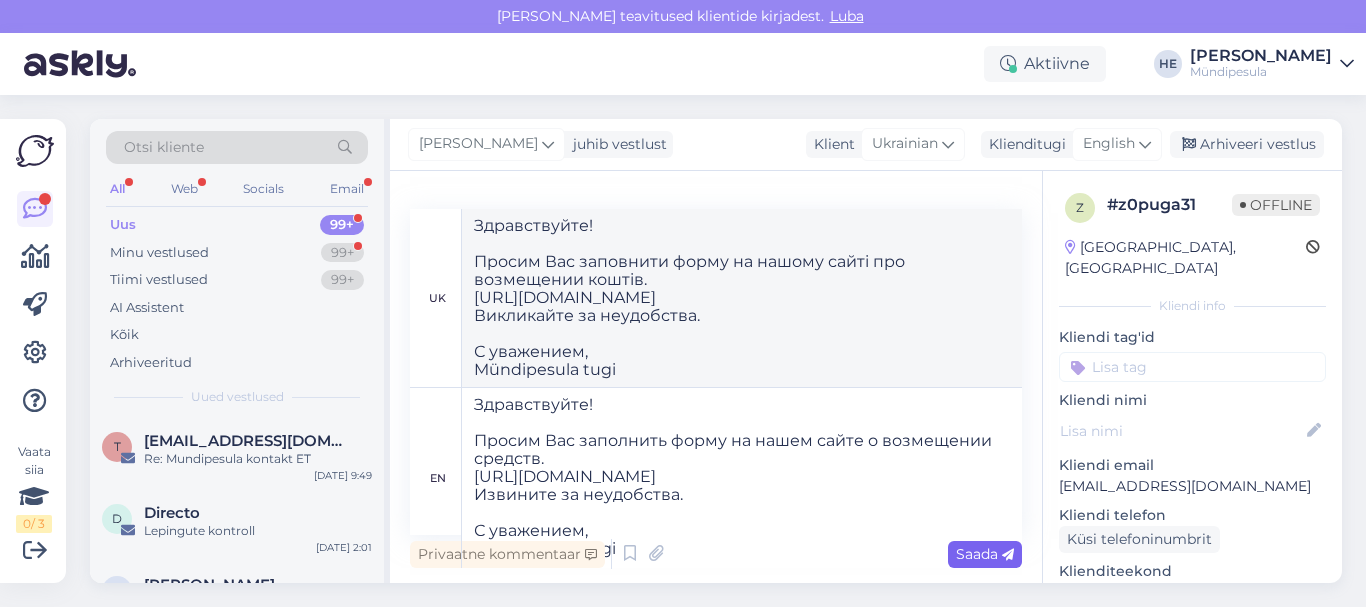 click on "Saada" at bounding box center [985, 554] 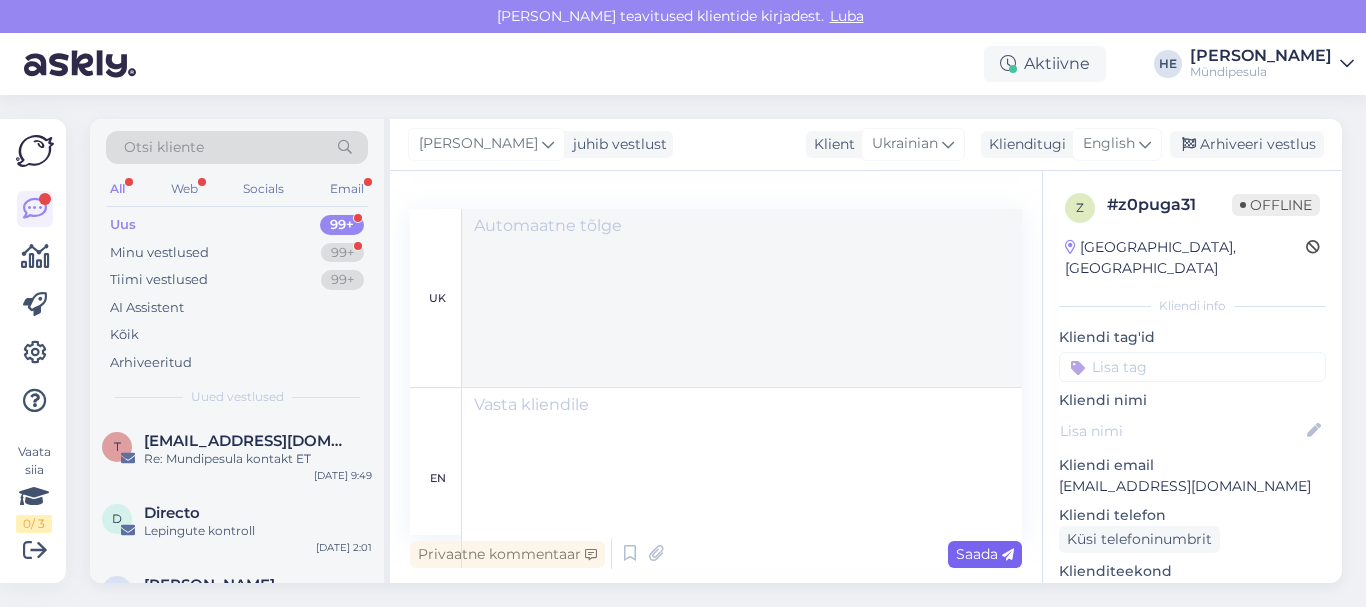 scroll, scrollTop: 451, scrollLeft: 0, axis: vertical 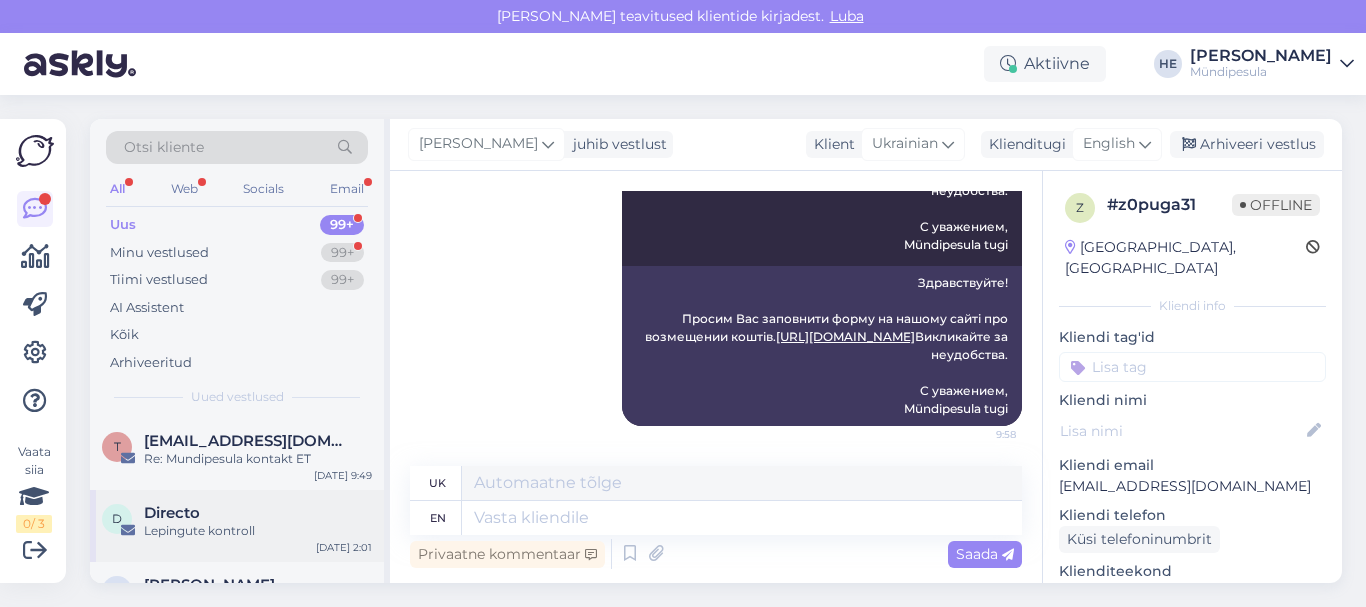 click on "Lepingute kontroll" at bounding box center (258, 531) 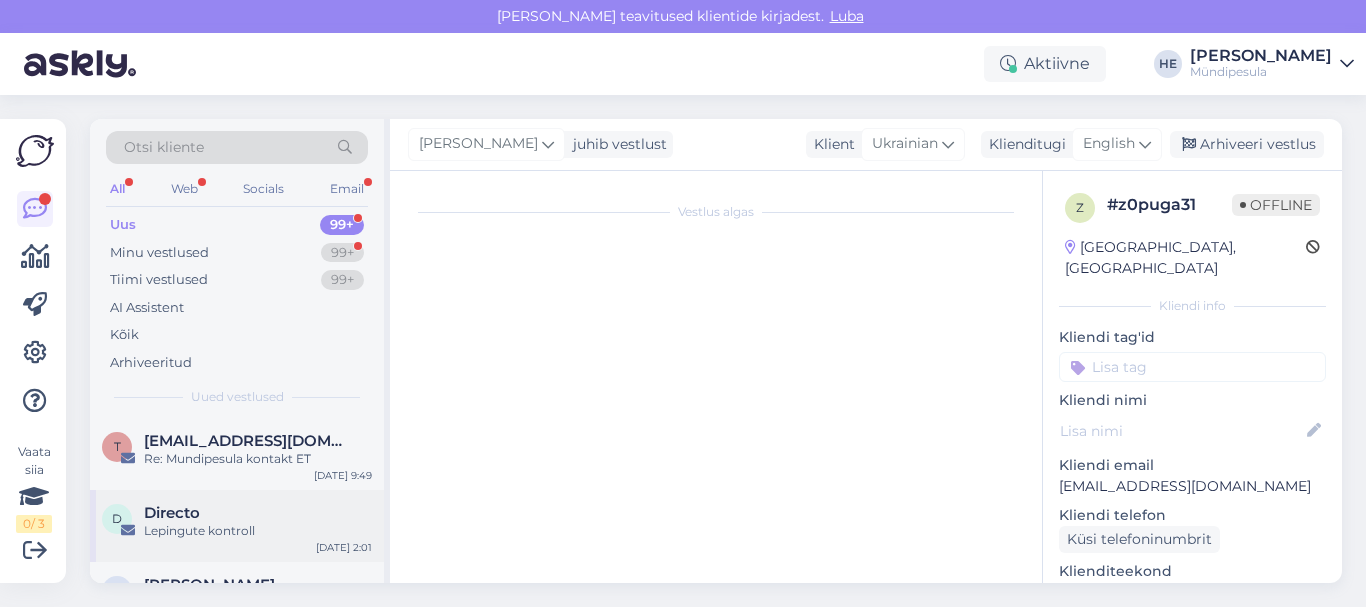 scroll, scrollTop: 8568, scrollLeft: 0, axis: vertical 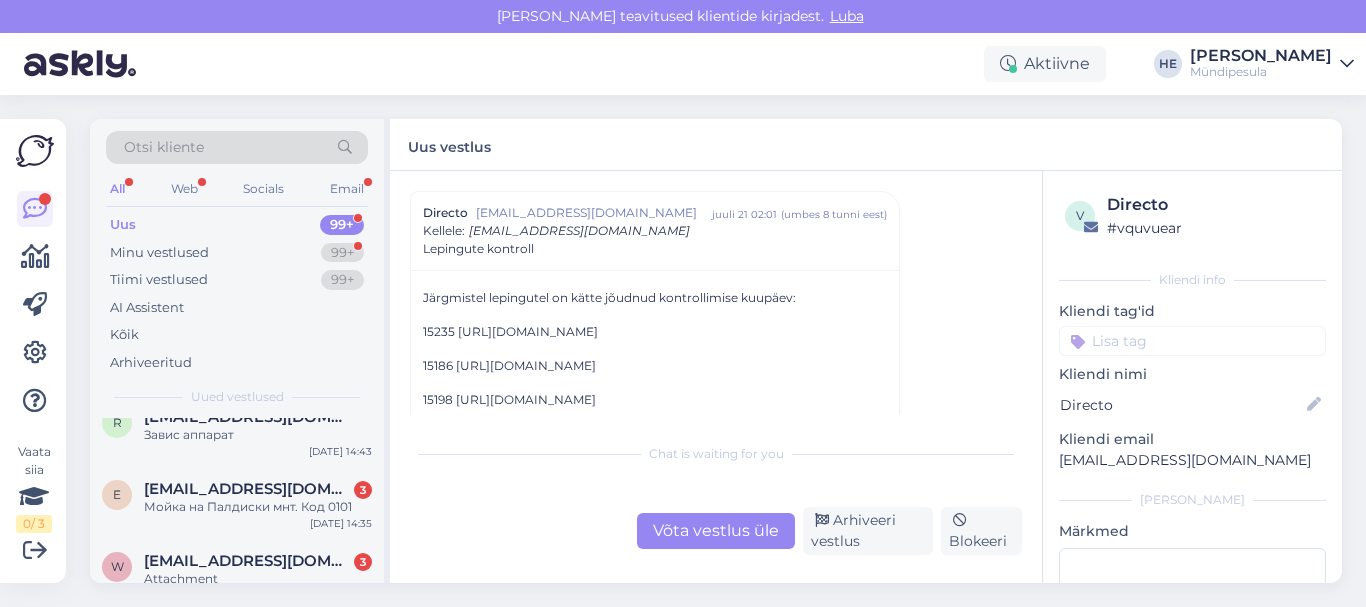 click on "e [EMAIL_ADDRESS][DOMAIN_NAME] 3 Мойка на Палдиски мнт. Код 0101 [DATE] 14:35" at bounding box center [237, 502] 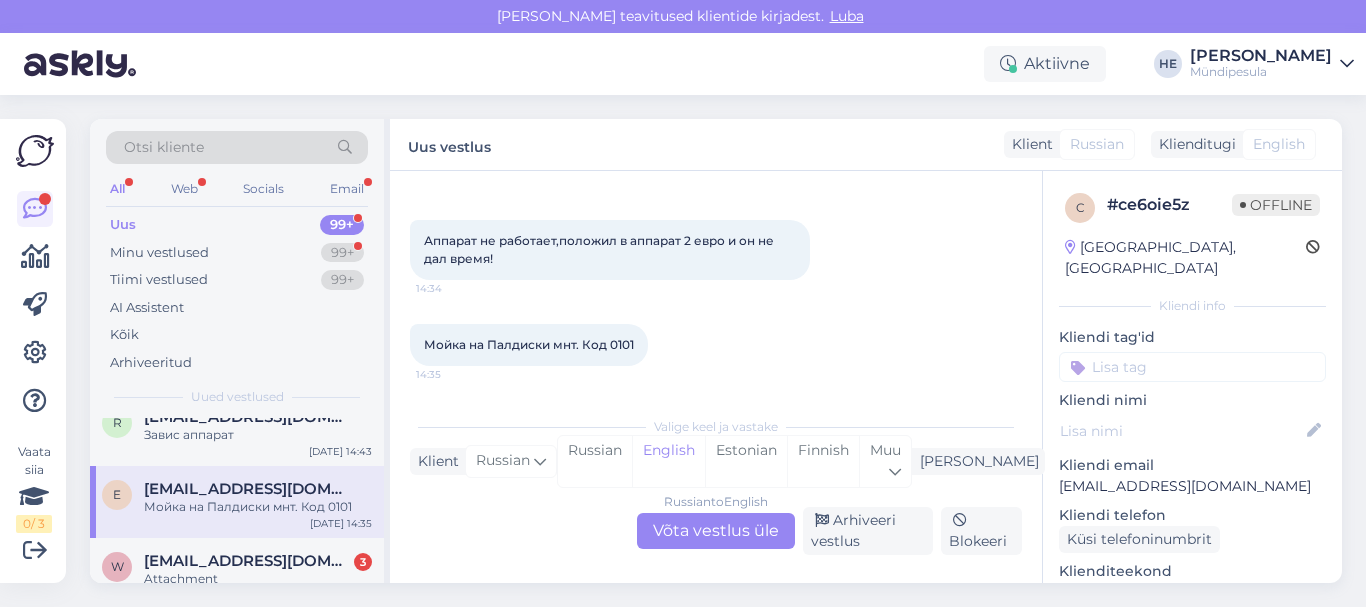 click on "Russian  to  English Võta vestlus üle" at bounding box center [716, 531] 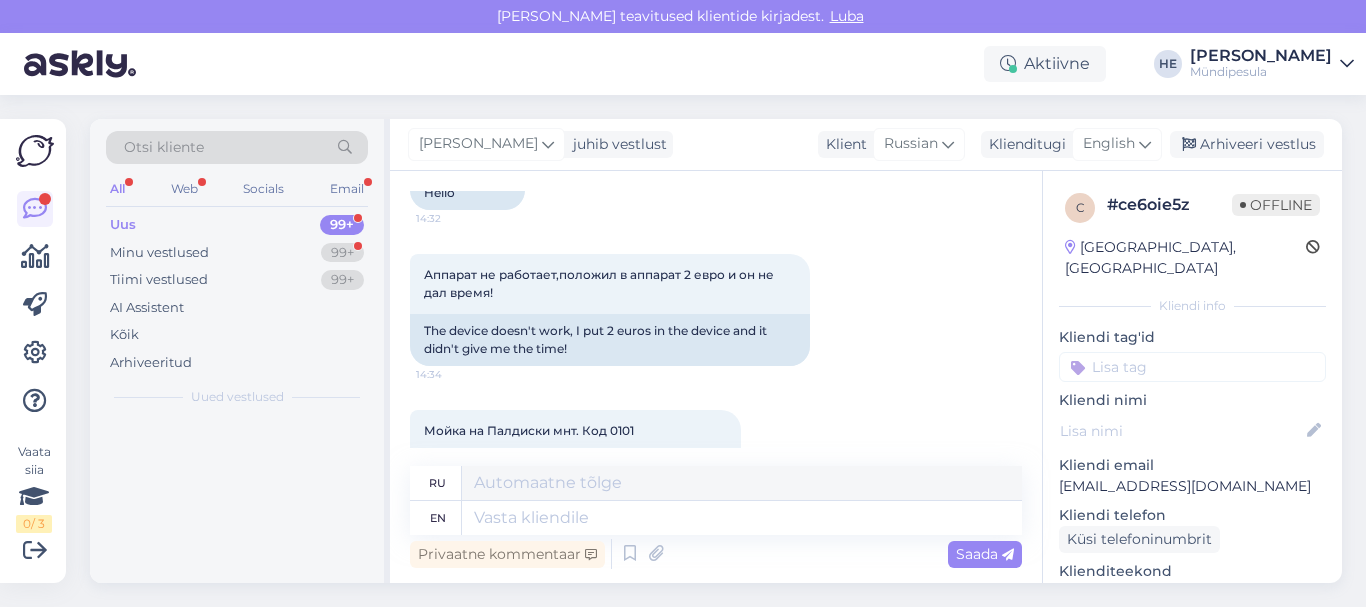 scroll, scrollTop: 197, scrollLeft: 0, axis: vertical 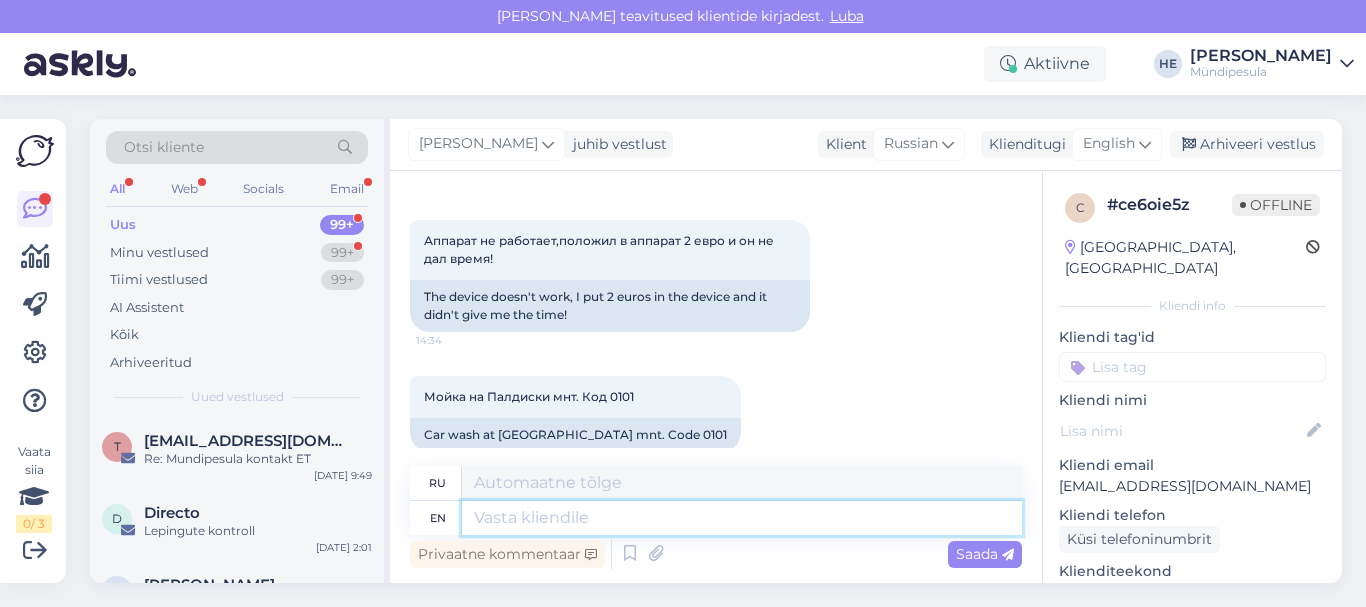 click at bounding box center [742, 518] 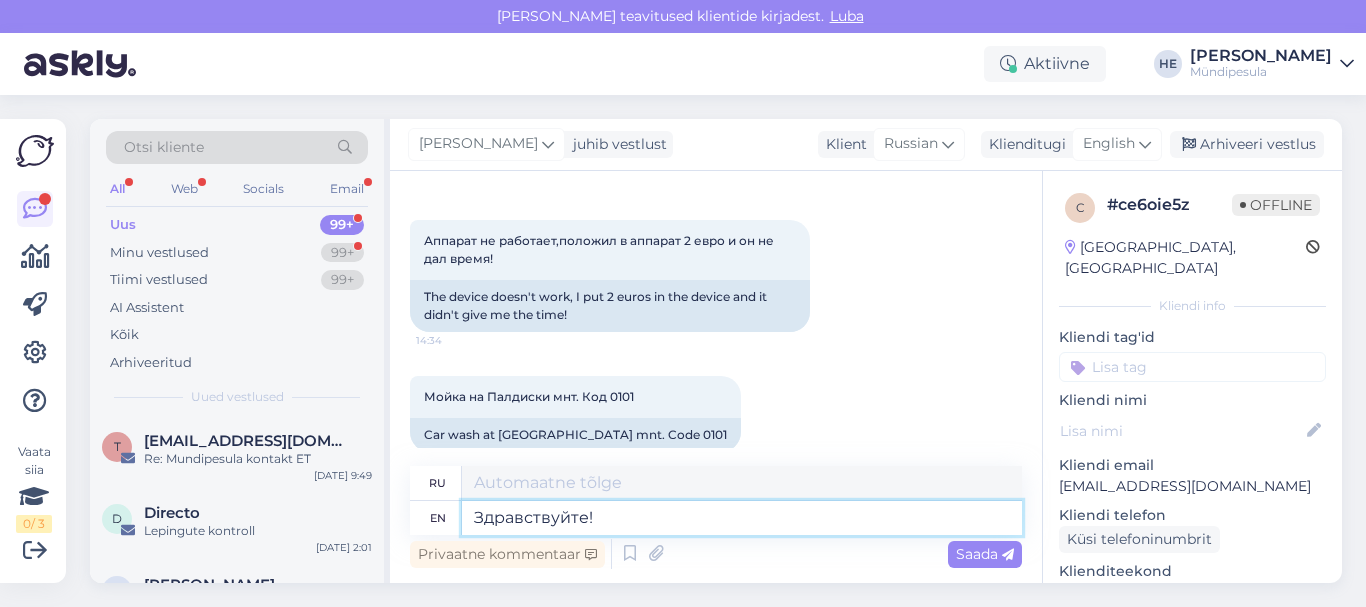 scroll, scrollTop: 8, scrollLeft: 0, axis: vertical 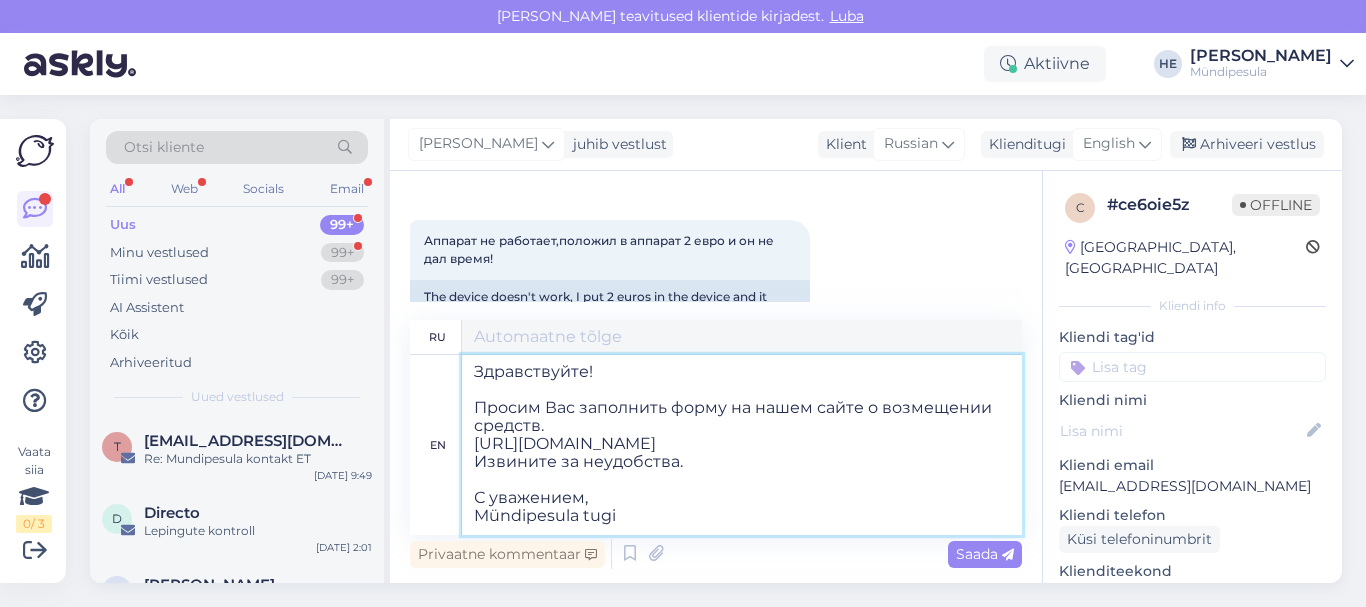type on "Здравствуйте!
Просим Вас заполнить форму на нашем сайте о возмещении средств.
[URL][DOMAIN_NAME]
Извините за неудобства.
С уважением,
Mündipesula tugi" 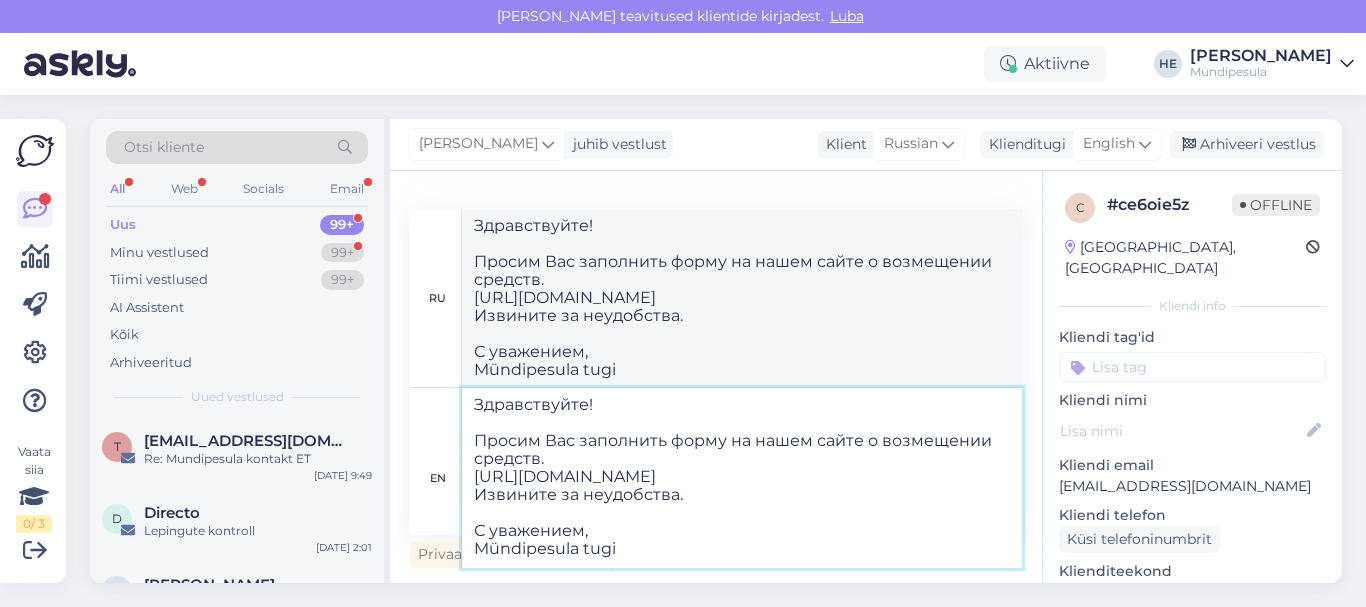 type on "Здравствуйте!
Просим Вас заполнить форму на нашем сайте о возмещении средств.
[URL][DOMAIN_NAME]
Извините за неудобства.
С уважением,
Mündipesula tugi" 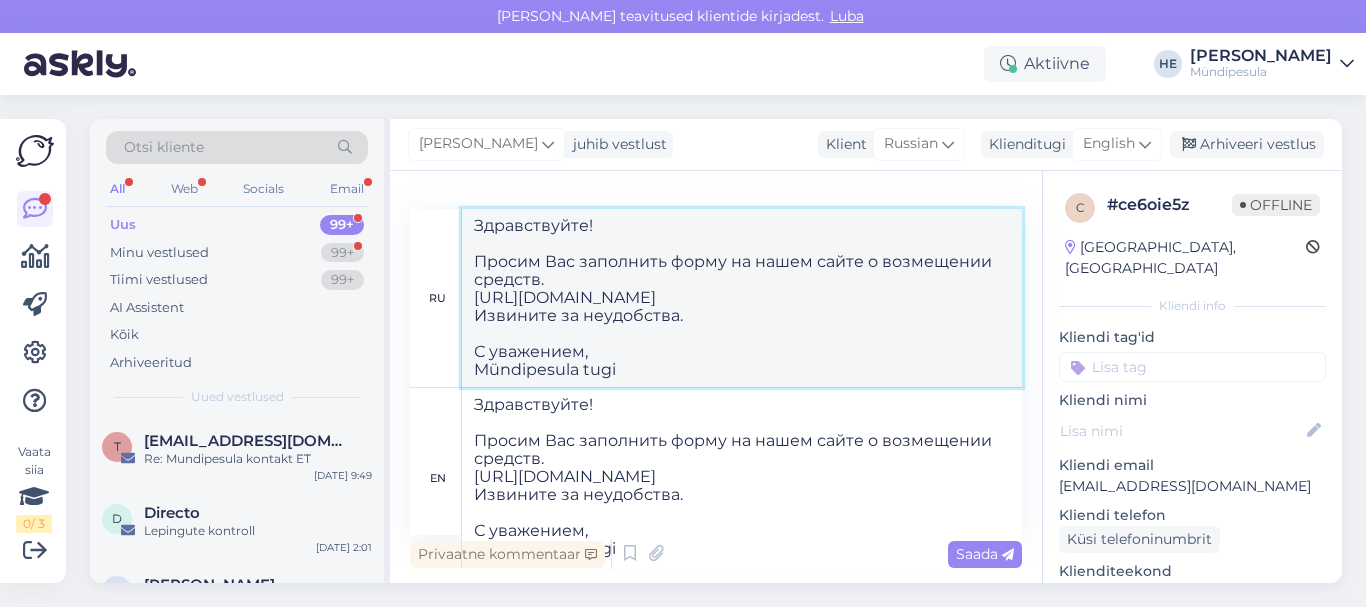 click on "Здравствуйте!
Просим Вас заполнить форму на нашем сайте о возмещении средств.
[URL][DOMAIN_NAME]
Извините за неудобства.
С уважением,
Mündipesula tugi" at bounding box center [742, 298] 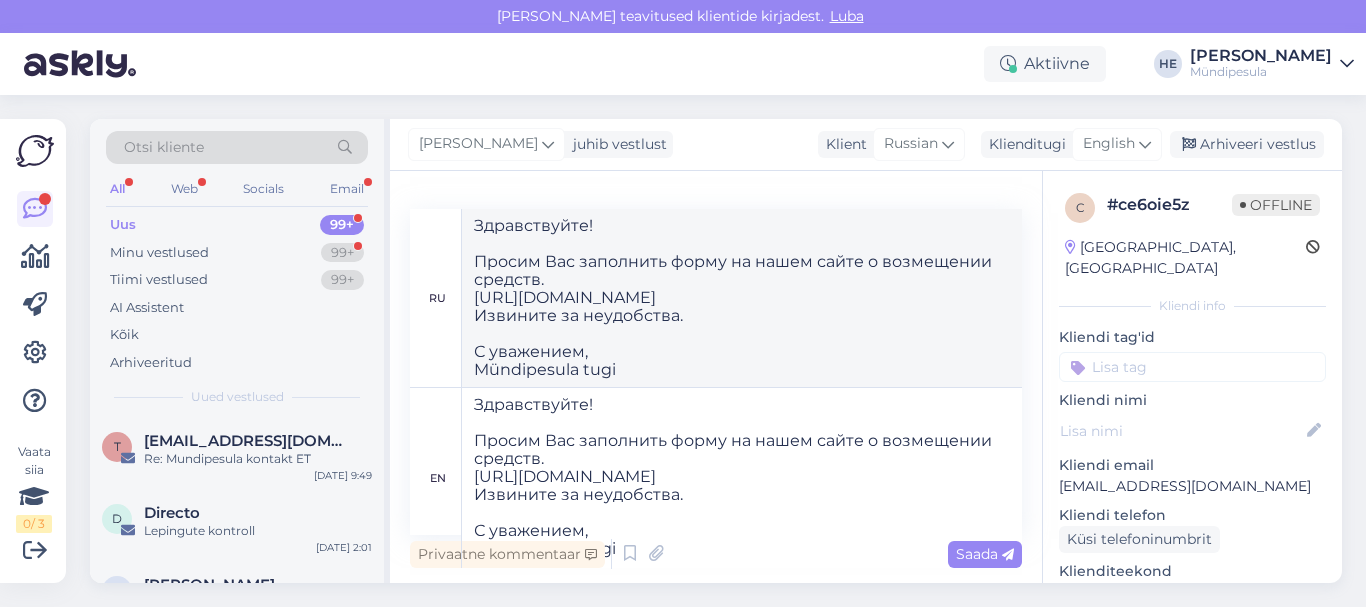 click on "Saada" at bounding box center (985, 554) 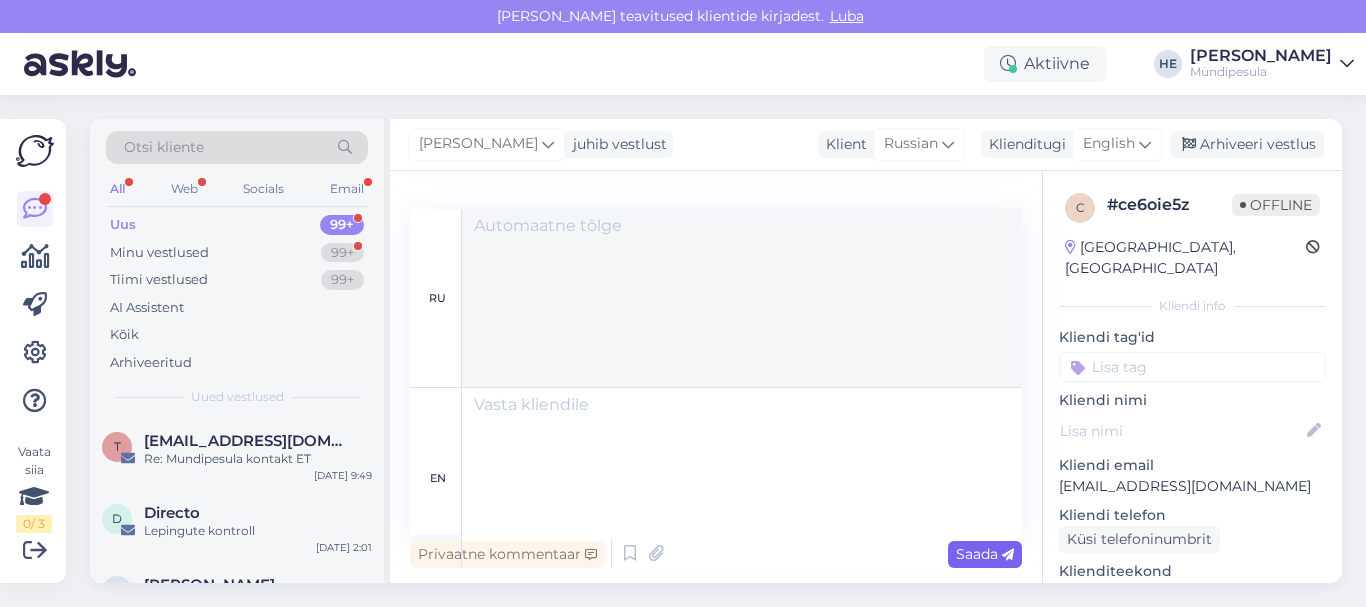 scroll, scrollTop: 673, scrollLeft: 0, axis: vertical 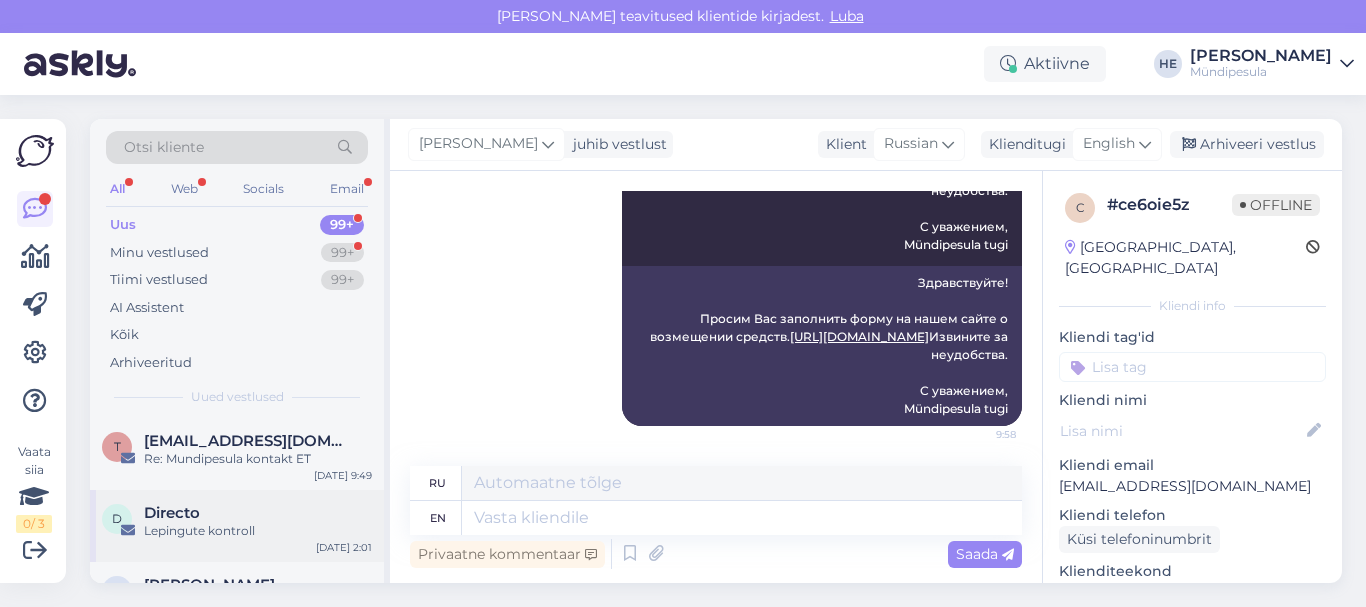 click on "Directo" at bounding box center [172, 513] 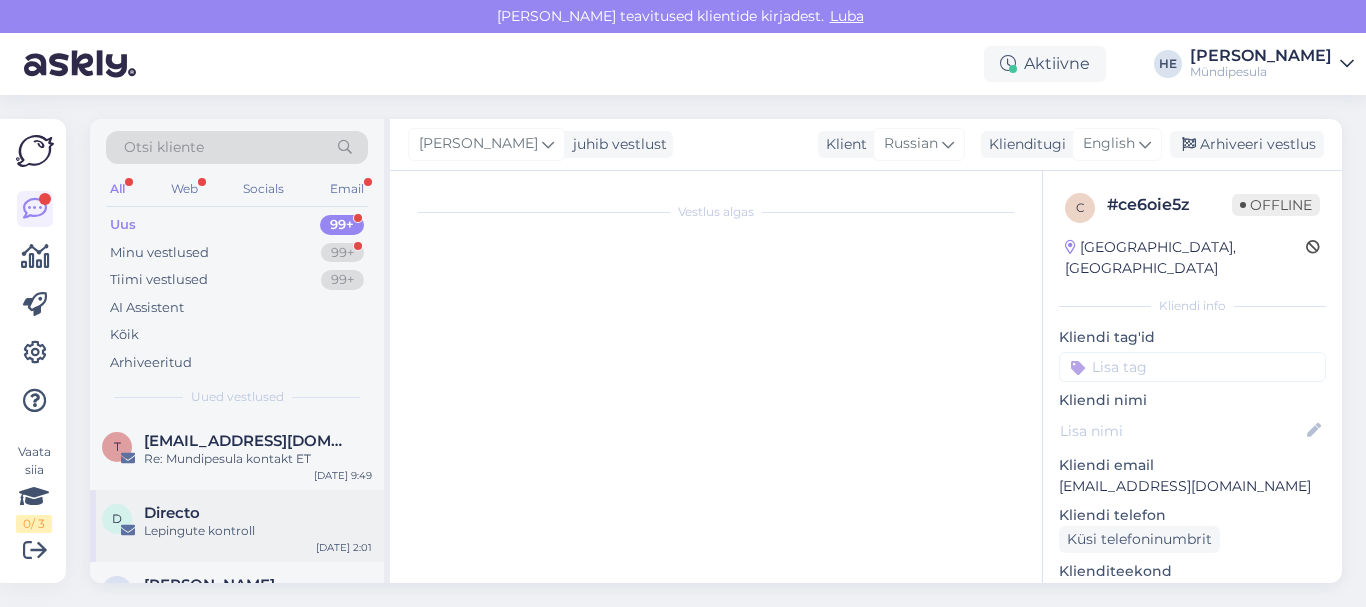 scroll, scrollTop: 8568, scrollLeft: 0, axis: vertical 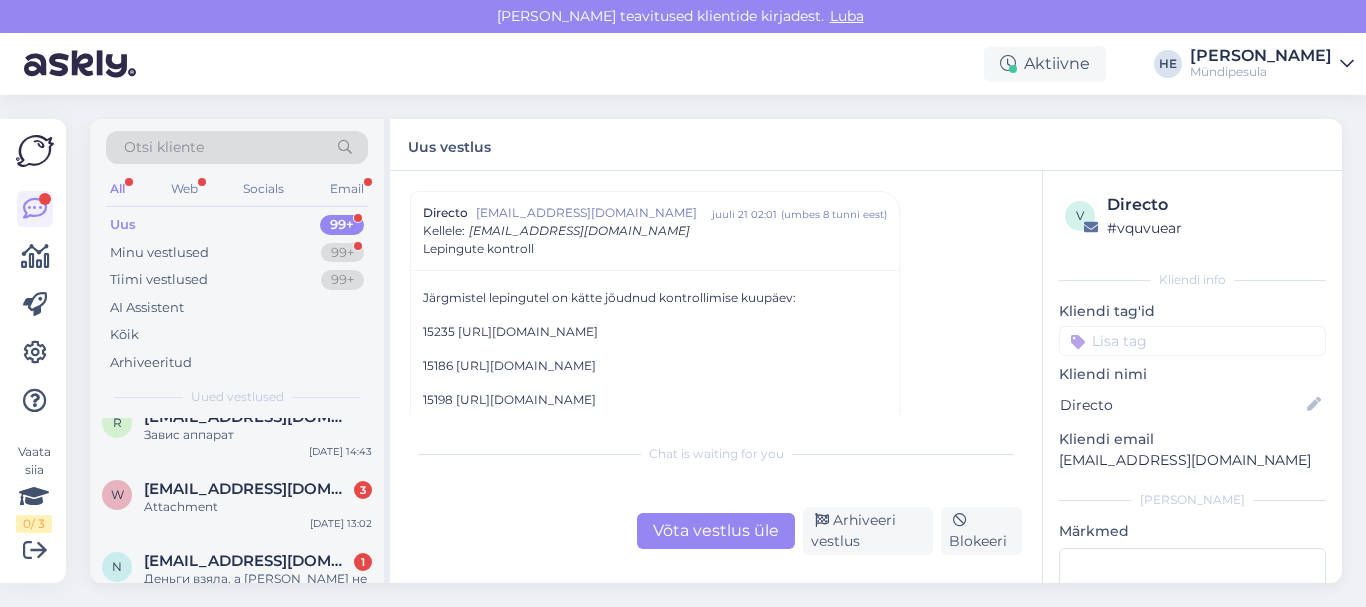 click on "Attachment" at bounding box center [258, 507] 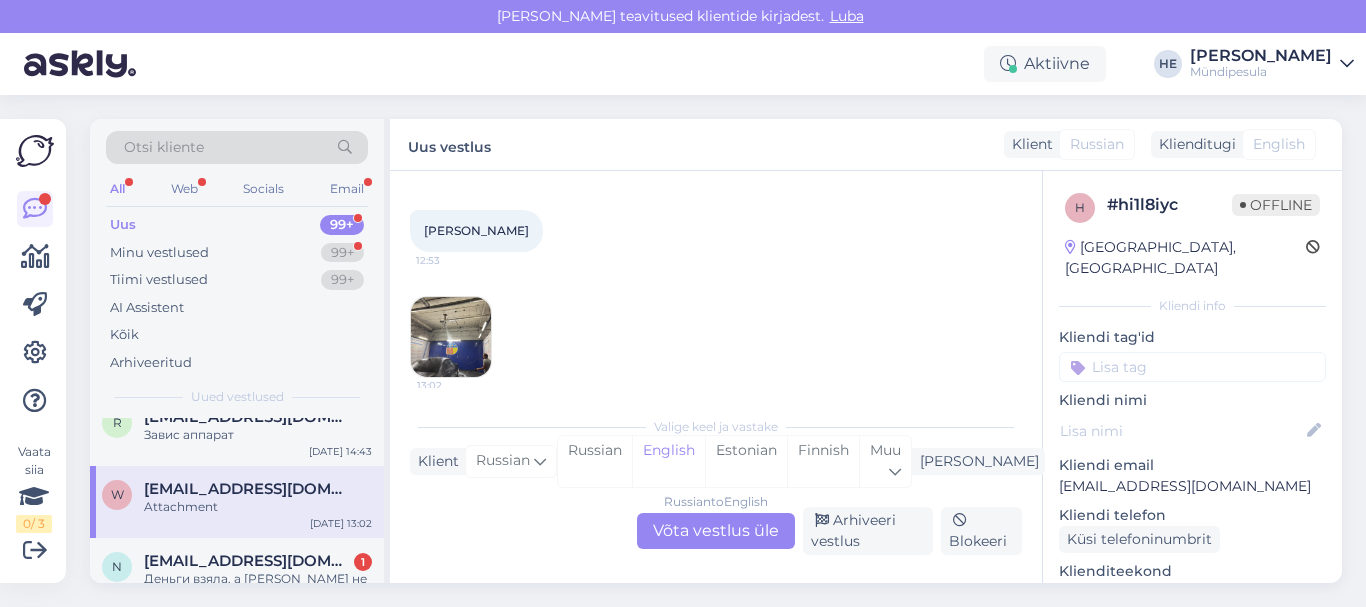 scroll, scrollTop: 193, scrollLeft: 0, axis: vertical 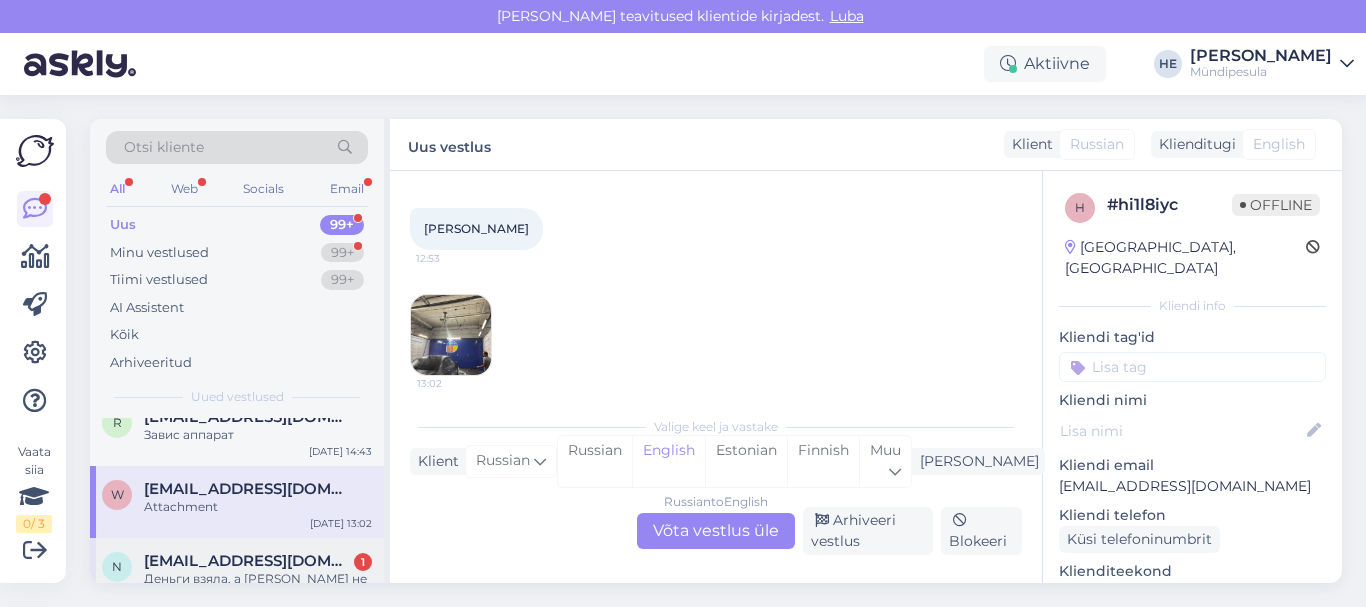 click on "[EMAIL_ADDRESS][DOMAIN_NAME]" at bounding box center [248, 561] 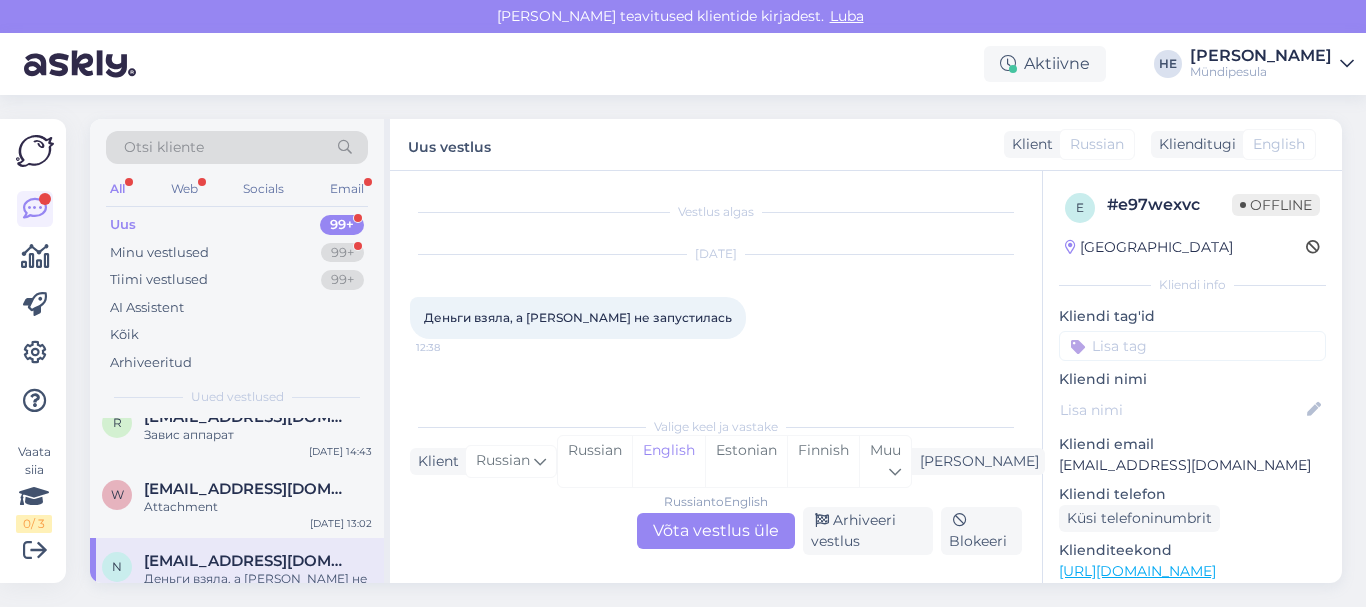 scroll, scrollTop: 0, scrollLeft: 0, axis: both 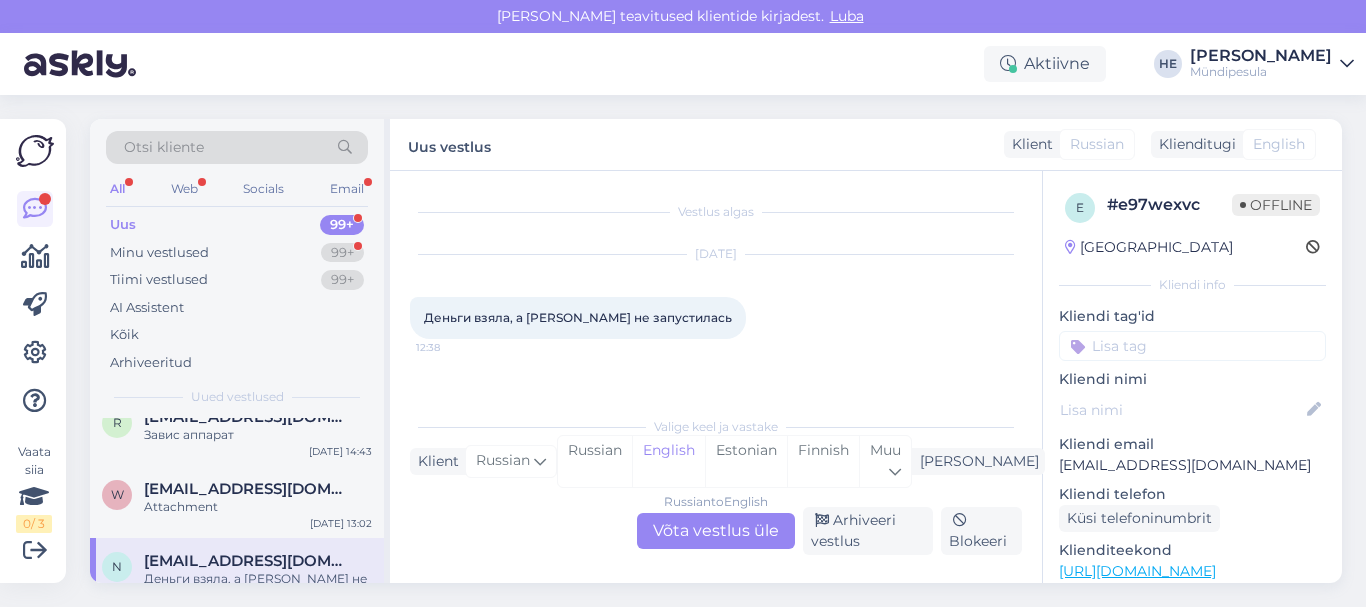 click on "Russian  to  English Võta vestlus üle" at bounding box center (716, 531) 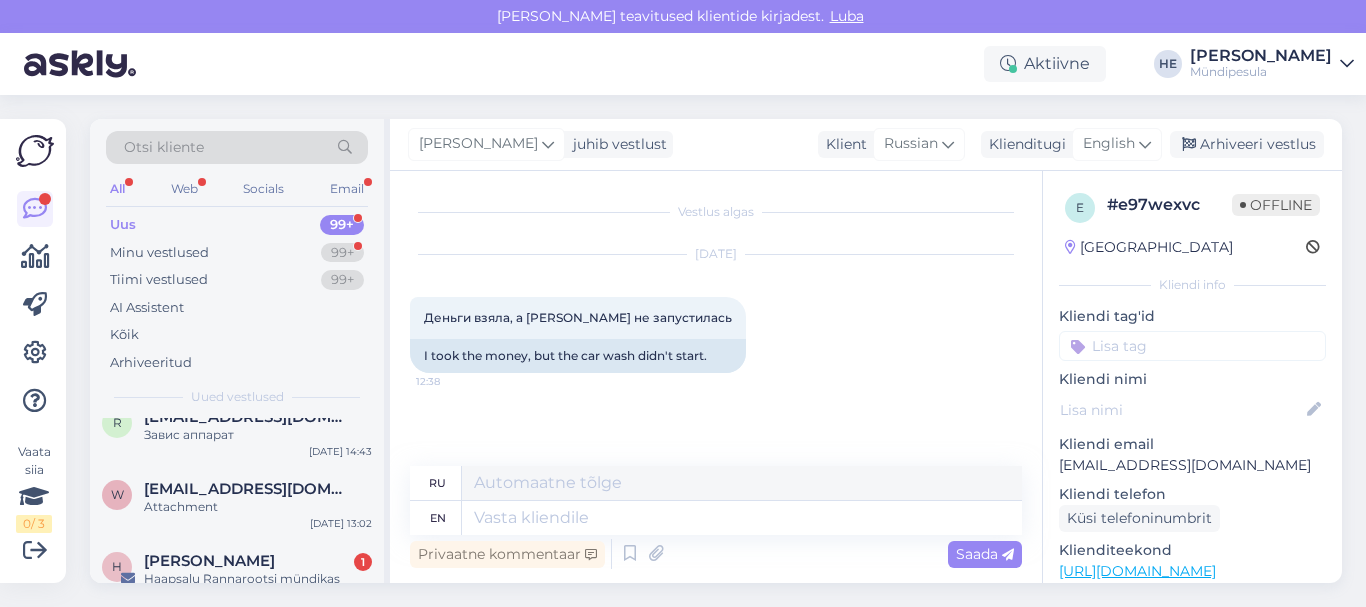 scroll, scrollTop: 0, scrollLeft: 0, axis: both 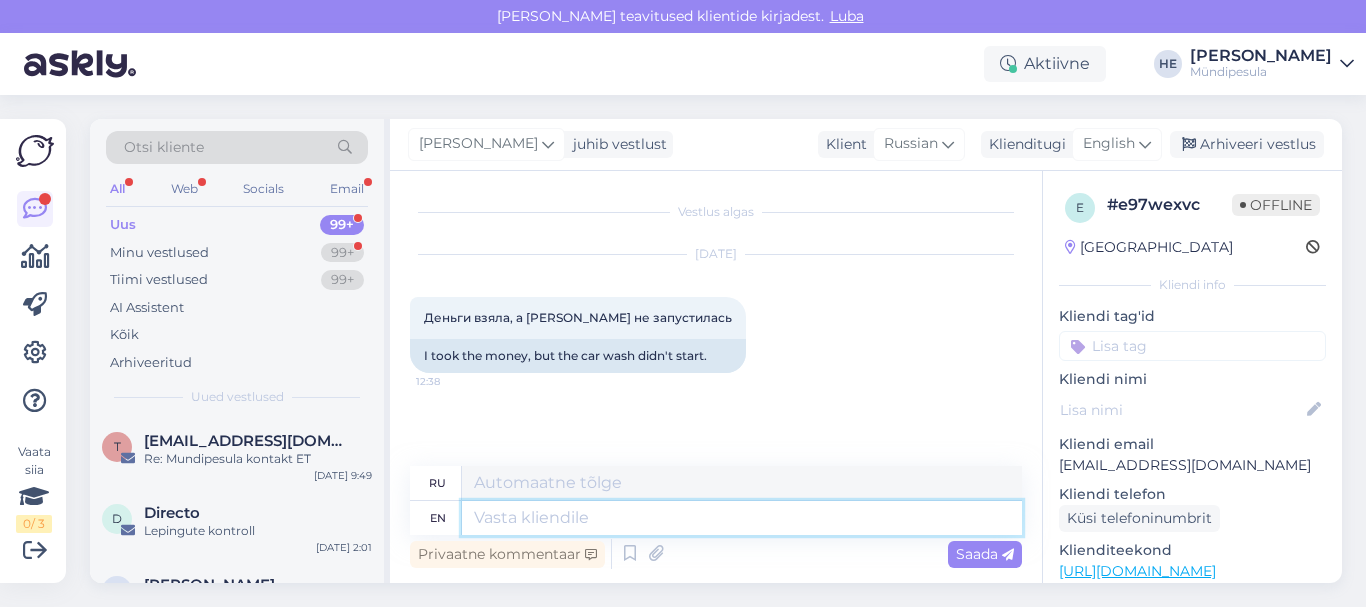 click at bounding box center [742, 518] 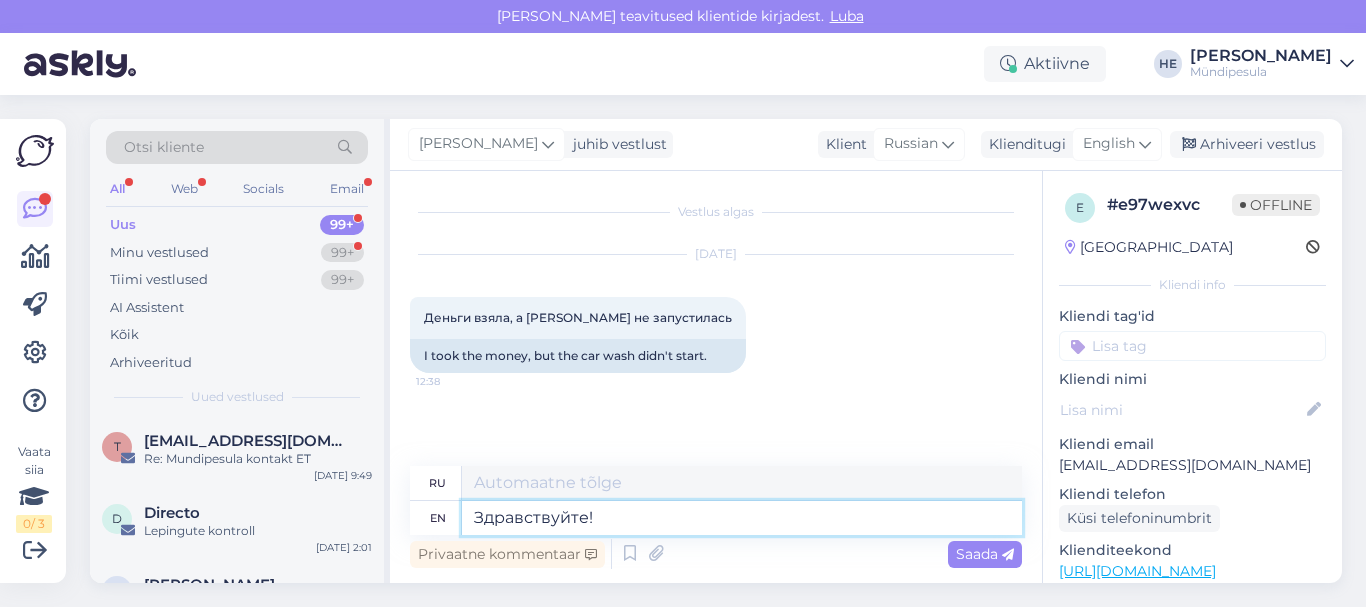 scroll, scrollTop: 8, scrollLeft: 0, axis: vertical 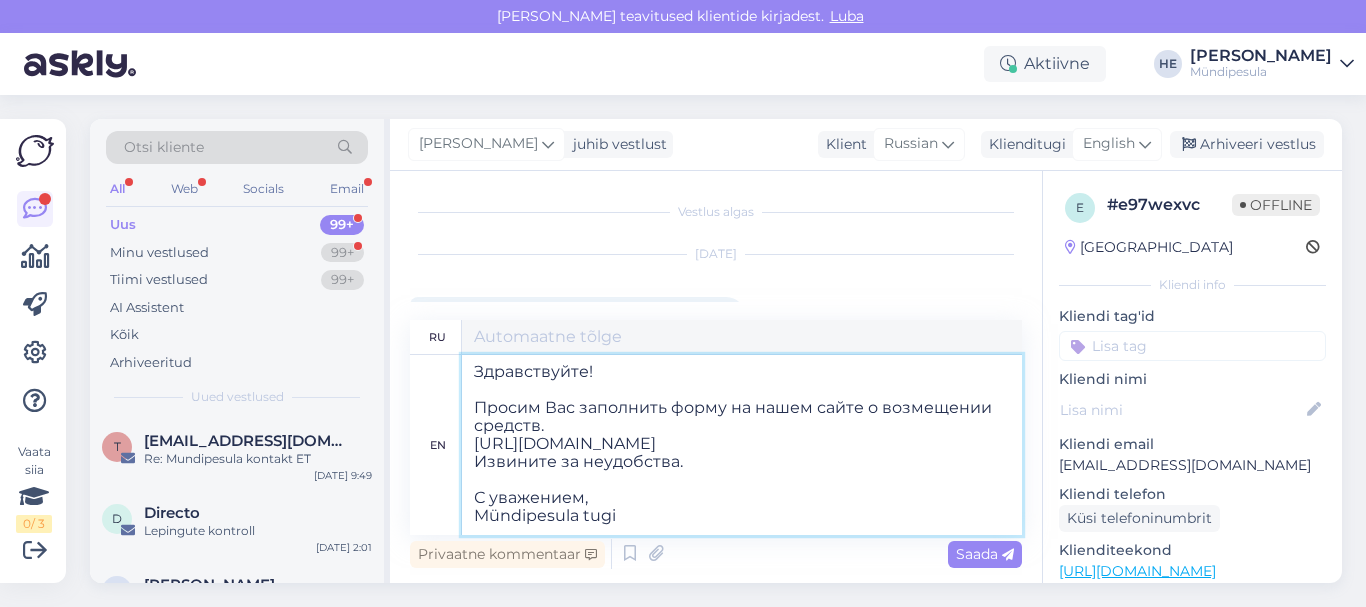type on "Здравствуйте!
Просим Вас заполнить форму на нашем сайте о возмещении средств.
[URL][DOMAIN_NAME]
Извините за неудобства.
С уважением,
Mündipesula tugi" 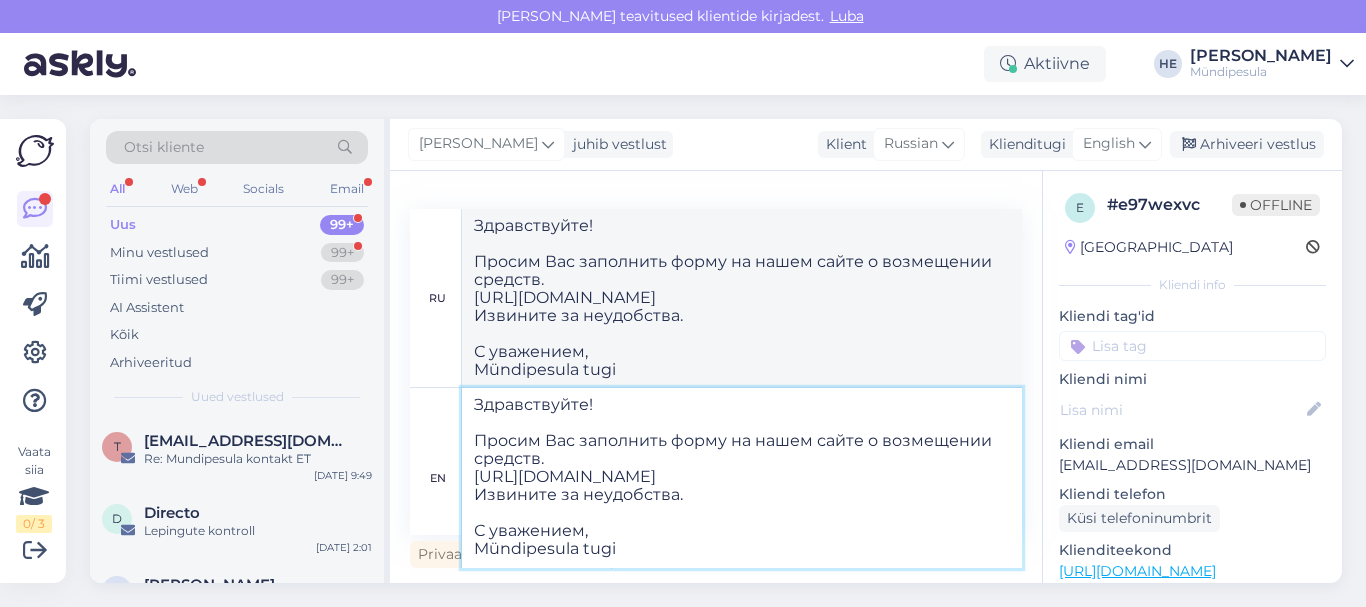 type on "Здравствуйте!
Просим Вас заполнить форму на нашем сайте о возмещении средств.
[URL][DOMAIN_NAME]
Извините за неудобства.
С уважением,
Mündipesula tugi" 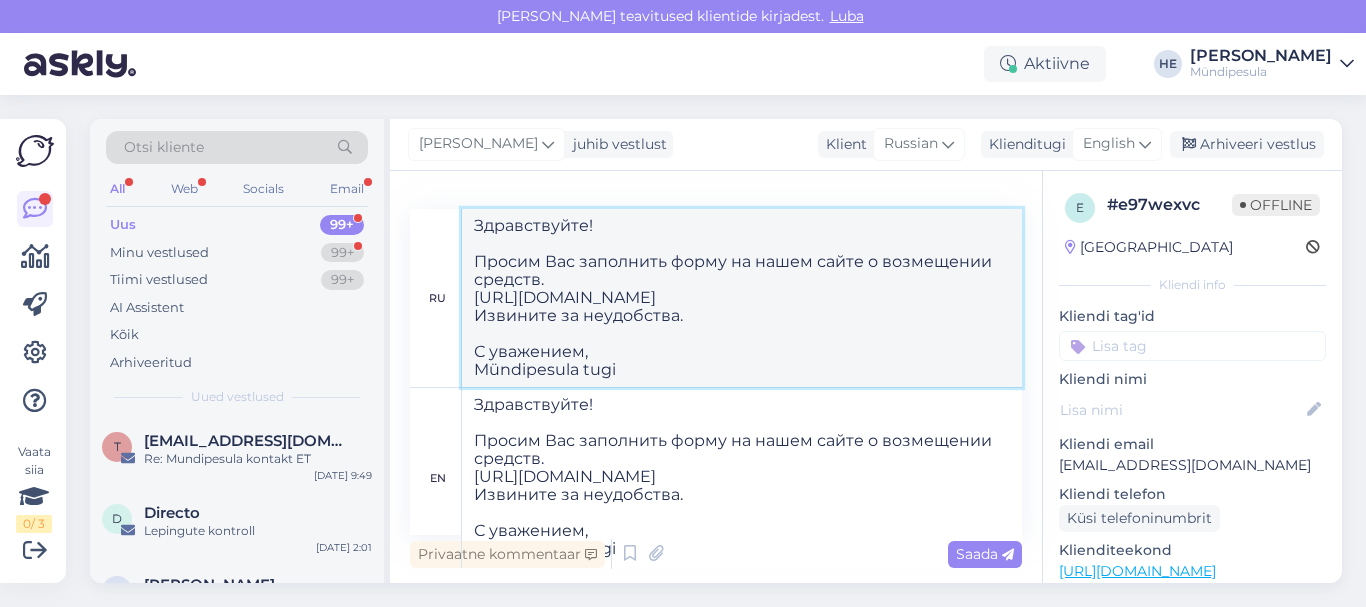 click on "Здравствуйте!
Просим Вас заполнить форму на нашем сайте о возмещении средств.
[URL][DOMAIN_NAME]
Извините за неудобства.
С уважением,
Mündipesula tugi" at bounding box center [742, 298] 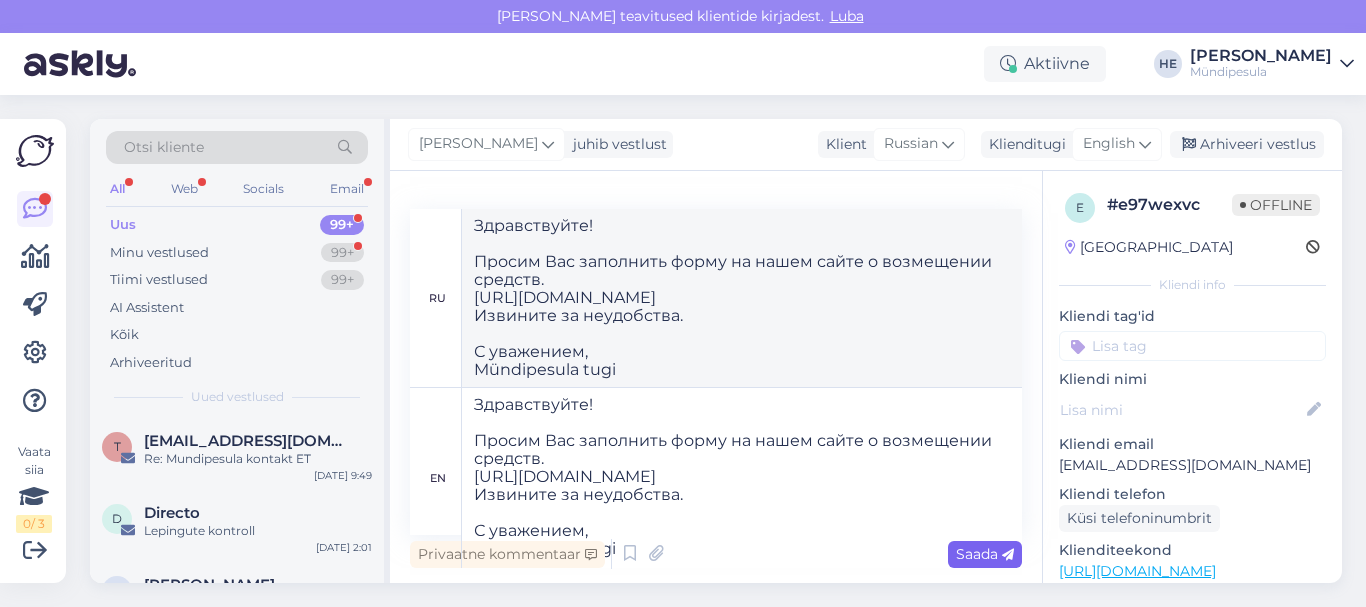 click on "Saada" at bounding box center (985, 554) 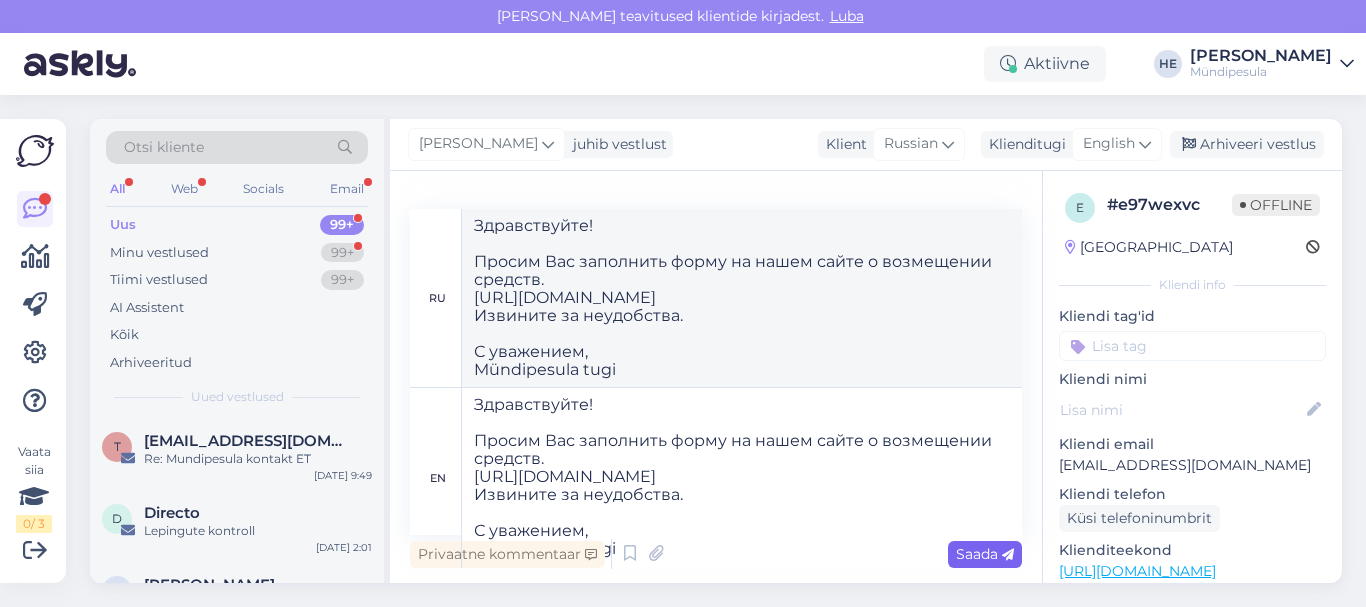 type 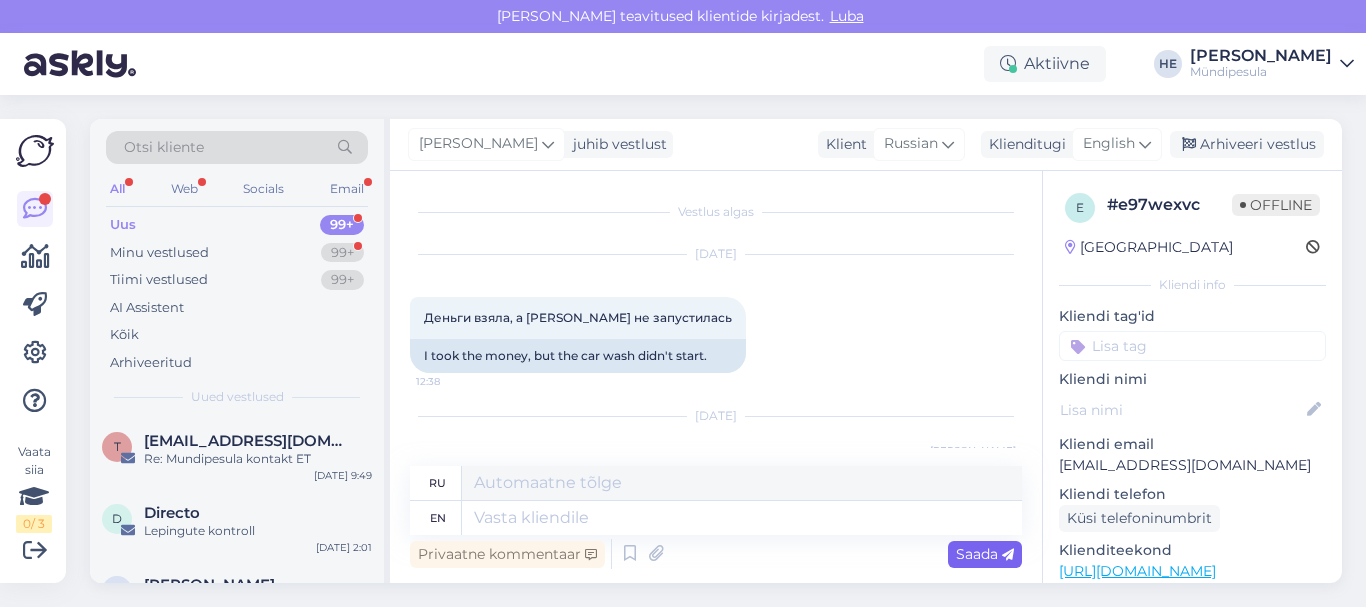 scroll, scrollTop: 397, scrollLeft: 0, axis: vertical 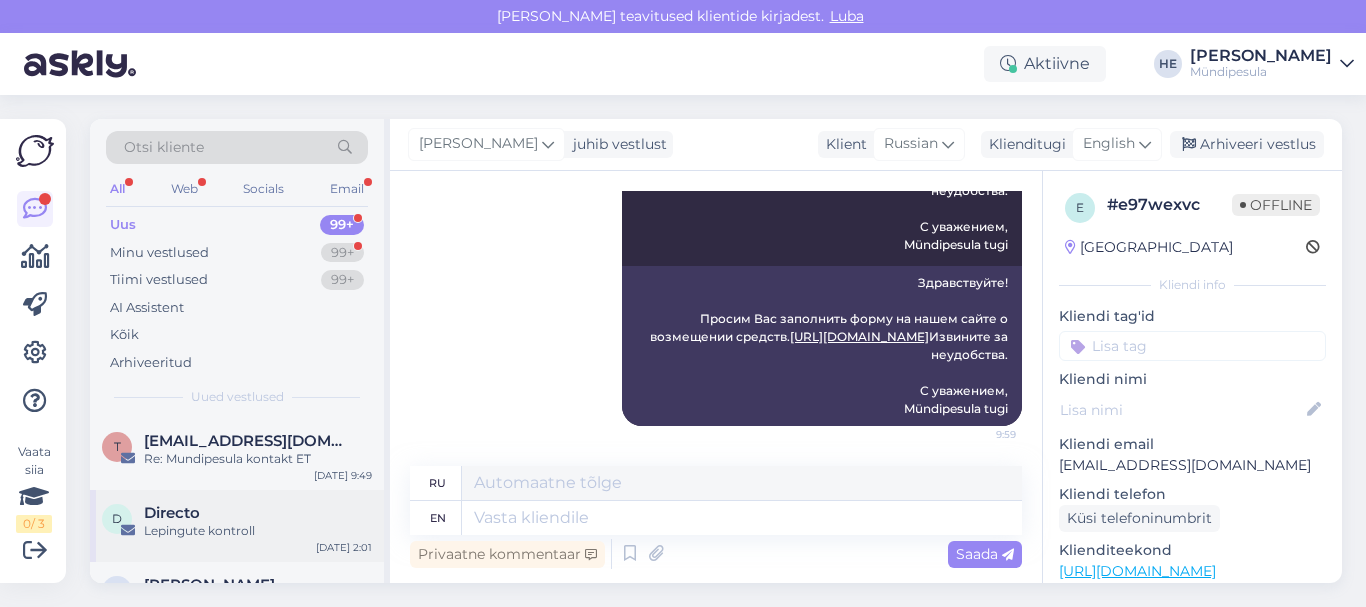click on "Directo" at bounding box center (172, 513) 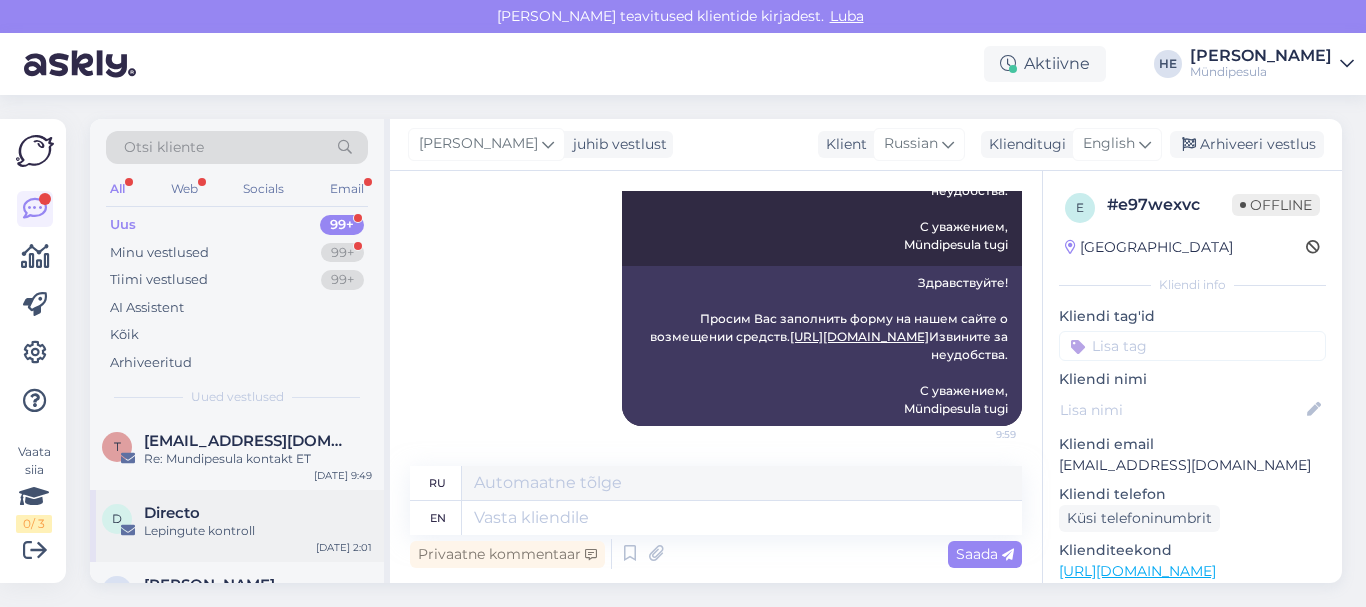 scroll, scrollTop: 8568, scrollLeft: 0, axis: vertical 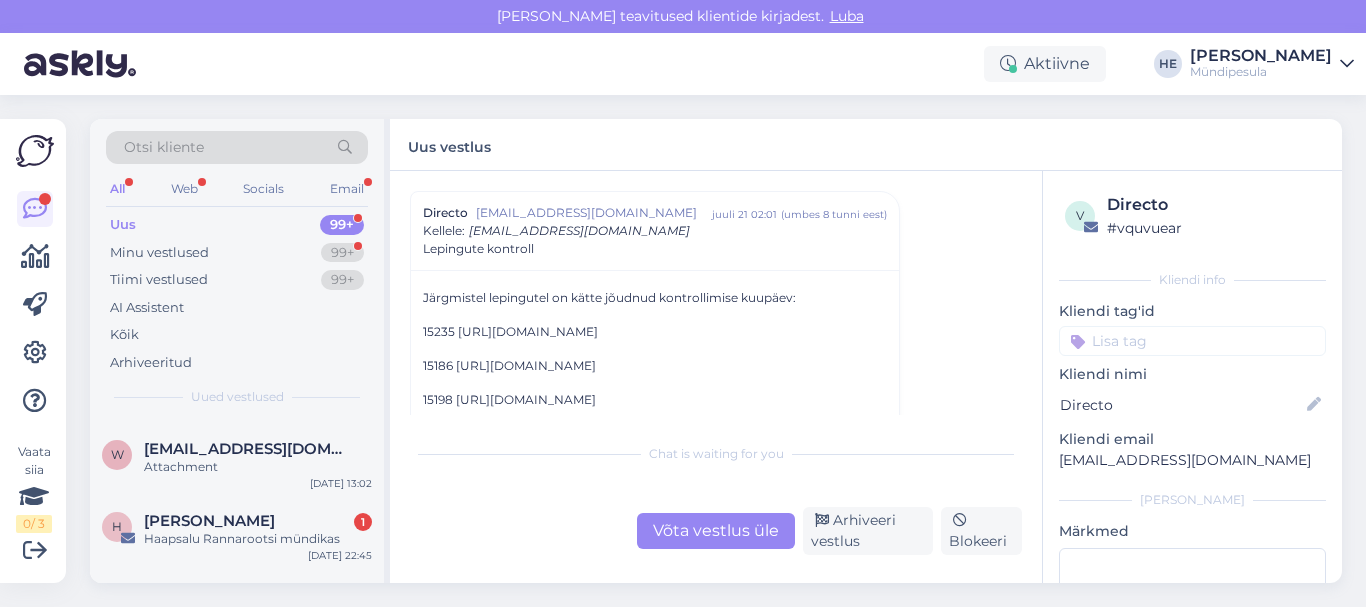 click on "[PERSON_NAME]" at bounding box center (209, 521) 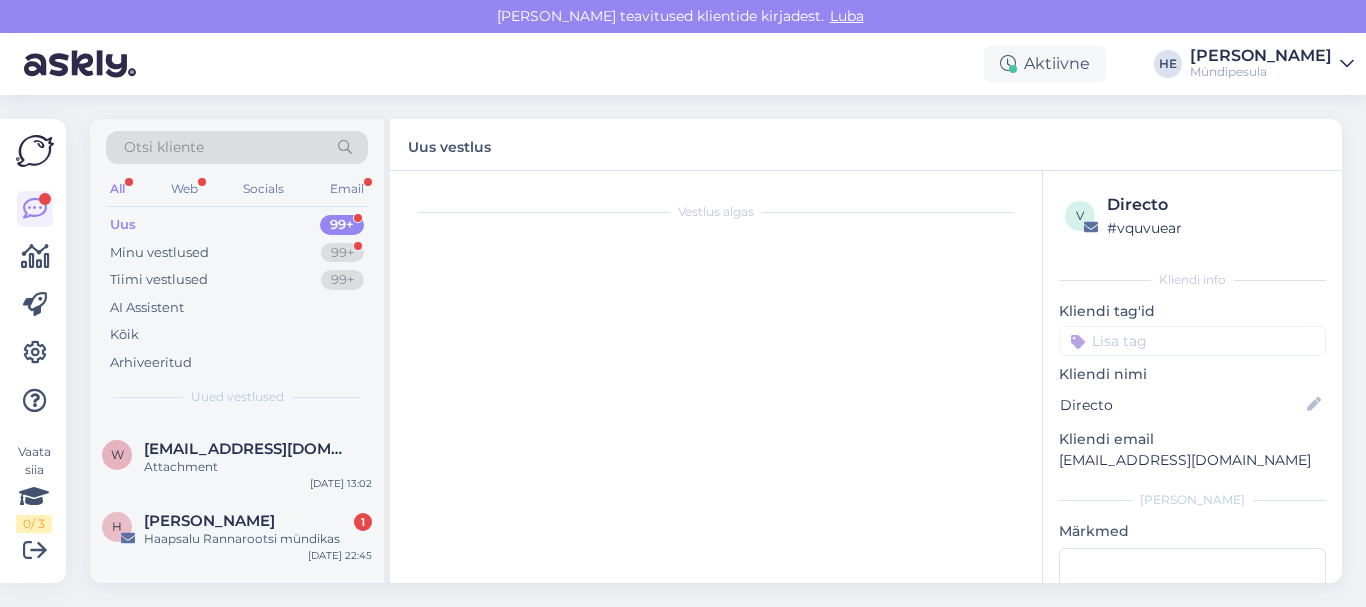 scroll, scrollTop: 0, scrollLeft: 0, axis: both 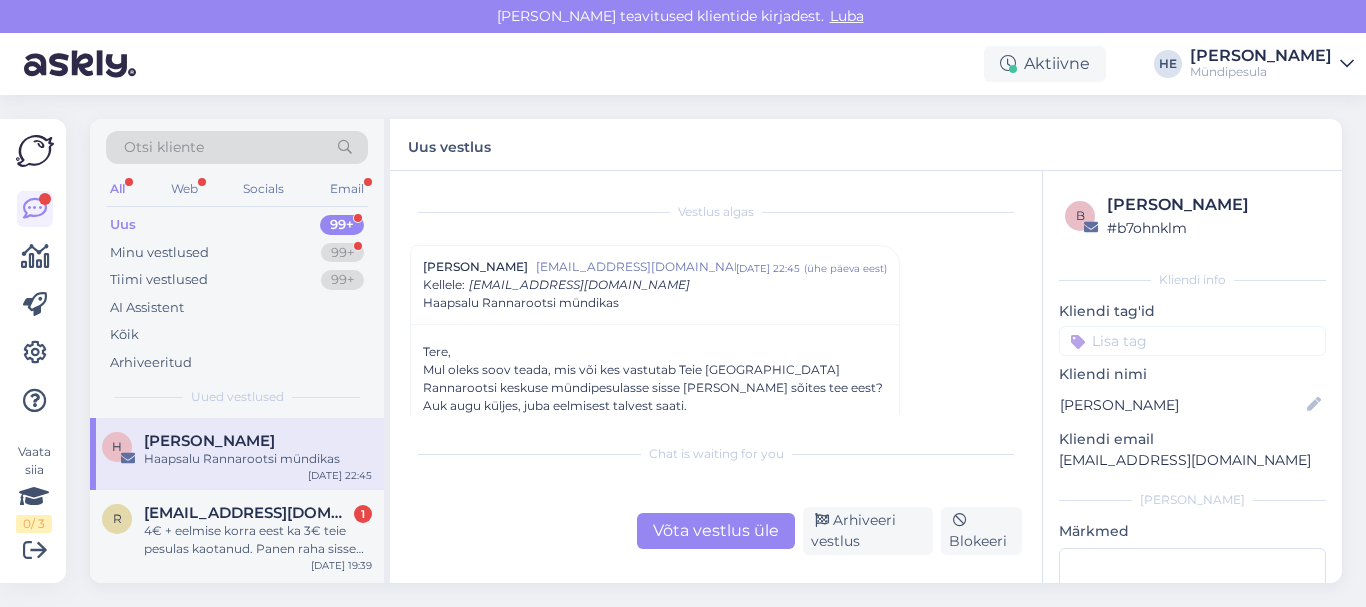 click on "[EMAIL_ADDRESS][DOMAIN_NAME]" at bounding box center [248, 513] 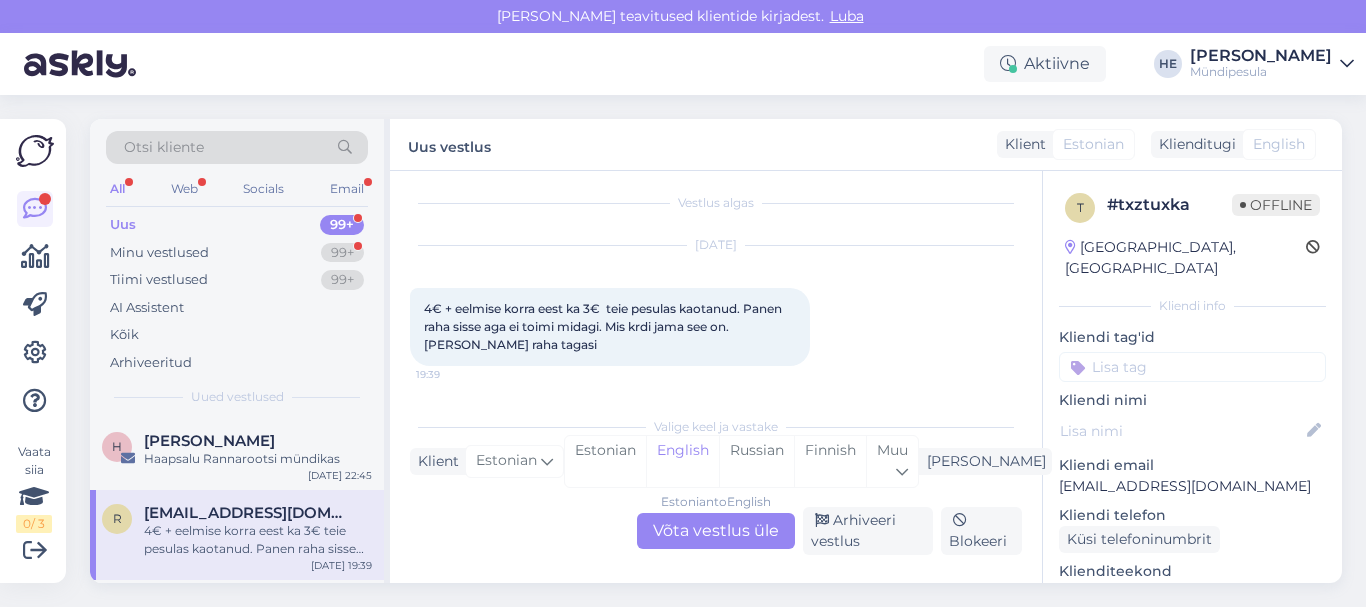 click on "Estonian  to  English Võta vestlus üle" at bounding box center (716, 531) 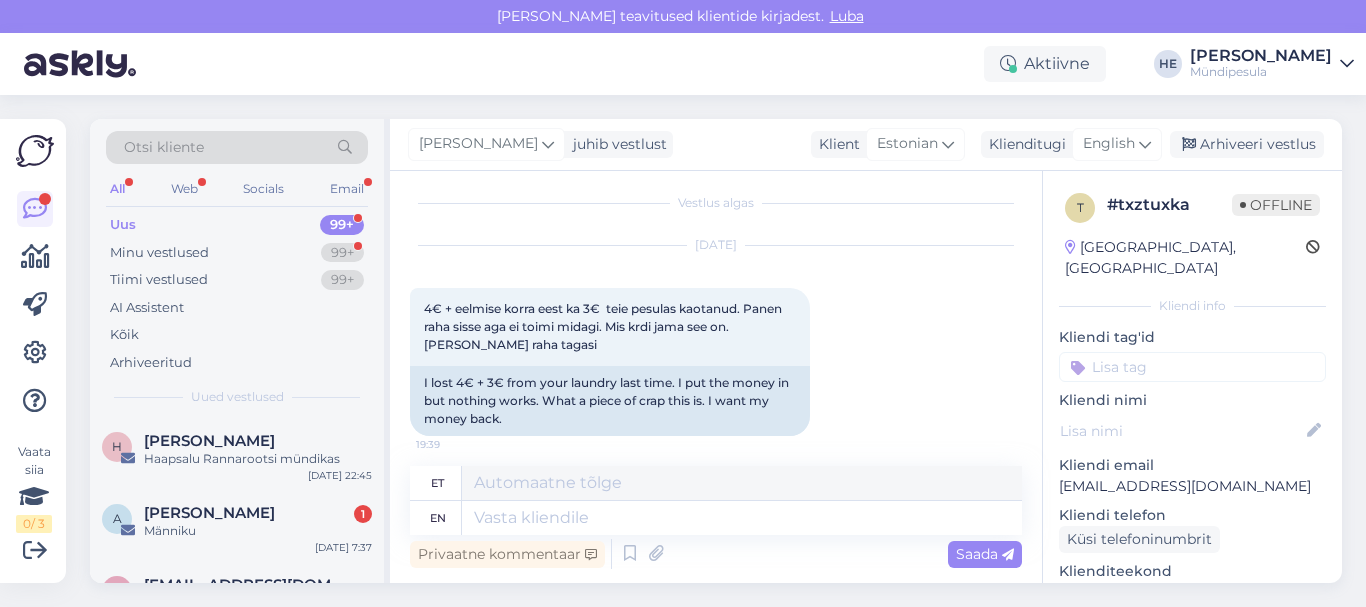 scroll, scrollTop: 0, scrollLeft: 0, axis: both 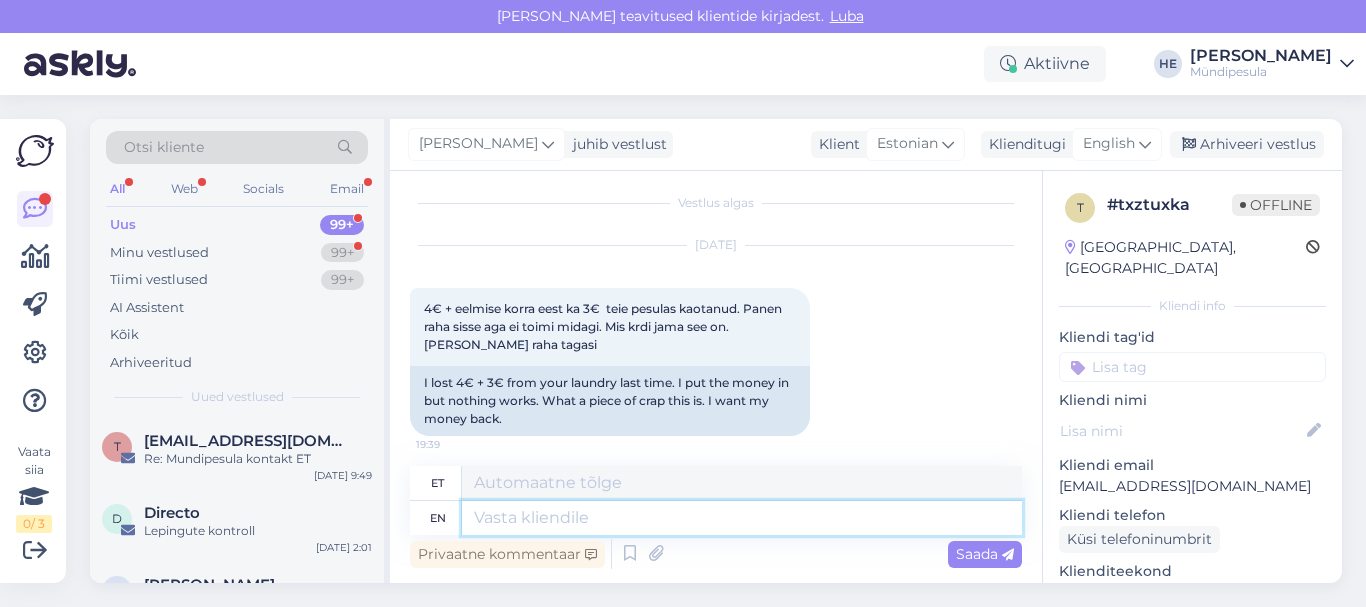 click at bounding box center [742, 518] 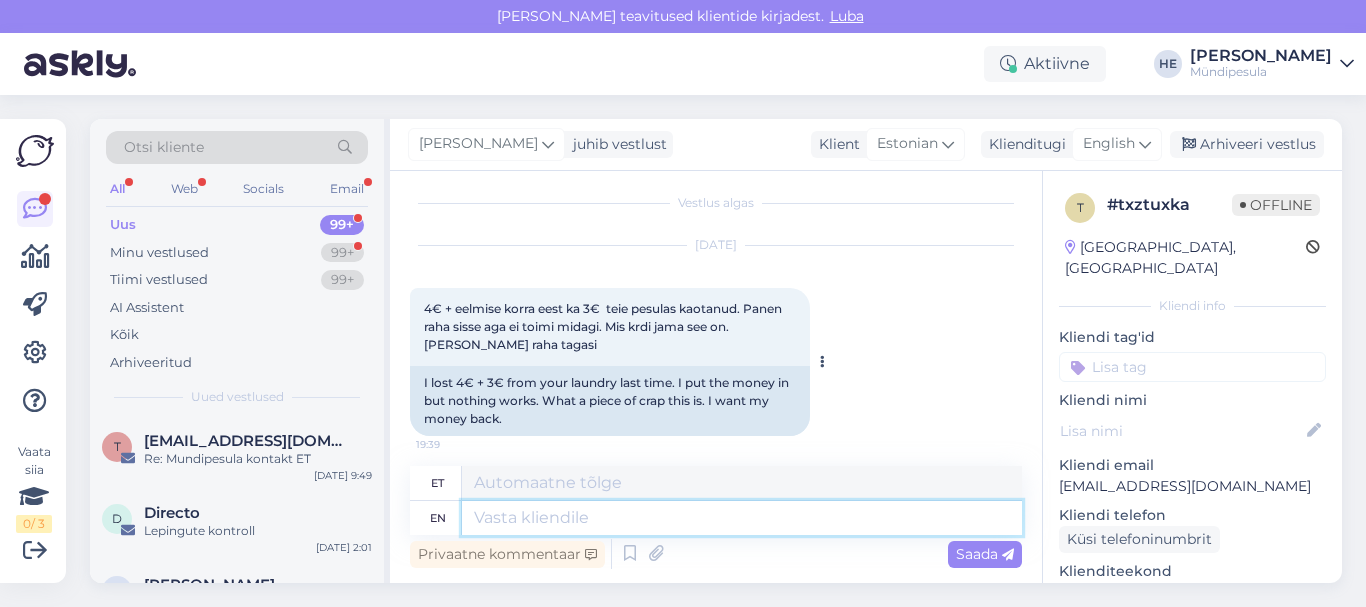 paste on "Tere
Palun täitke meie kodulehel [PERSON_NAME] intsidenti kohta, et saaksime Teile raha tagastada.
[URL][DOMAIN_NAME]
Vabandame ebamugavuste pärast.
Lugupidamisega
Mündipesula tugi" 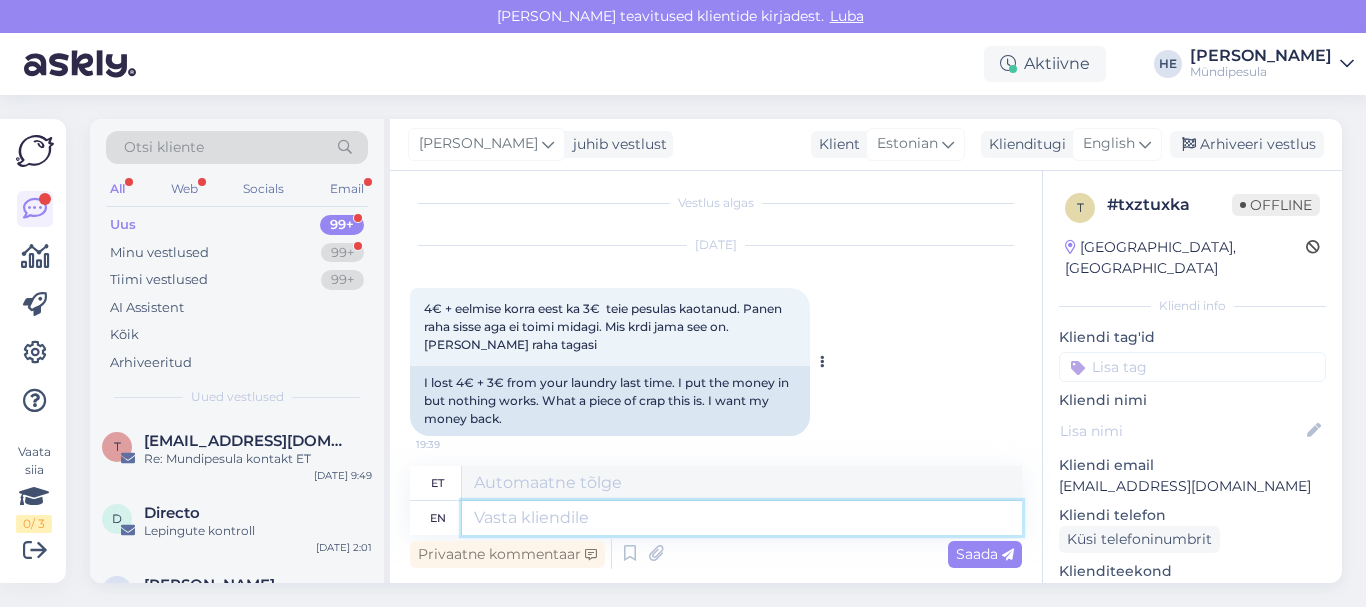type on "Tere
Palun täitke meie kodulehel [PERSON_NAME] intsidenti kohta, et saaksime Teile raha tagastada.
[URL][DOMAIN_NAME]
Vabandame ebamugavuste pärast.
Lugupidamisega
Mündipesula tugi" 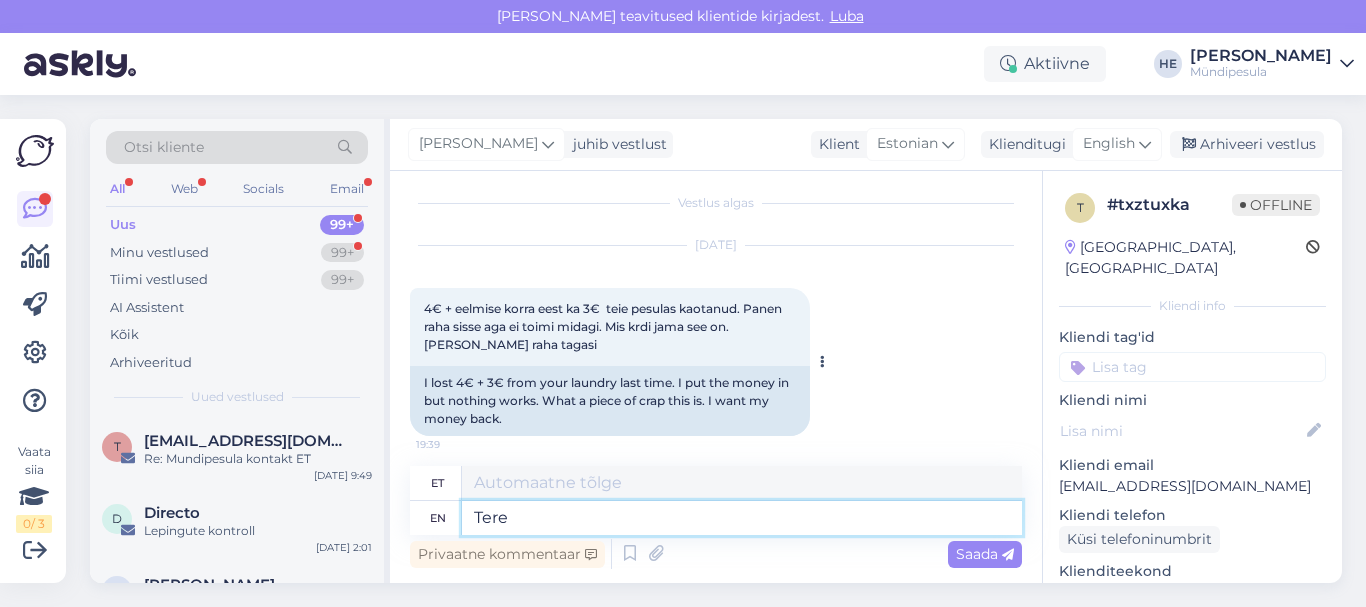 scroll, scrollTop: 8, scrollLeft: 0, axis: vertical 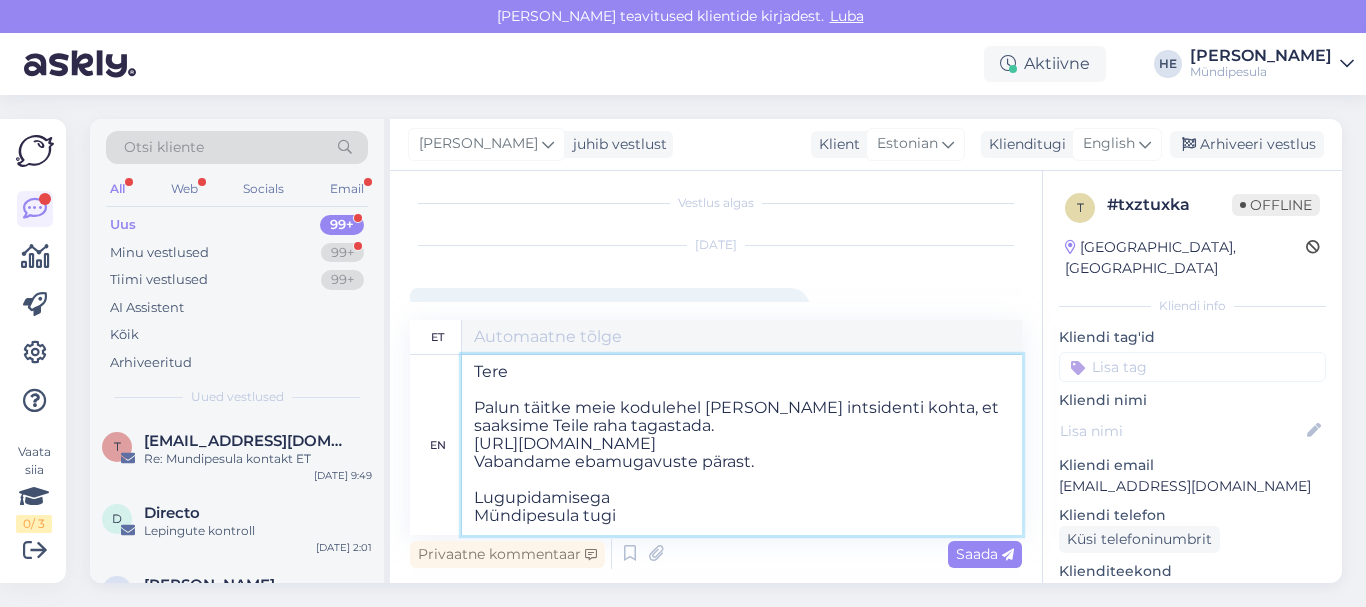 type on "Tere
Palun täitke meie kodulehel [PERSON_NAME] intsidenti kohta, et saaksime Teile raha tagastada.
[URL][DOMAIN_NAME]
Vabandame tasutauste pärast.
Lugupidamisega
Mündipesula tugi" 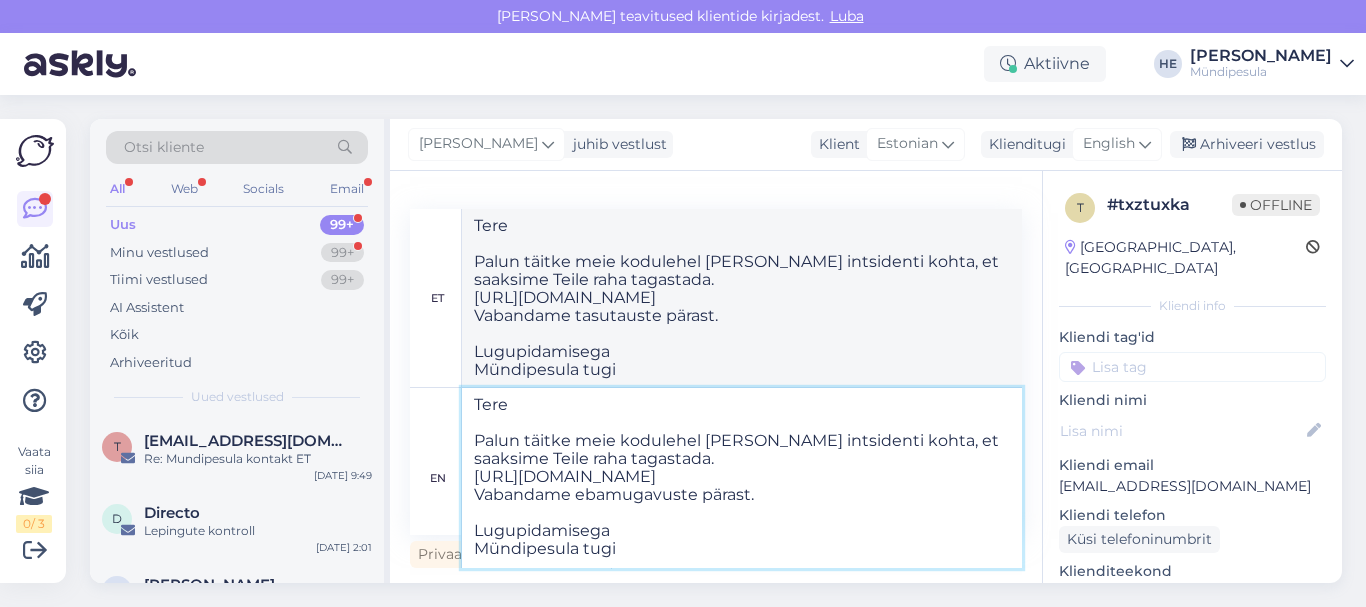 type on "Tere
Palun täitke meie kodulehel [PERSON_NAME] intsidenti kohta, et saaksime Teile raha tagastada.
[URL][DOMAIN_NAME]
Vabandame ebamugavuste pärast.
Lugupidamisega
Mündipesula tugi" 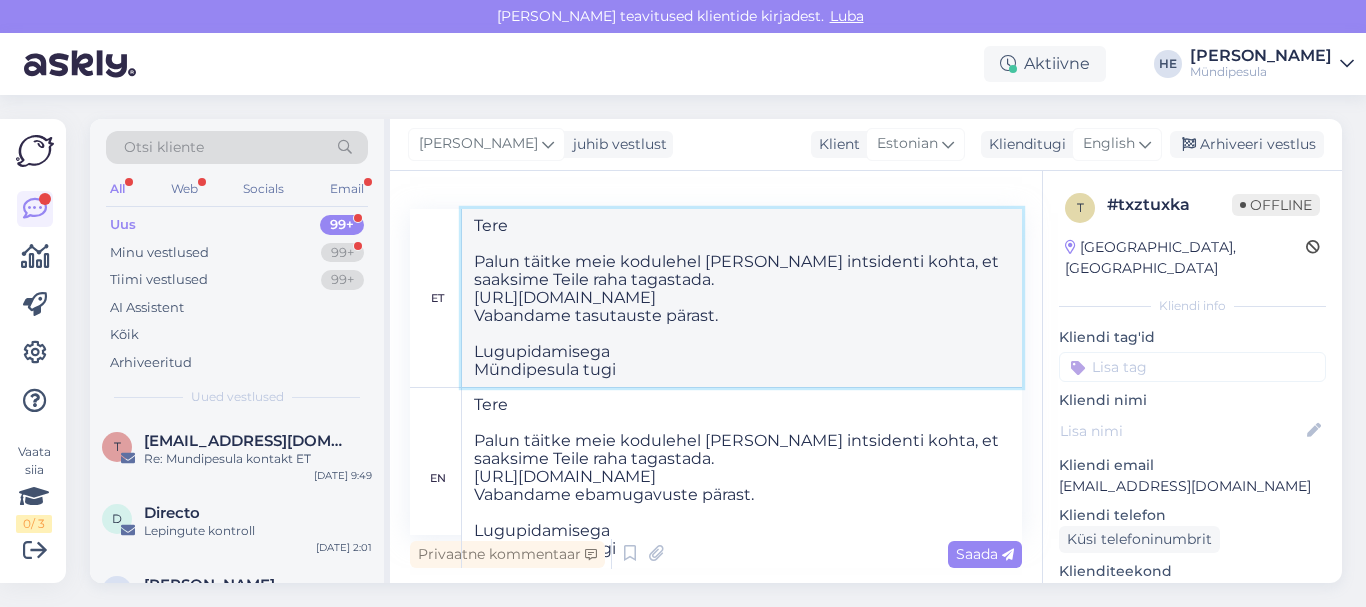 click on "Tere
Palun täitke meie kodulehel [PERSON_NAME] intsidenti kohta, et saaksime Teile raha tagastada.
[URL][DOMAIN_NAME]
Vabandame tasutauste pärast.
Lugupidamisega
Mündipesula tugi" at bounding box center [742, 298] 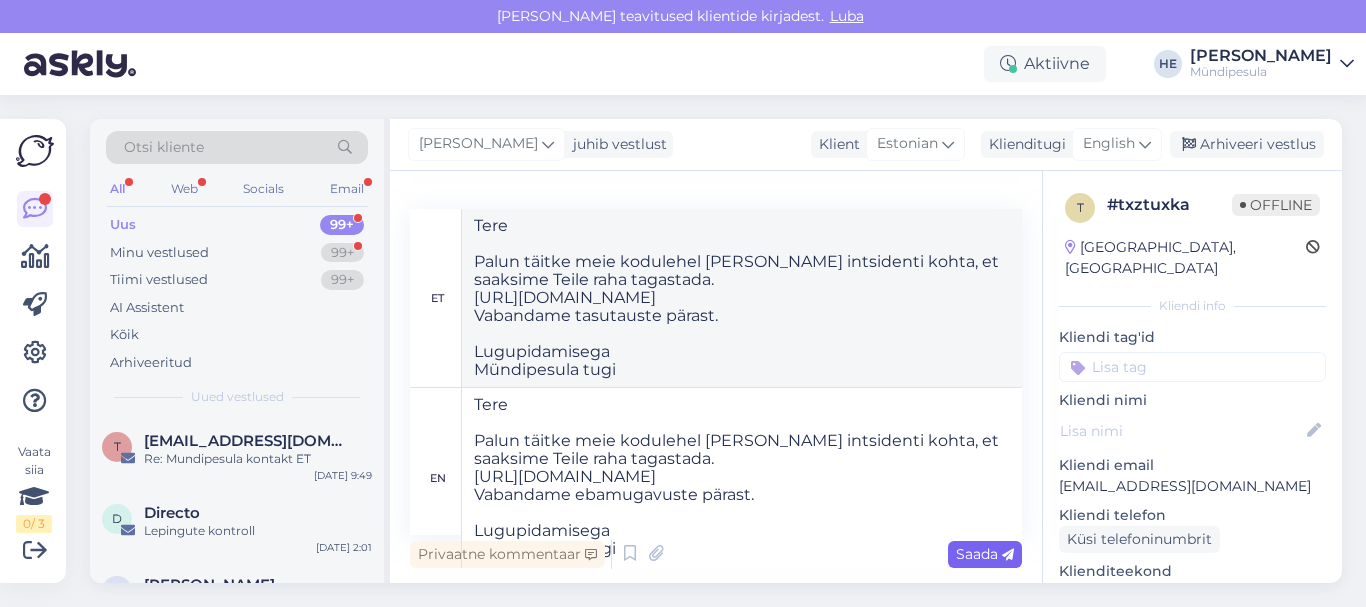 click on "Saada" at bounding box center (985, 554) 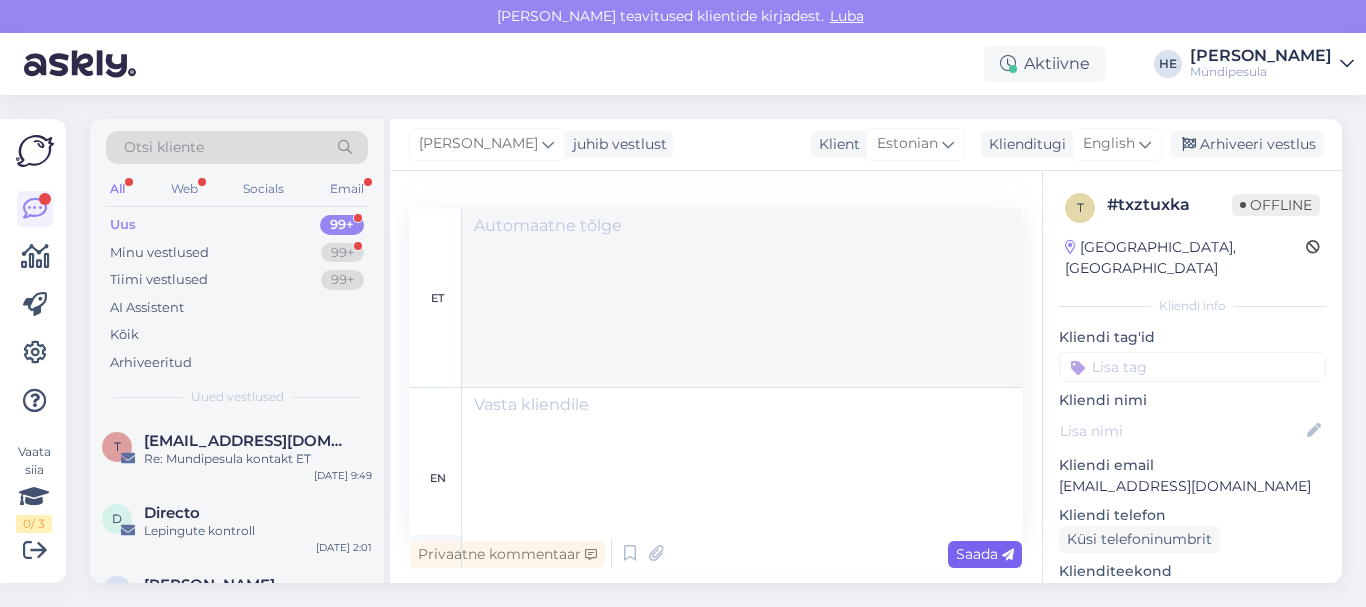 scroll, scrollTop: 469, scrollLeft: 0, axis: vertical 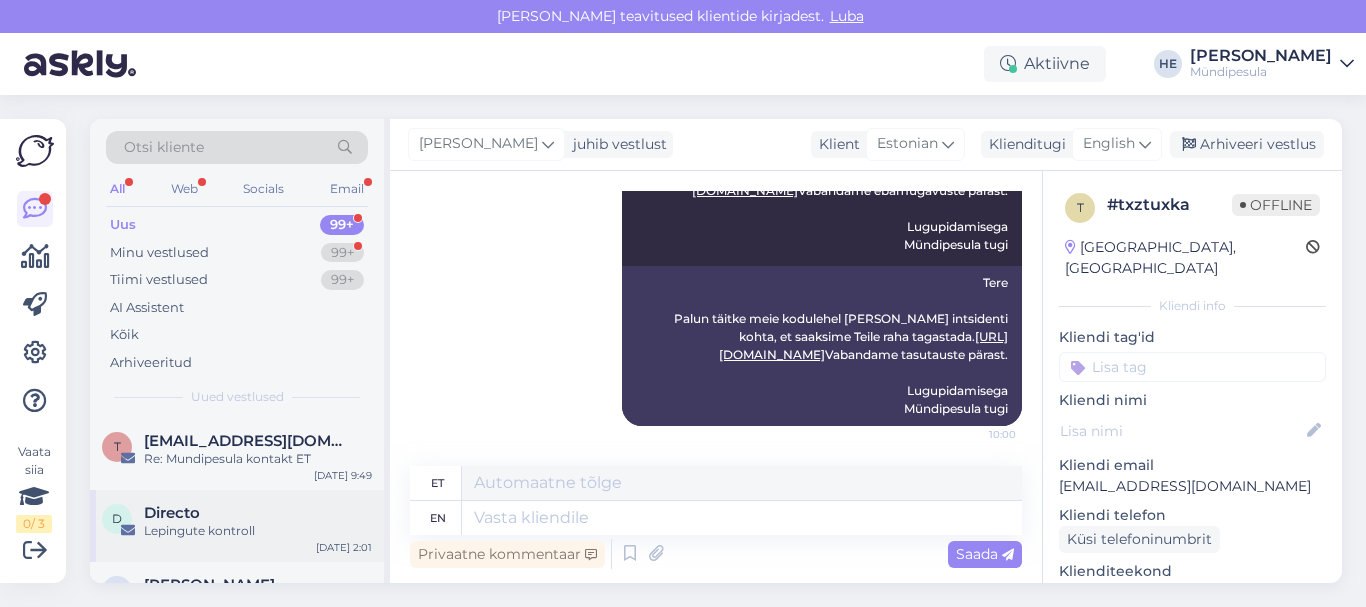 click on "Directo" at bounding box center [172, 513] 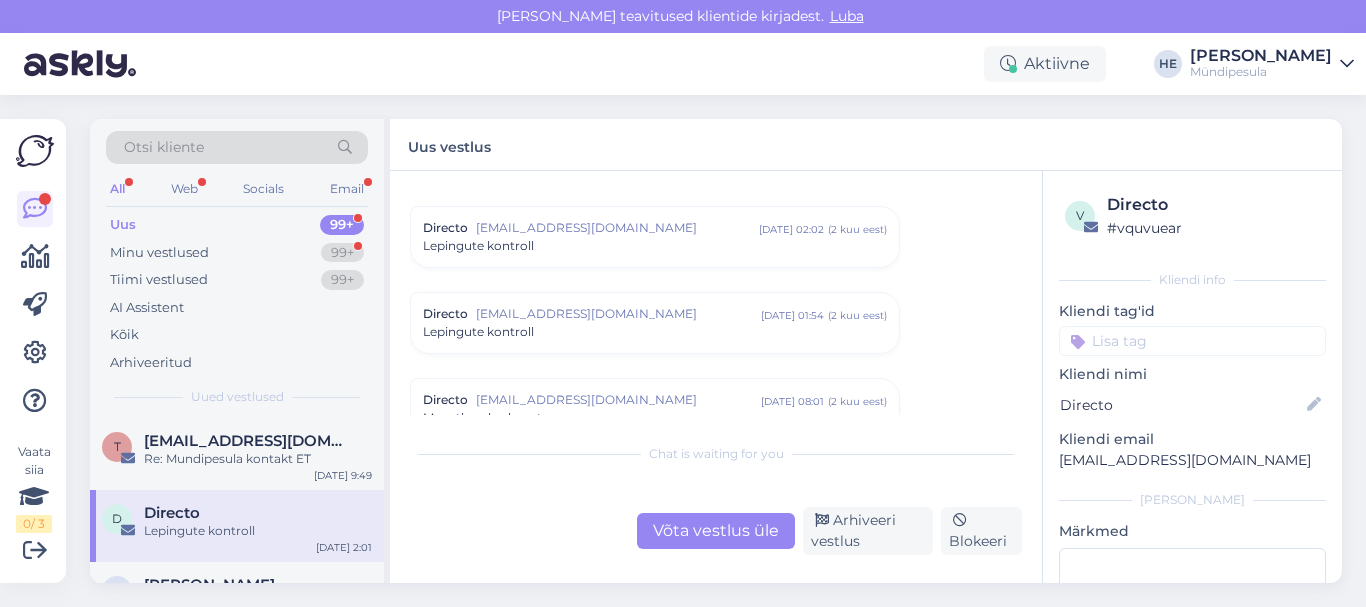 scroll, scrollTop: 8568, scrollLeft: 0, axis: vertical 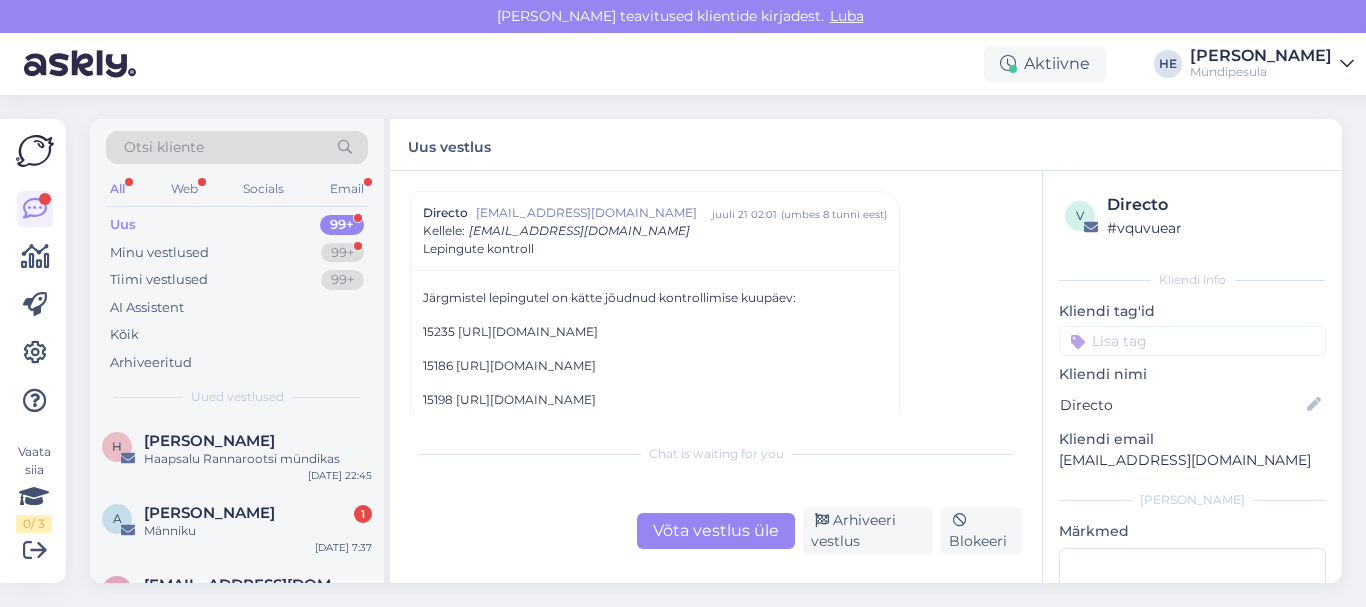 click on "[PERSON_NAME]" at bounding box center (209, 513) 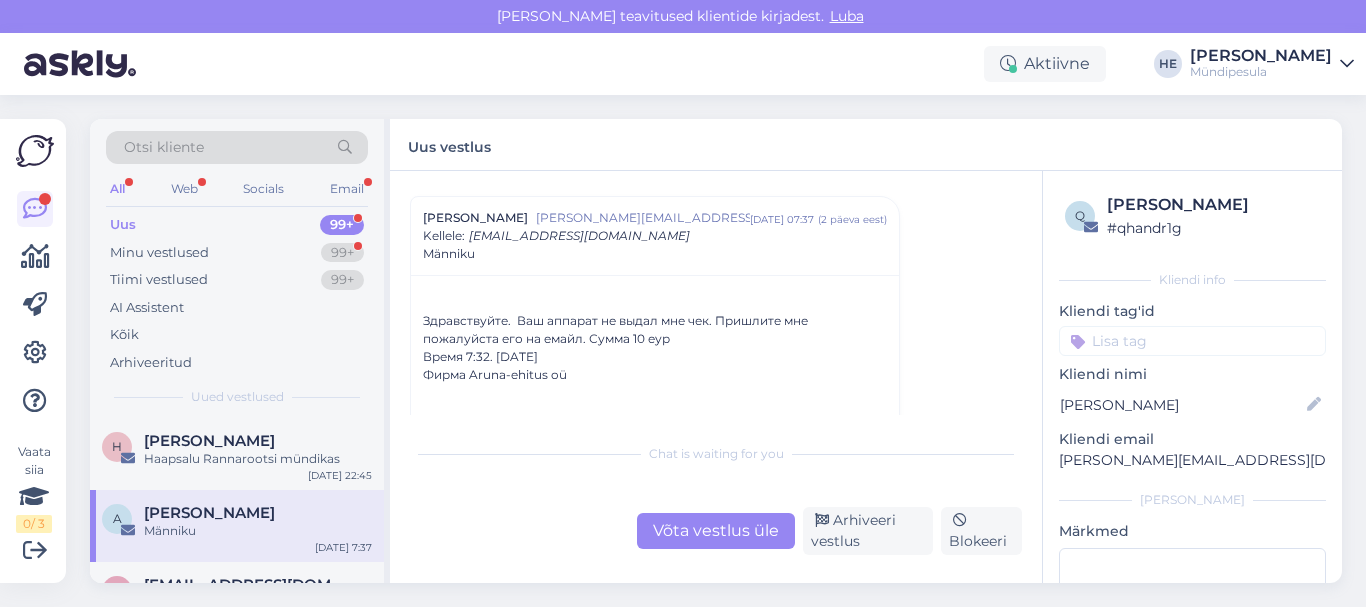 scroll, scrollTop: 204, scrollLeft: 0, axis: vertical 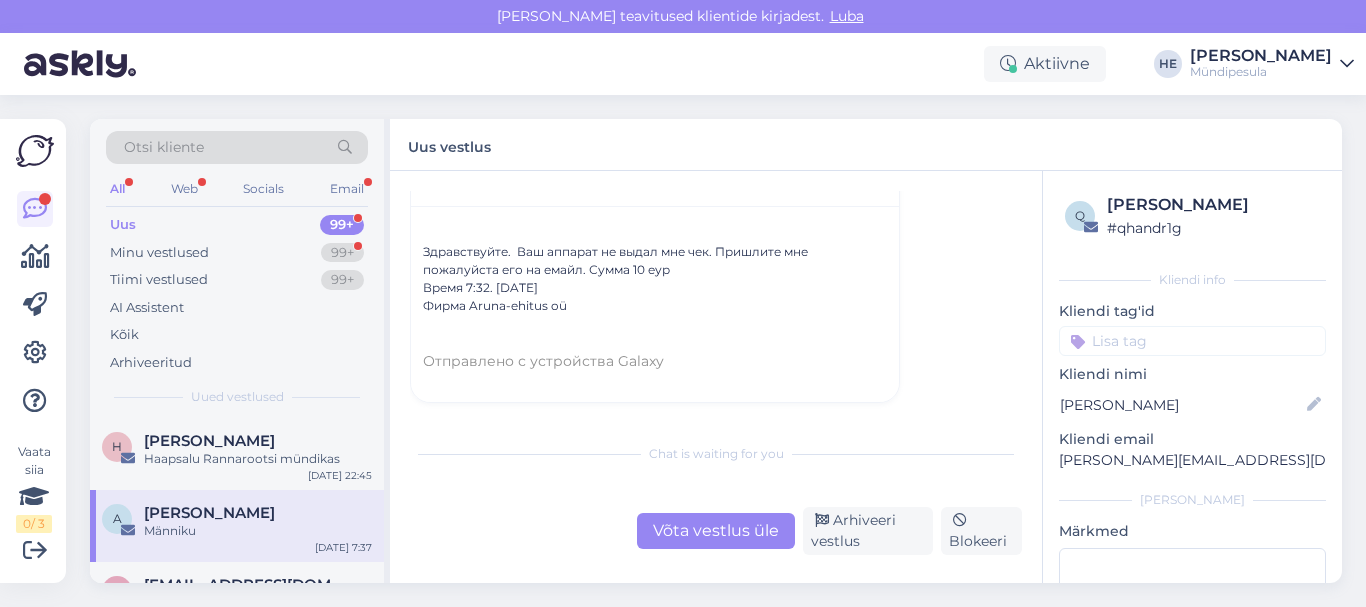 click on "[PERSON_NAME]" at bounding box center [209, 513] 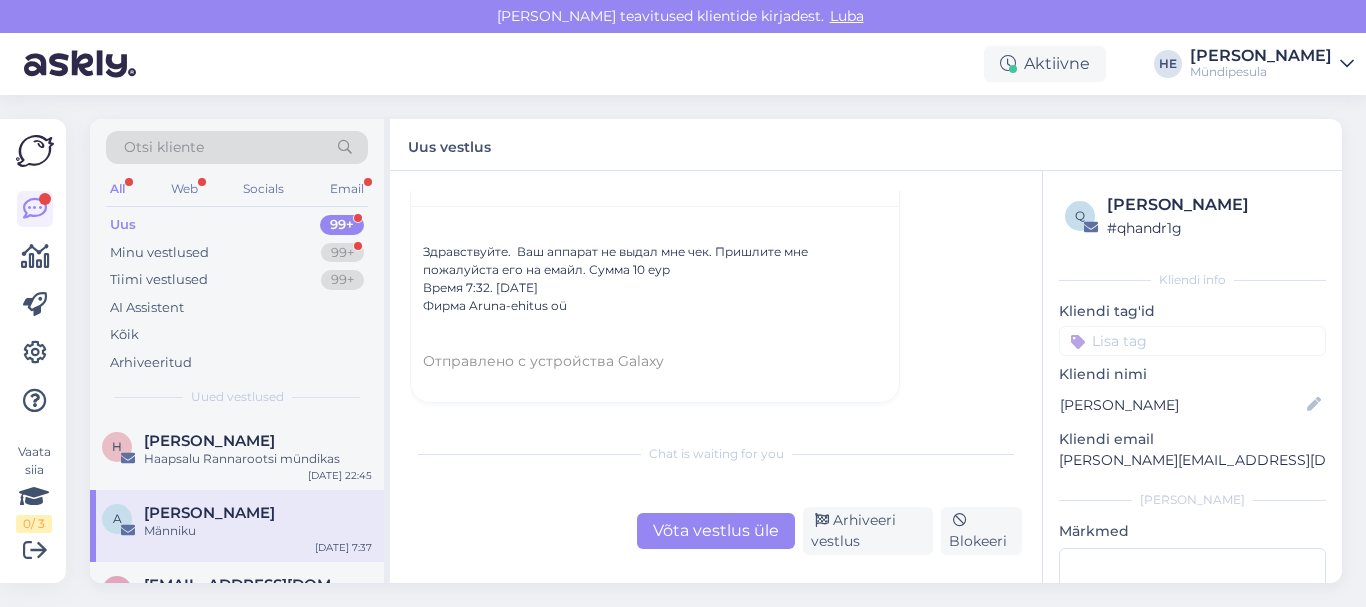 scroll, scrollTop: 140, scrollLeft: 0, axis: vertical 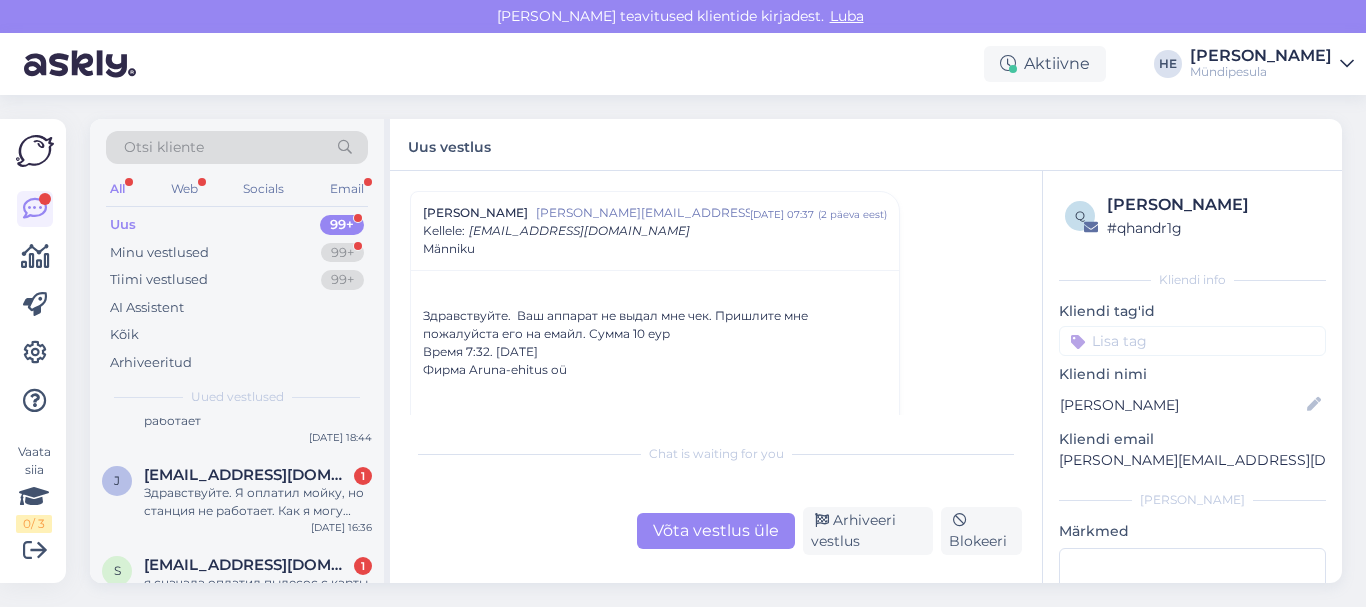 click on "Здравствуйте. Я оплатил мойку, но станция не работает. Как я могу получить деньги обратно?" at bounding box center (258, 502) 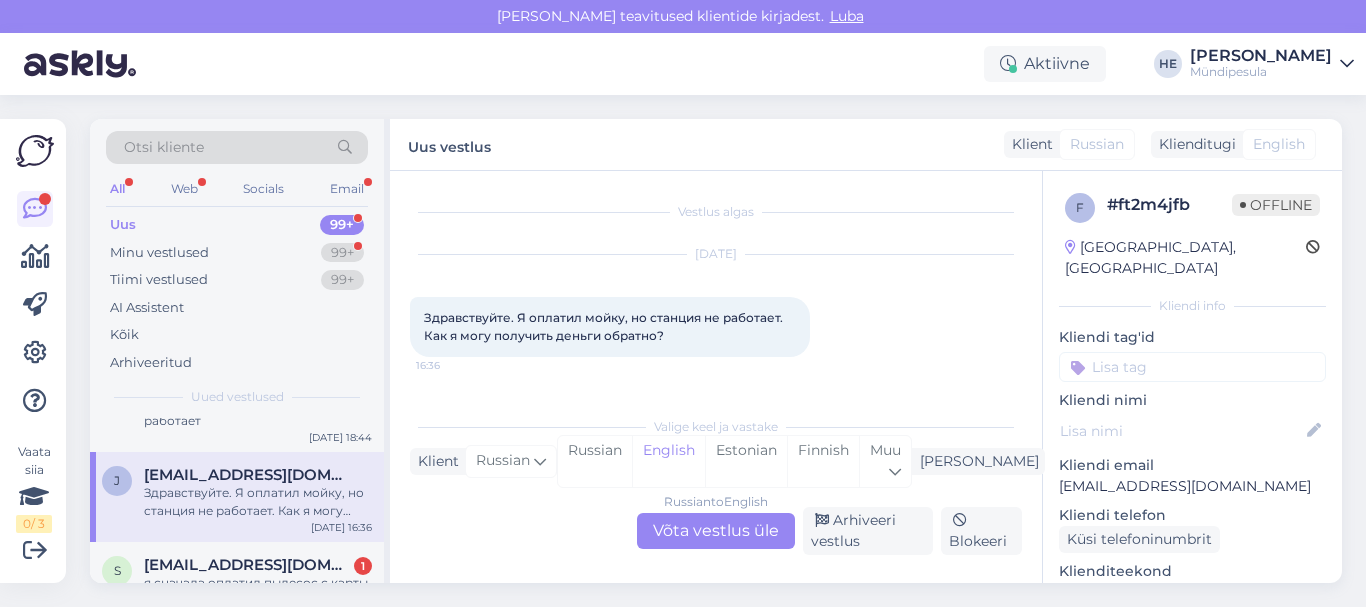 click on "Russian  to  English Võta vestlus üle" at bounding box center [716, 531] 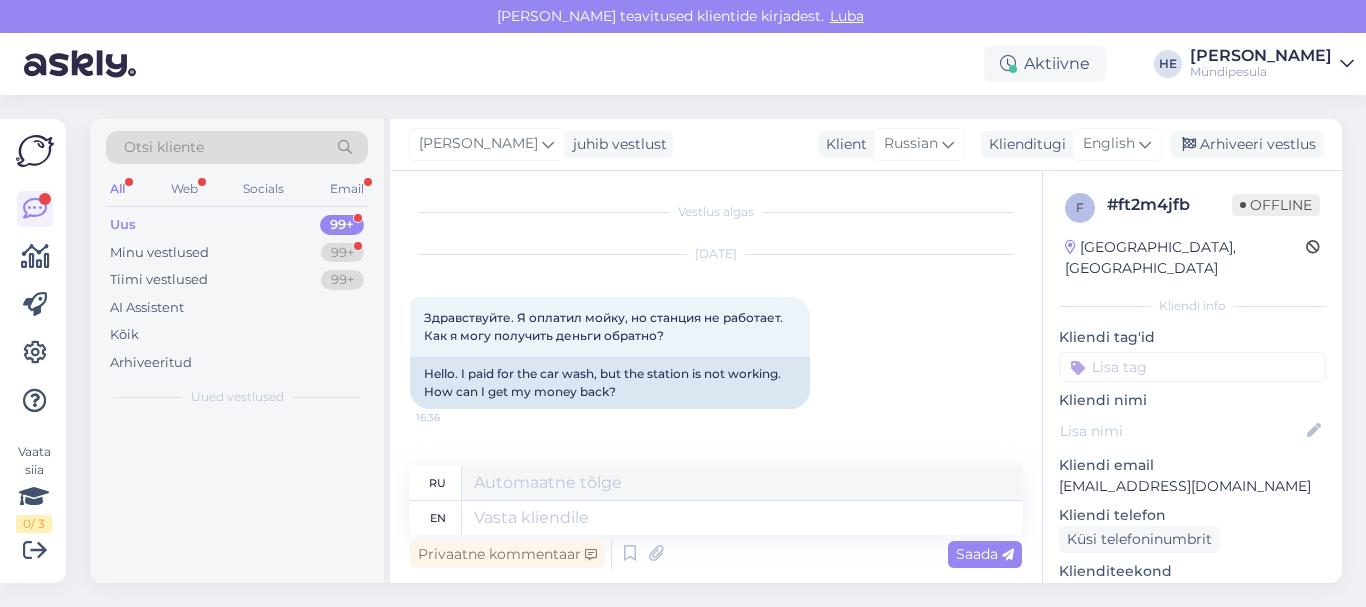 scroll, scrollTop: 0, scrollLeft: 0, axis: both 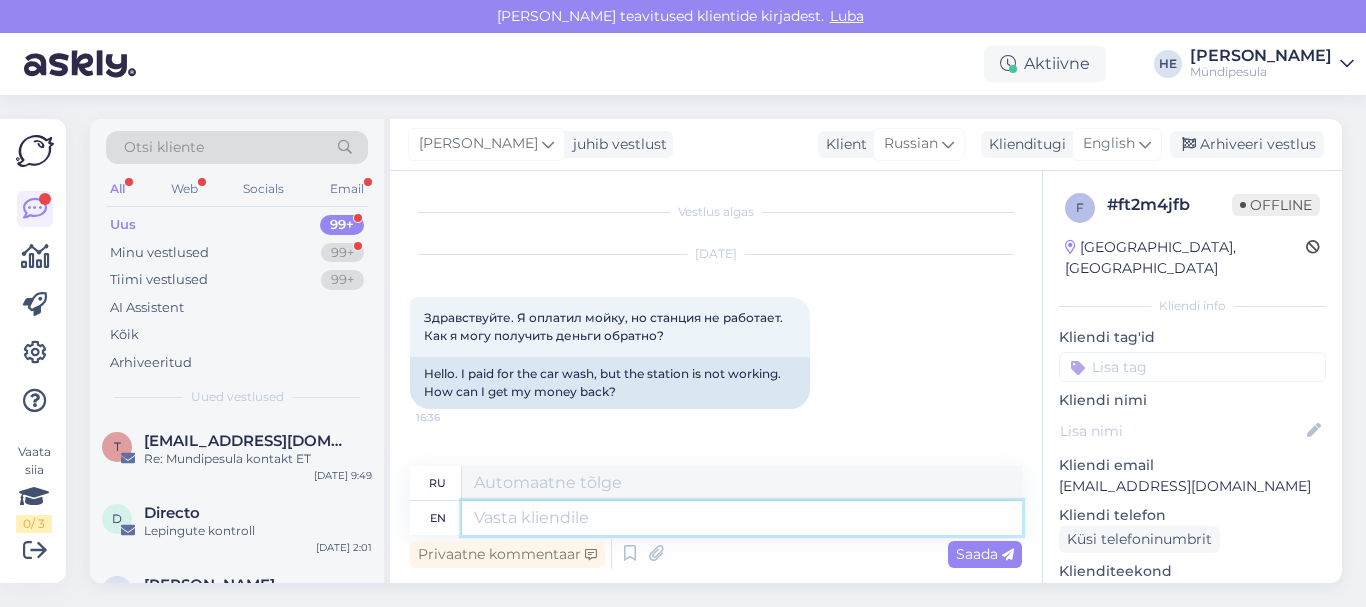 click at bounding box center [742, 518] 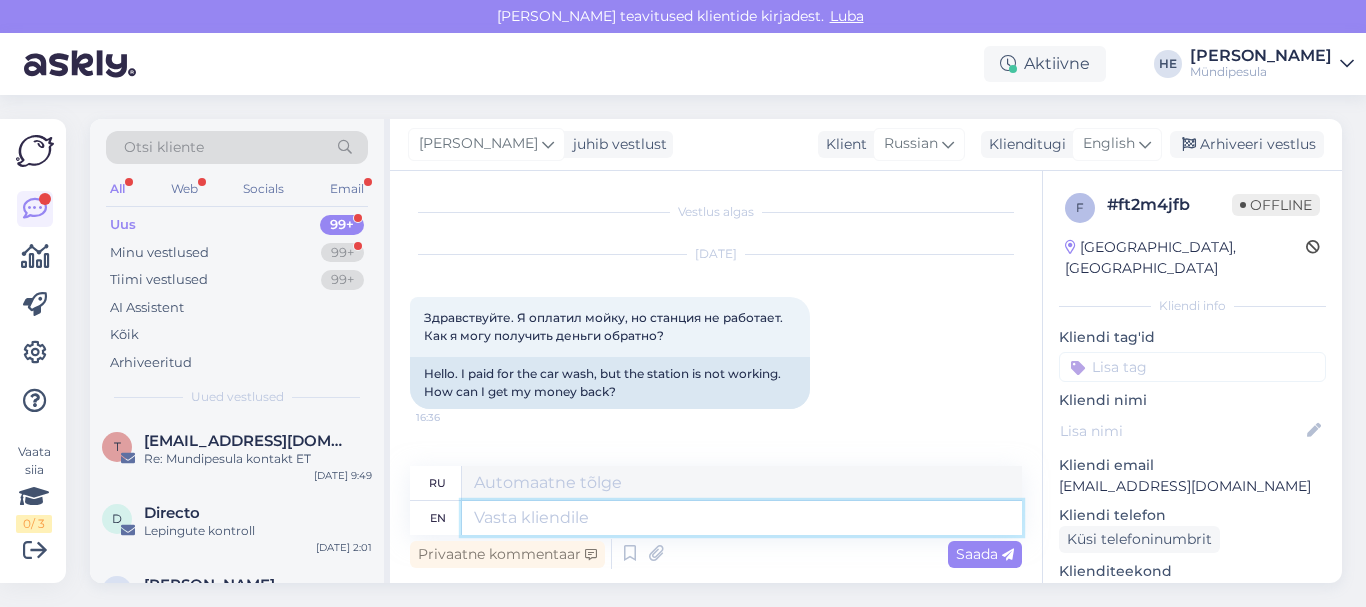 paste on "Tere
Palun täitke meie kodulehel [PERSON_NAME] intsidenti kohta, et saaksime Teile raha tagastada.
[URL][DOMAIN_NAME]
Vabandame ebamugavuste pärast.
Lugupidamisega
Mündipesula tugi" 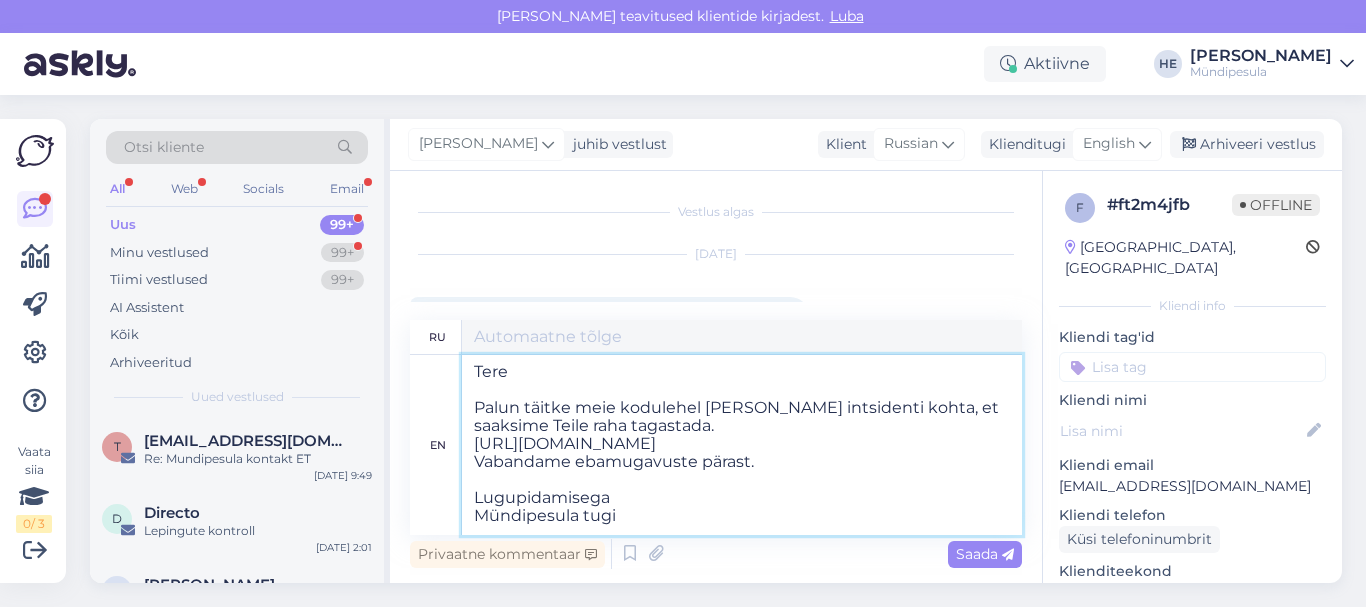 scroll, scrollTop: 8, scrollLeft: 0, axis: vertical 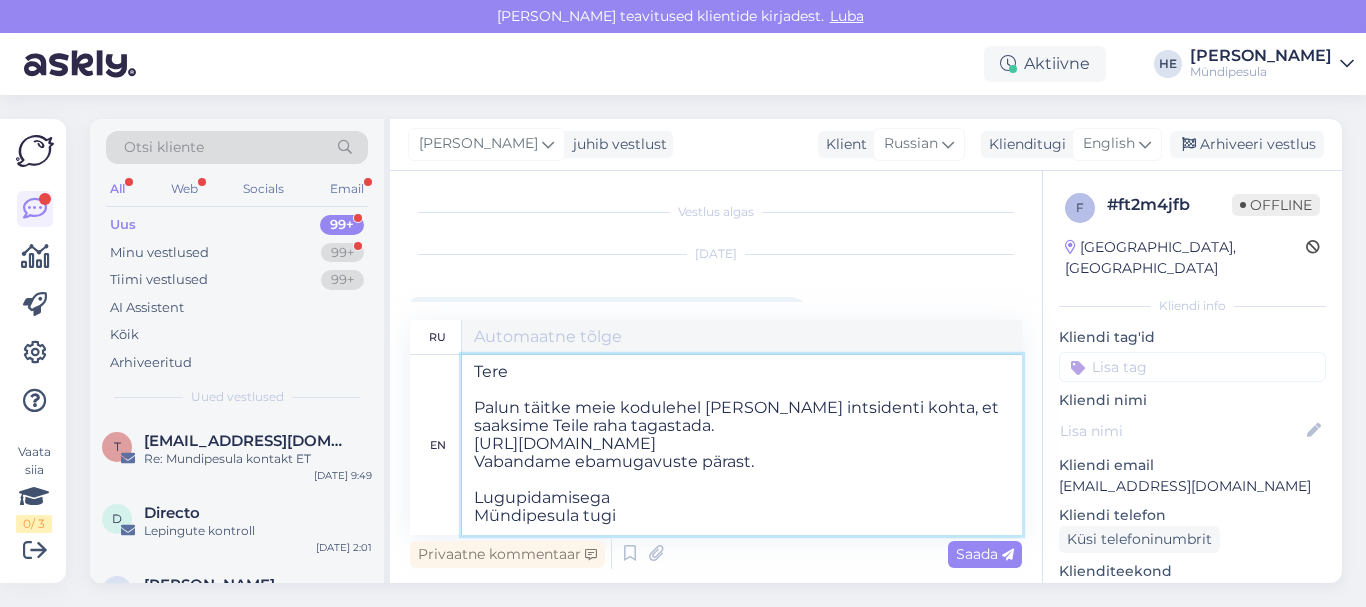 type on "Tere
Palun täitke meie kodulehel [PERSON_NAME] intsidenti kohta, et saaksime Teile raha tagastada.
[URL][DOMAIN_NAME]
Vabandame ebamugavuste pärast.
Лугупидамисега
Мундипесула туги" 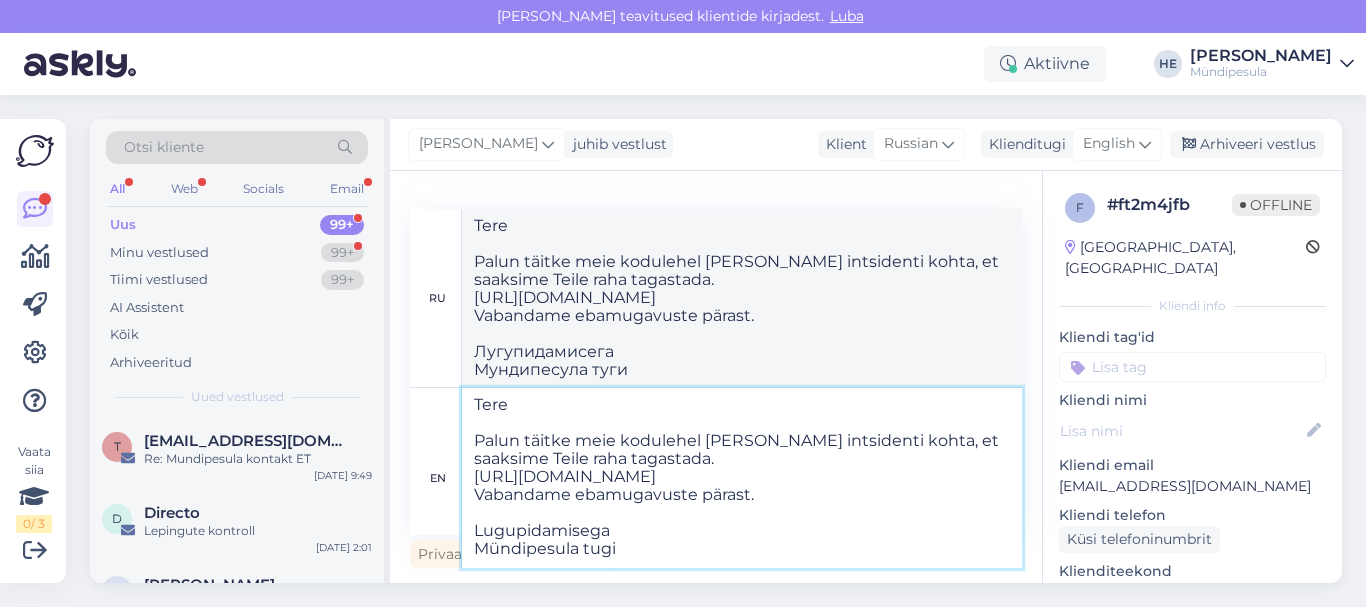 scroll, scrollTop: 0, scrollLeft: 0, axis: both 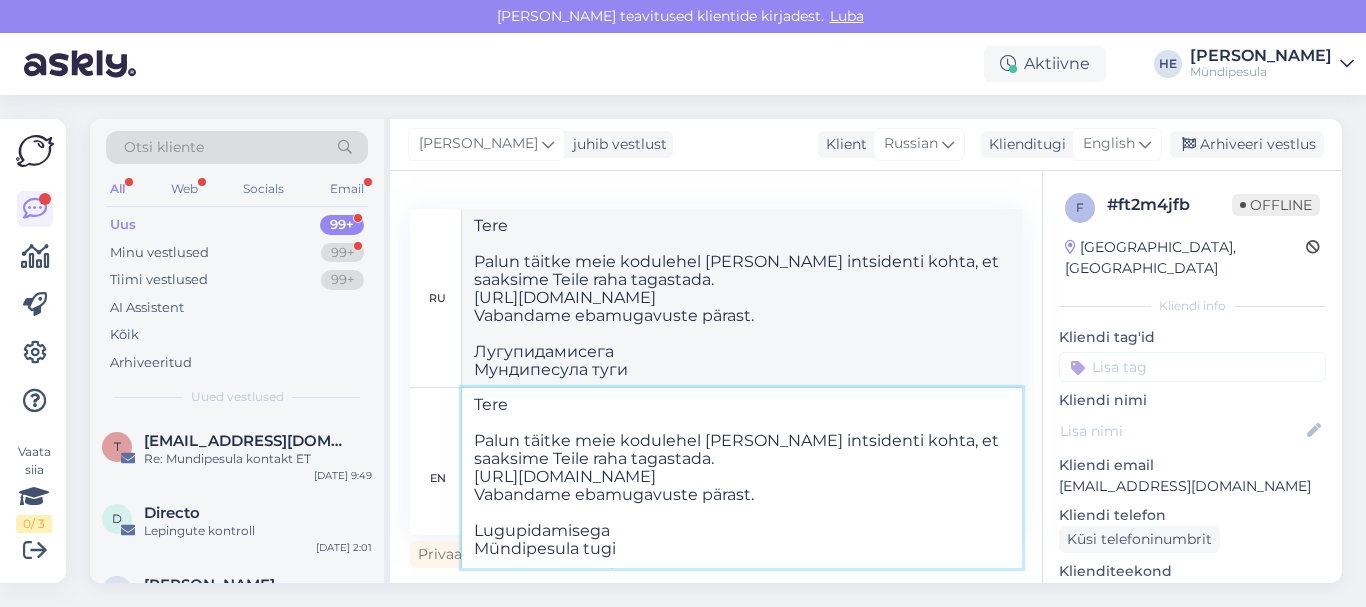 drag, startPoint x: 638, startPoint y: 551, endPoint x: 472, endPoint y: 400, distance: 224.40366 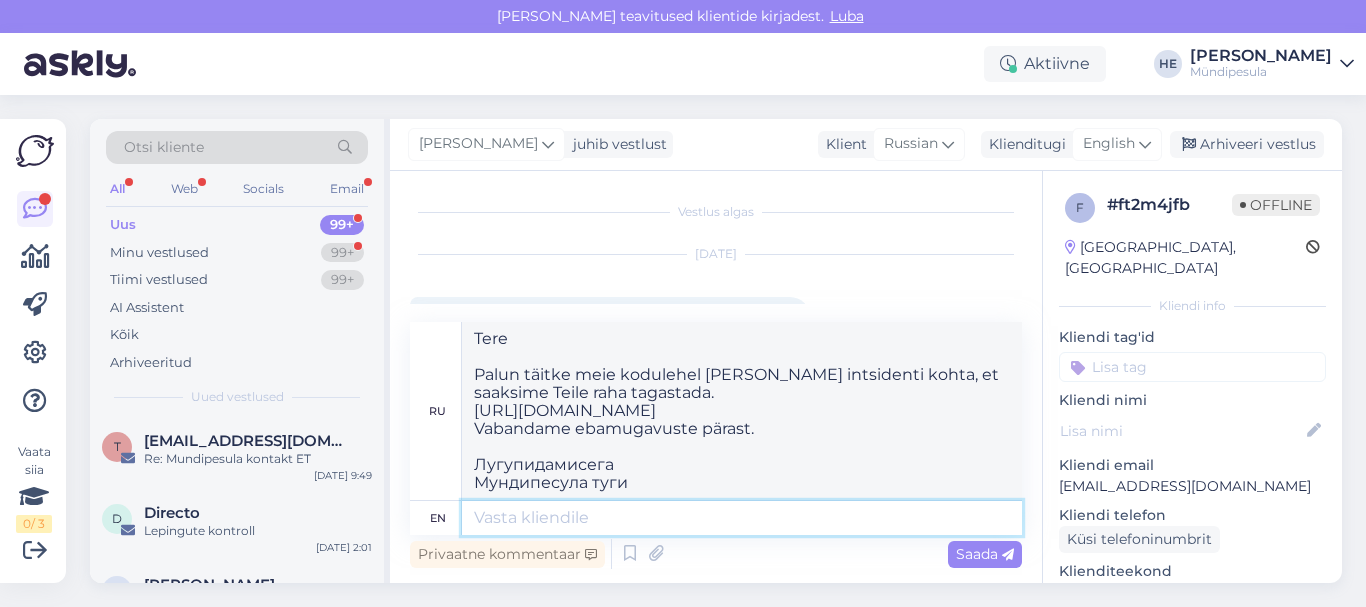 type 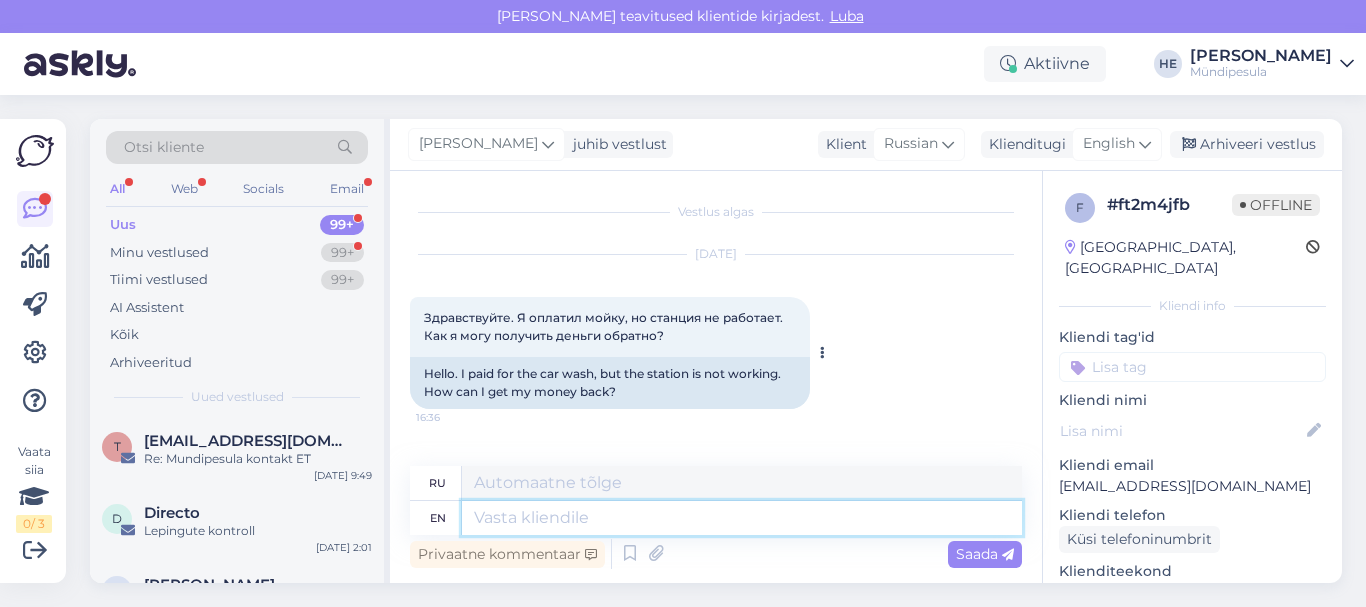 paste on "Здравствуйте!
Просим Вас заполнить форму на нашем сайте о возмещении средств.
[URL][DOMAIN_NAME]
Извините за неудобства.
С уважением,
Mündipesula tugi" 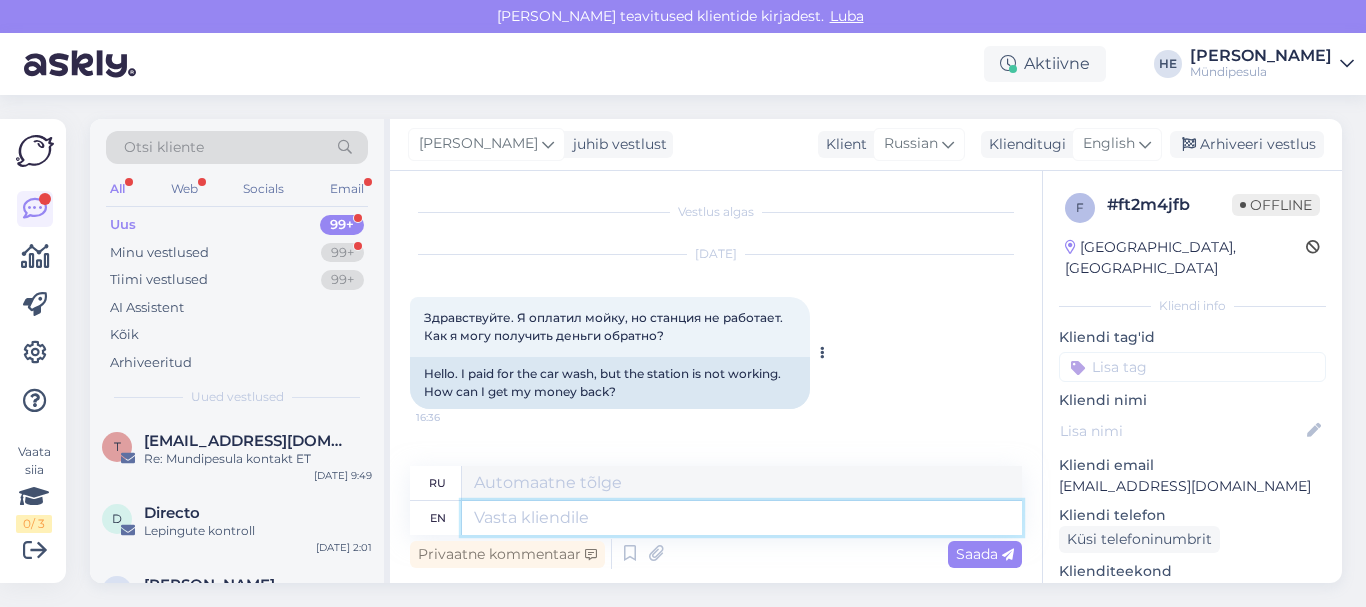 type on "Здравствуйте!
Просим Вас заполнить форму на нашем сайте о возмещении средств.
[URL][DOMAIN_NAME]
Извините за неудобства.
С уважением,
Mündipesula tugi" 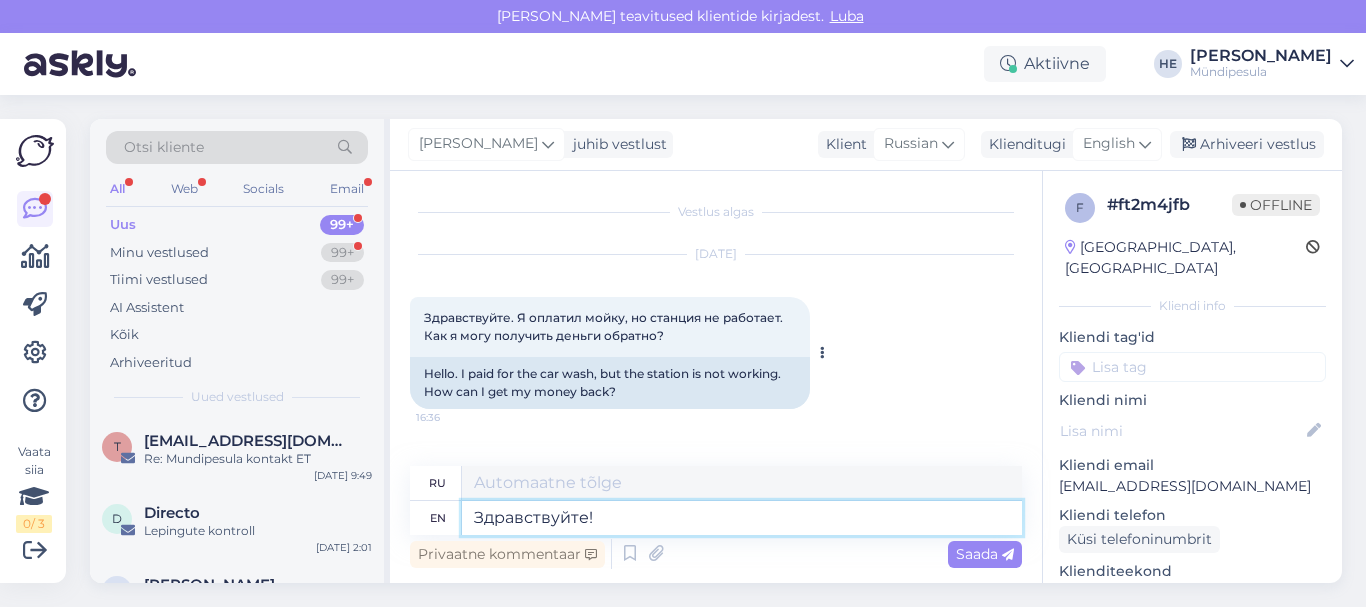 scroll, scrollTop: 8, scrollLeft: 0, axis: vertical 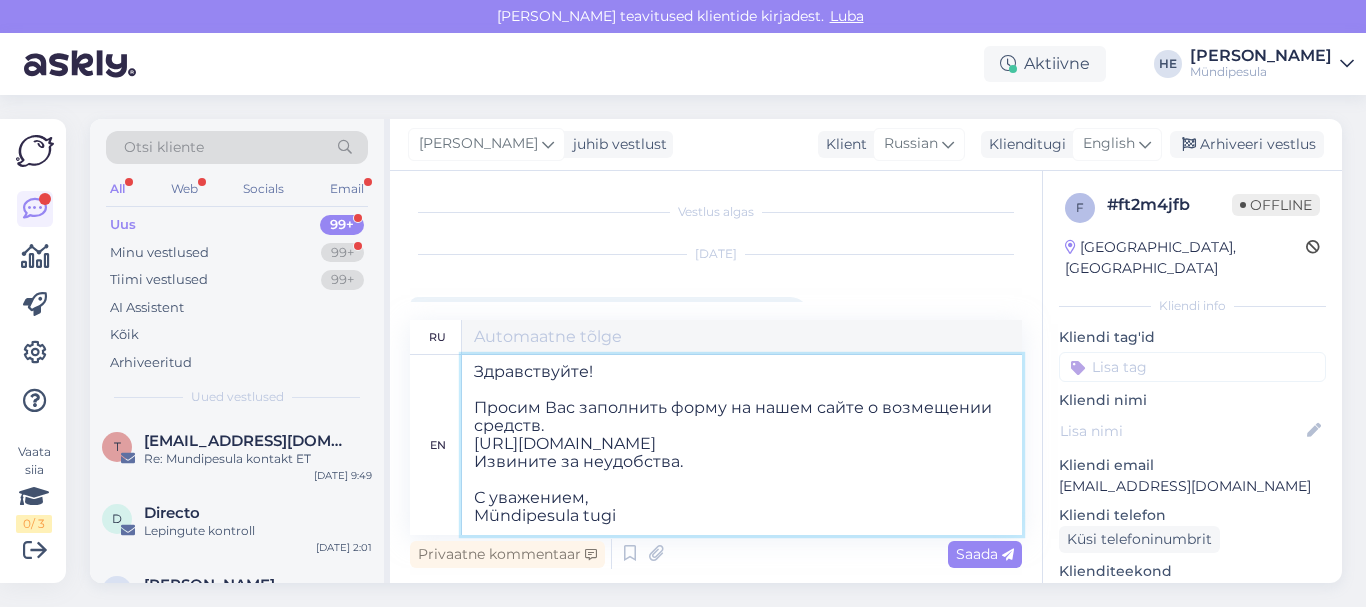 type on "Здравствуйте!
Просим Вас заполнить форму на нашем сайте о возмещении средств.
[URL][DOMAIN_NAME]
Извините за неудобства.
С уважением,
Mündipesula tugi" 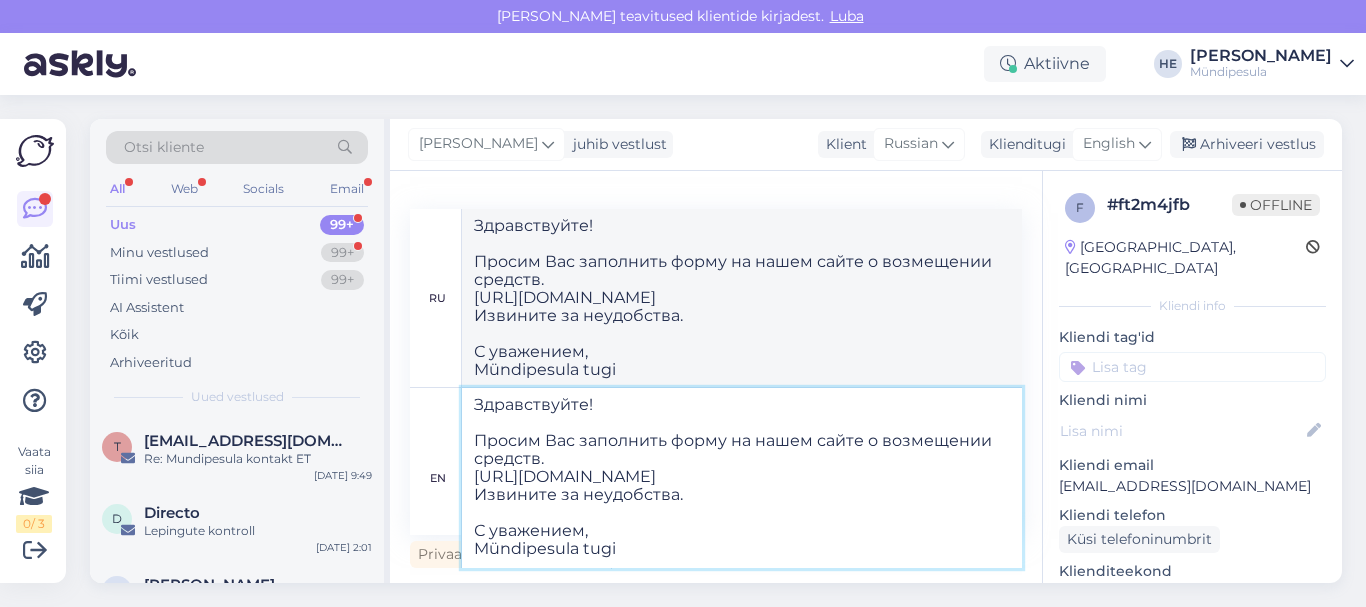 type on "Здравствуйте!
Просим Вас заполнить форму на нашем сайте о возмещении средств.
[URL][DOMAIN_NAME]
Извините за неудобства.
С уважением,
Mündipesula tugi" 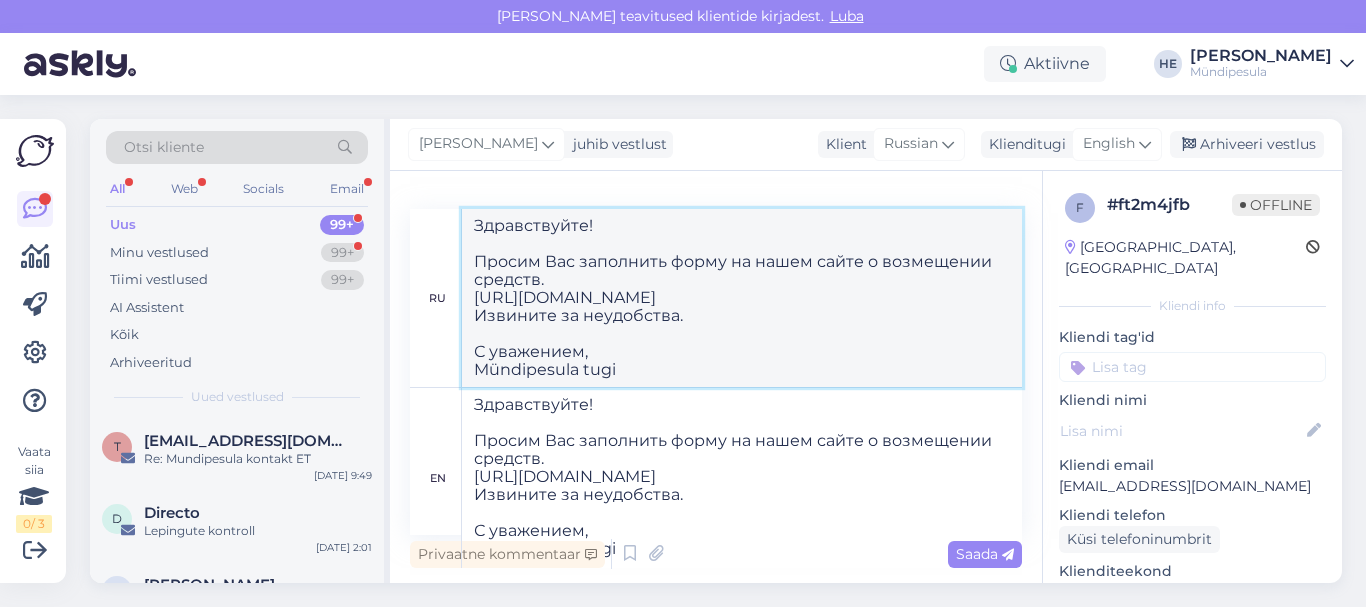 click on "Здравствуйте!
Просим Вас заполнить форму на нашем сайте о возмещении средств.
[URL][DOMAIN_NAME]
Извините за неудобства.
С уважением,
Mündipesula tugi" at bounding box center (742, 298) 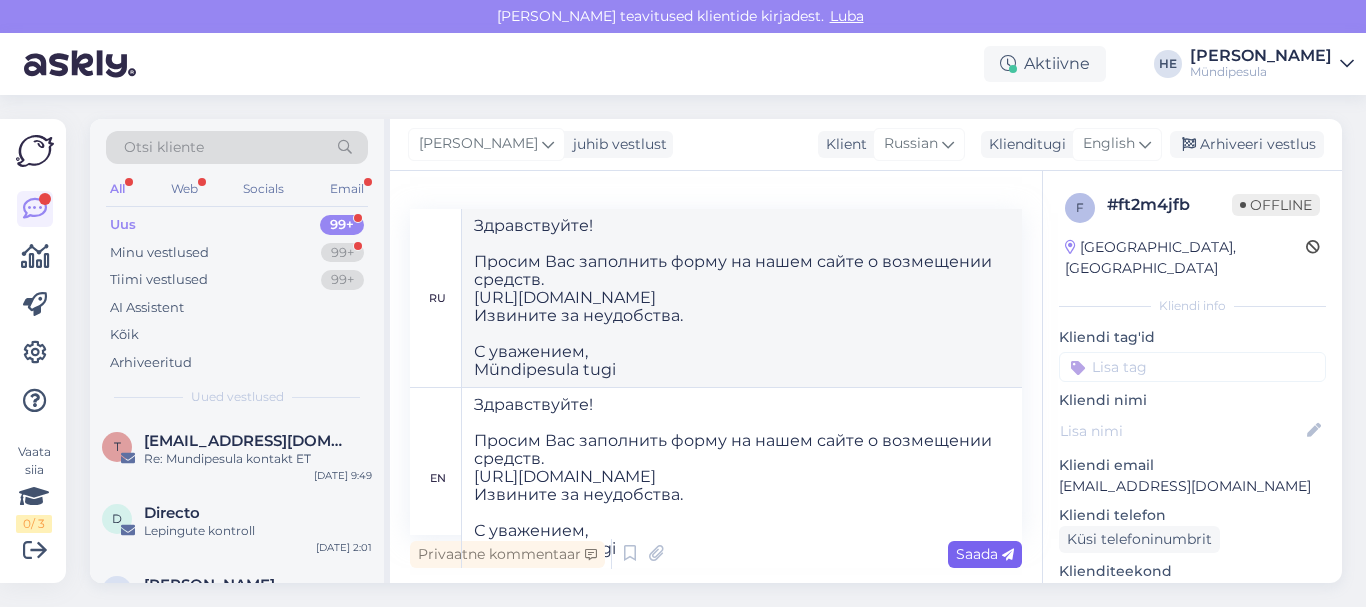 click on "Saada" at bounding box center [985, 554] 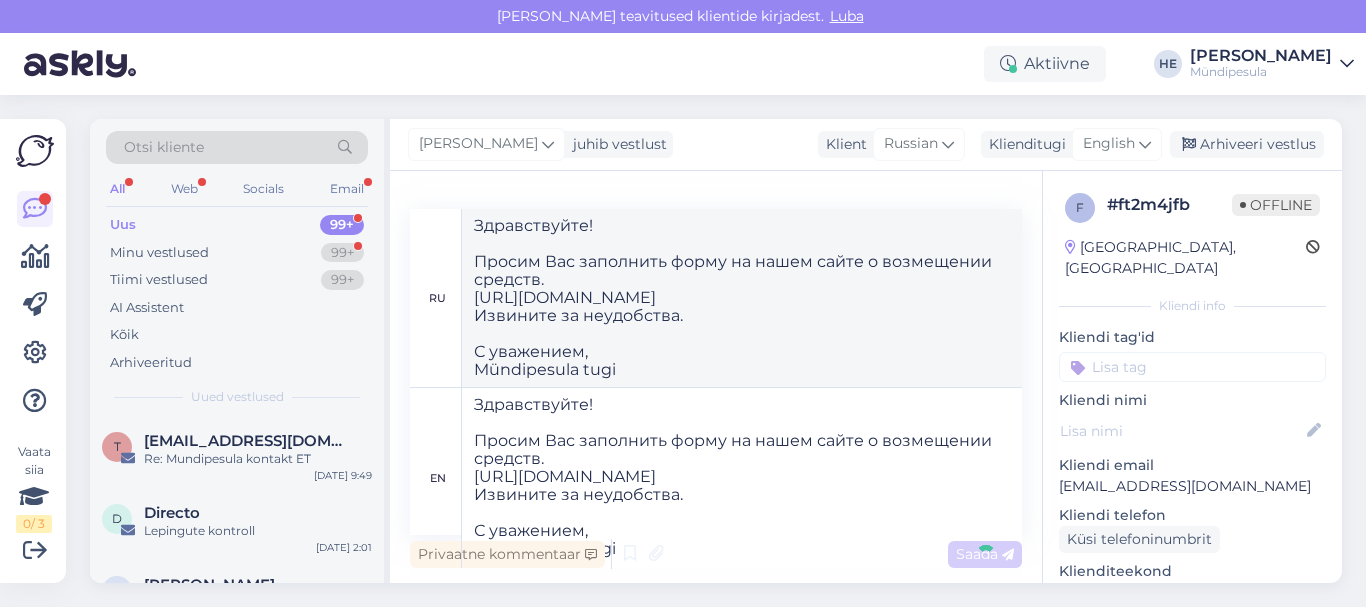 type 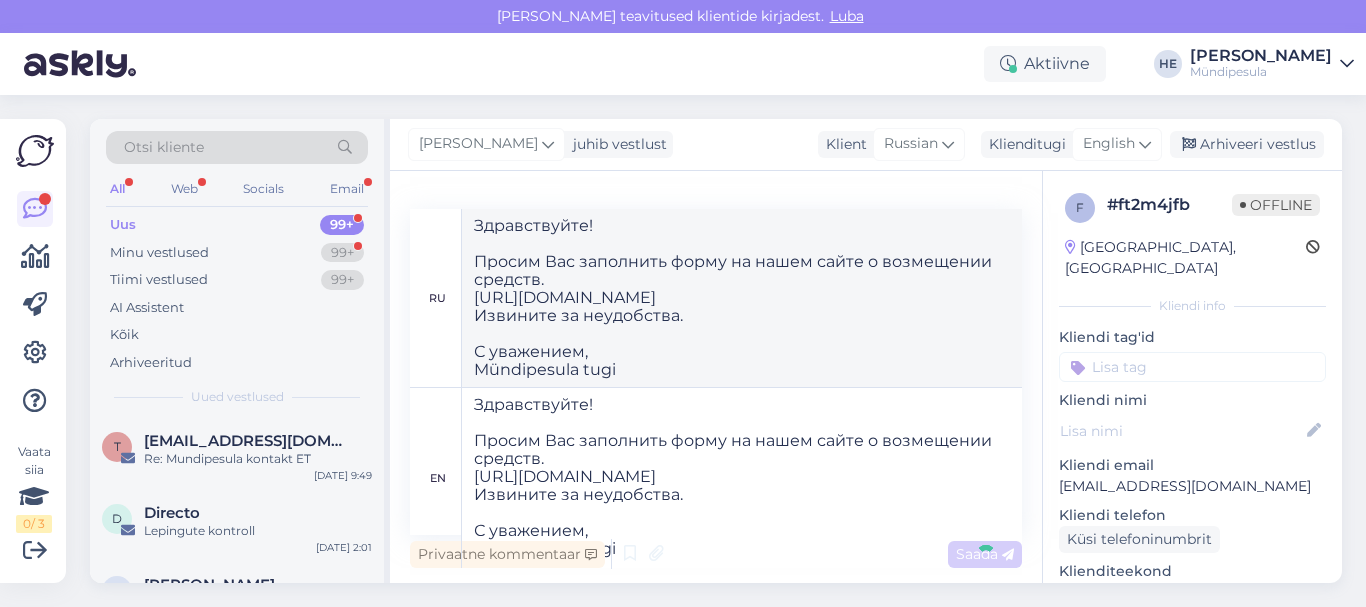 type 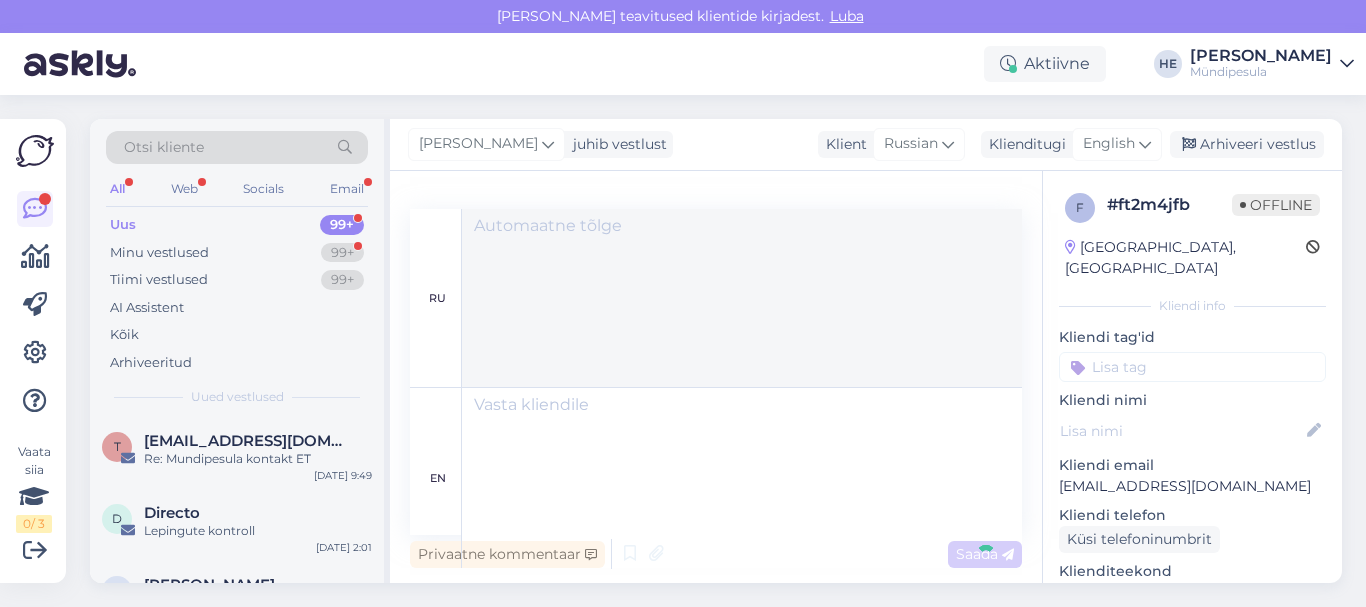 scroll, scrollTop: 433, scrollLeft: 0, axis: vertical 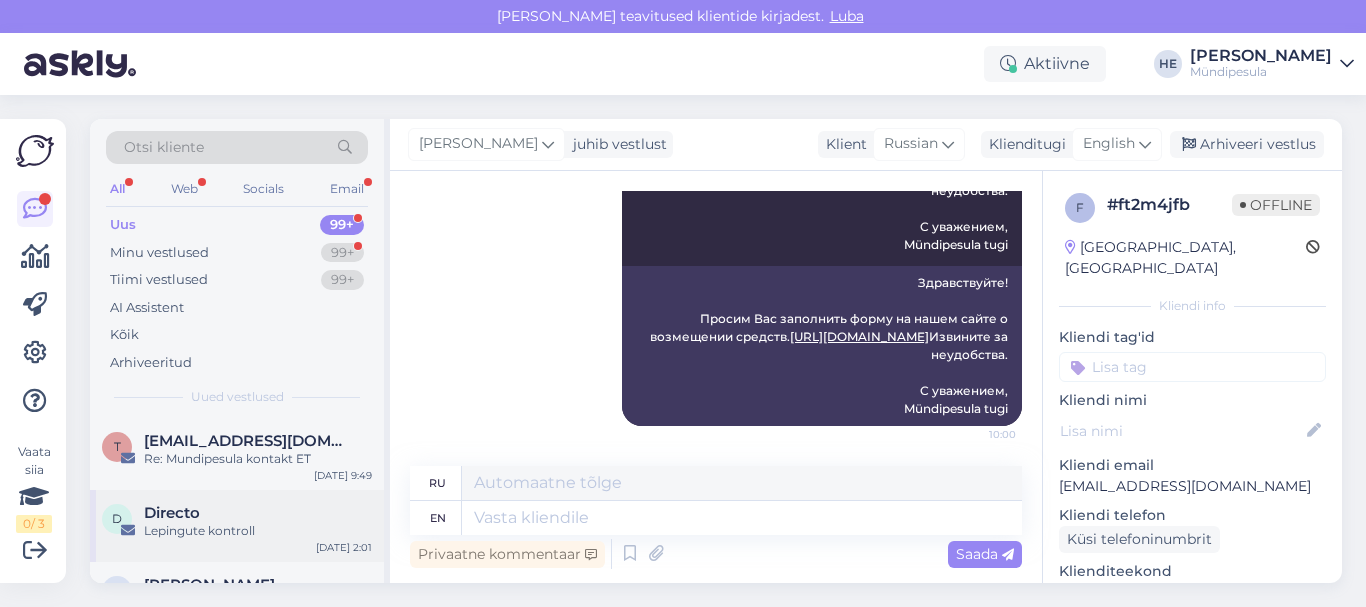 click on "Directo" at bounding box center [172, 513] 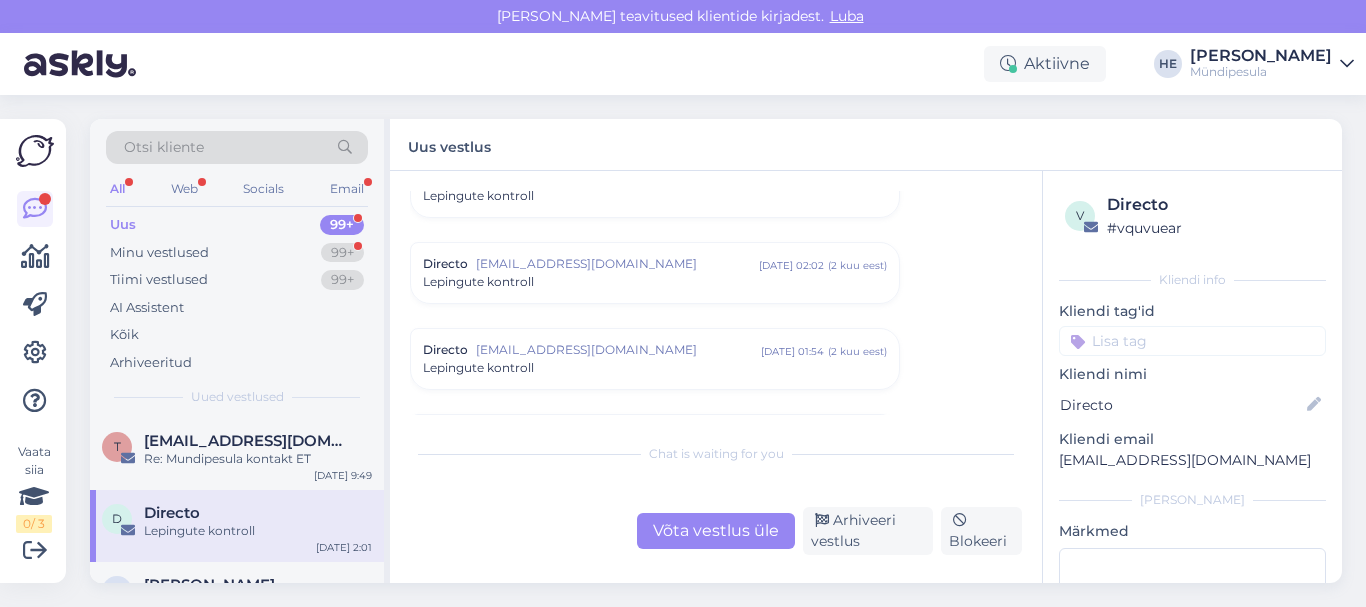 scroll, scrollTop: 8568, scrollLeft: 0, axis: vertical 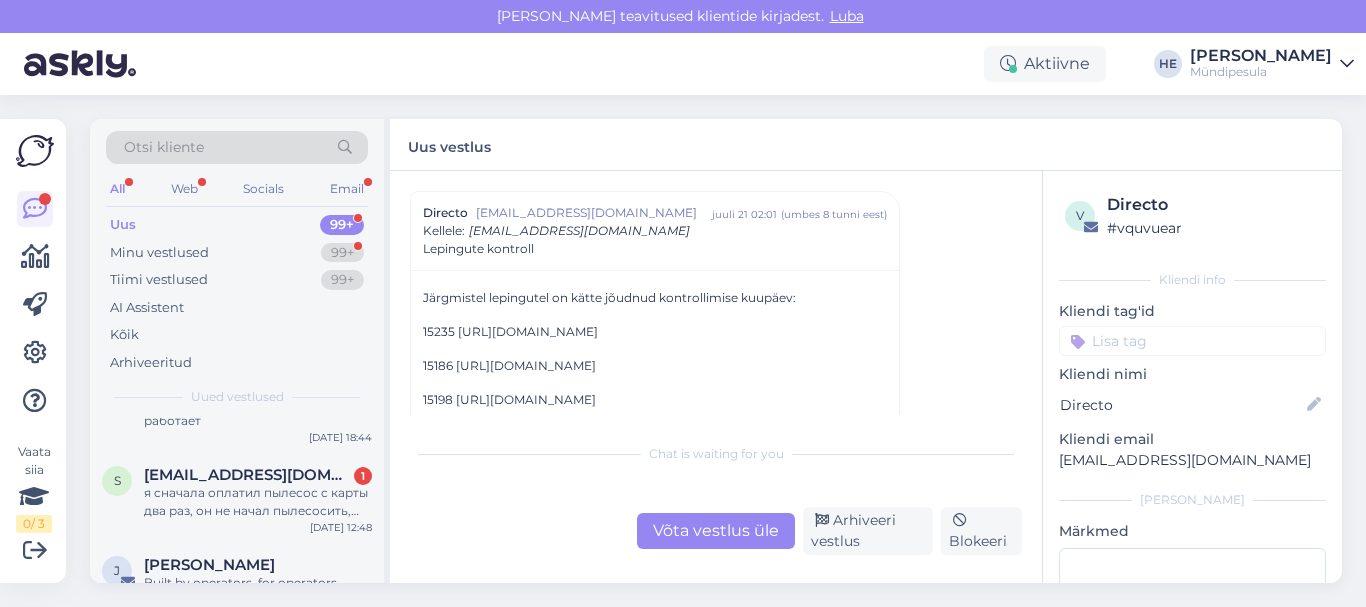 click on "я сначала оплатил пылесос с карты два раз, он не начал пылесосить, потом я заплатил наличкой 2€ он начал пылесосить на 15 секунд и закончил" at bounding box center (258, 502) 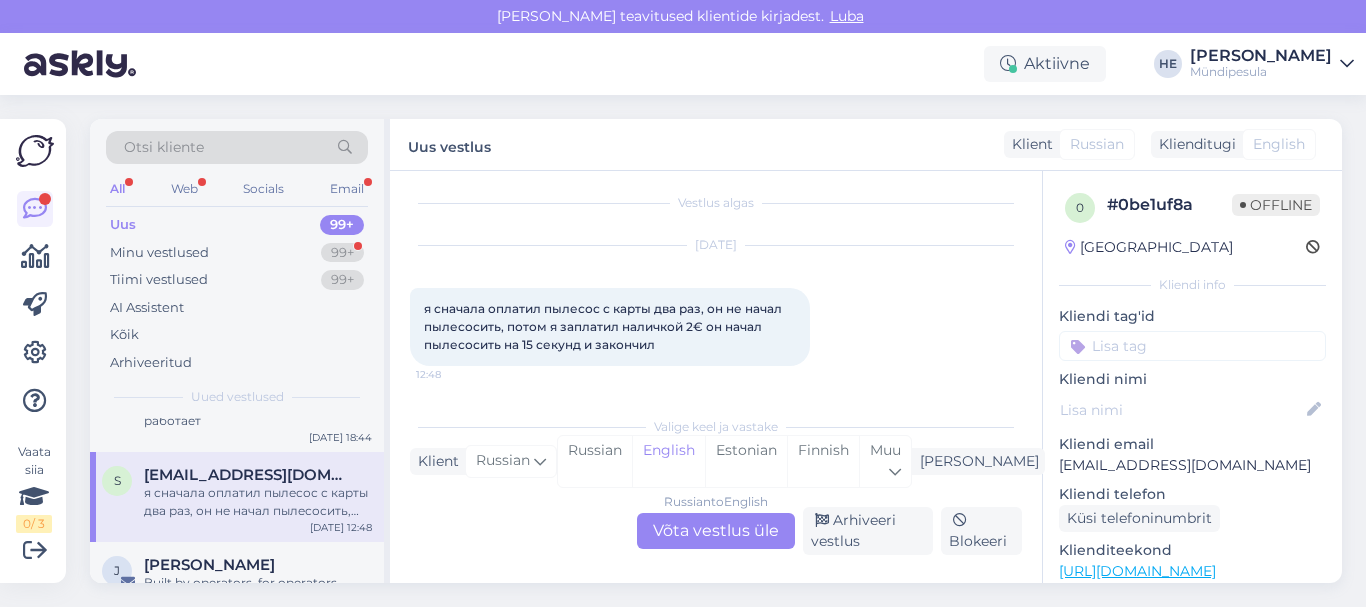 scroll, scrollTop: 9, scrollLeft: 0, axis: vertical 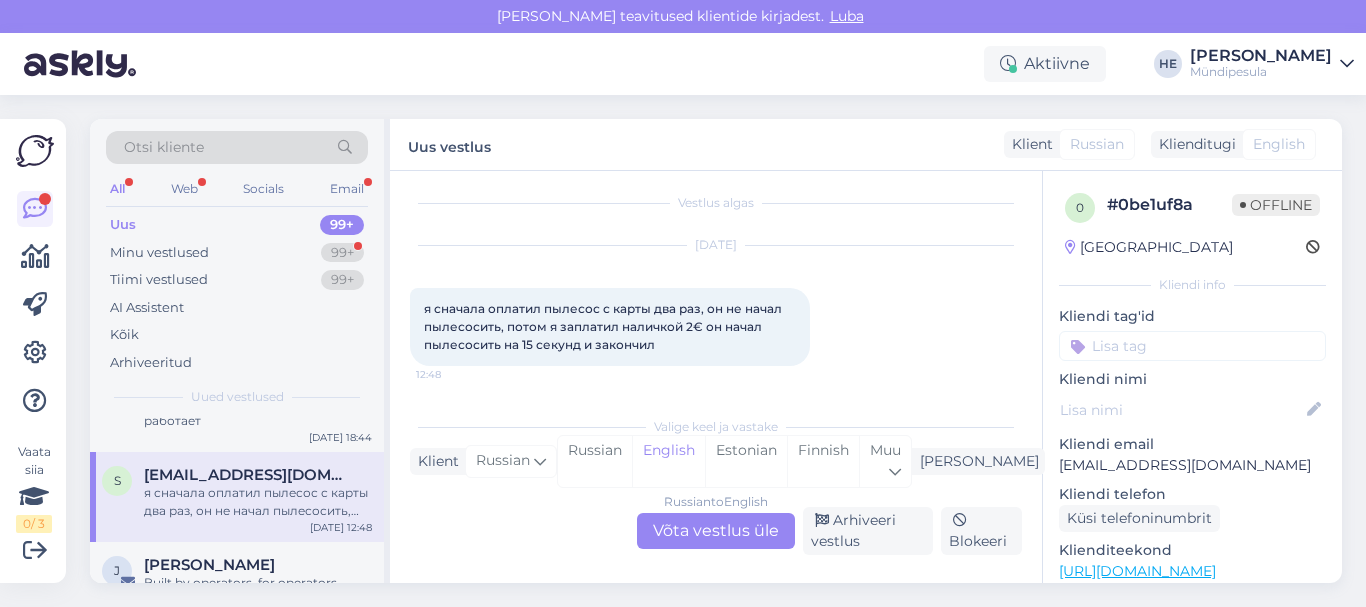click on "Russian  to  English Võta vestlus üle" at bounding box center [716, 531] 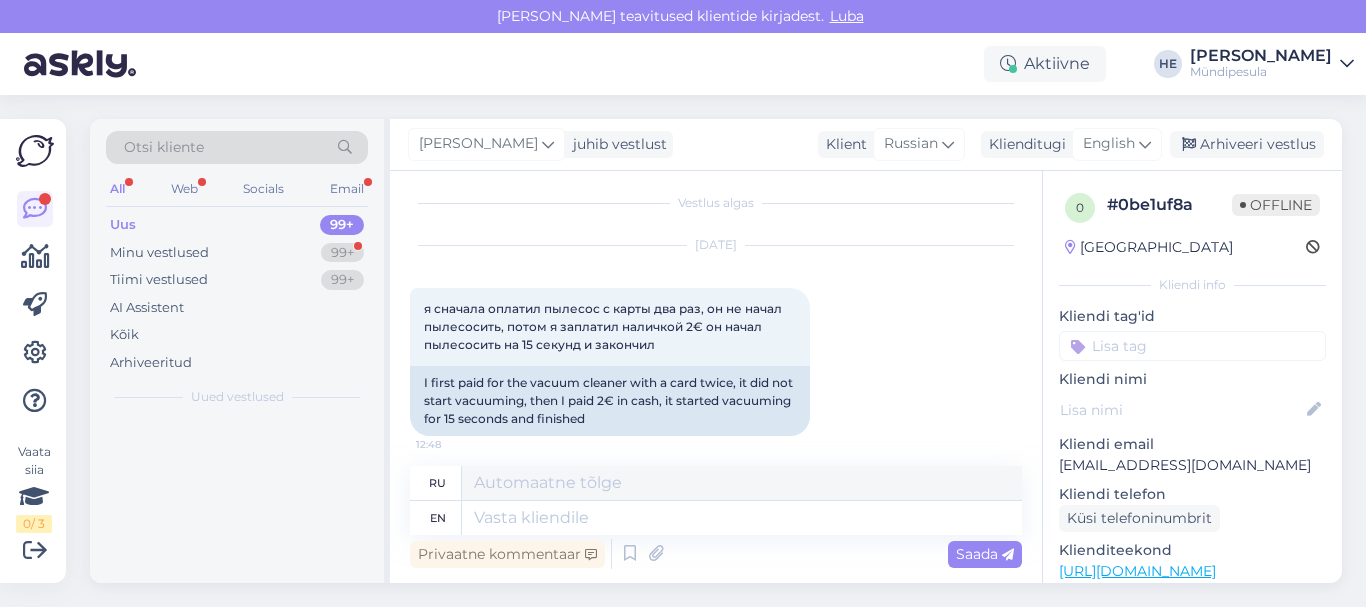 scroll, scrollTop: 0, scrollLeft: 0, axis: both 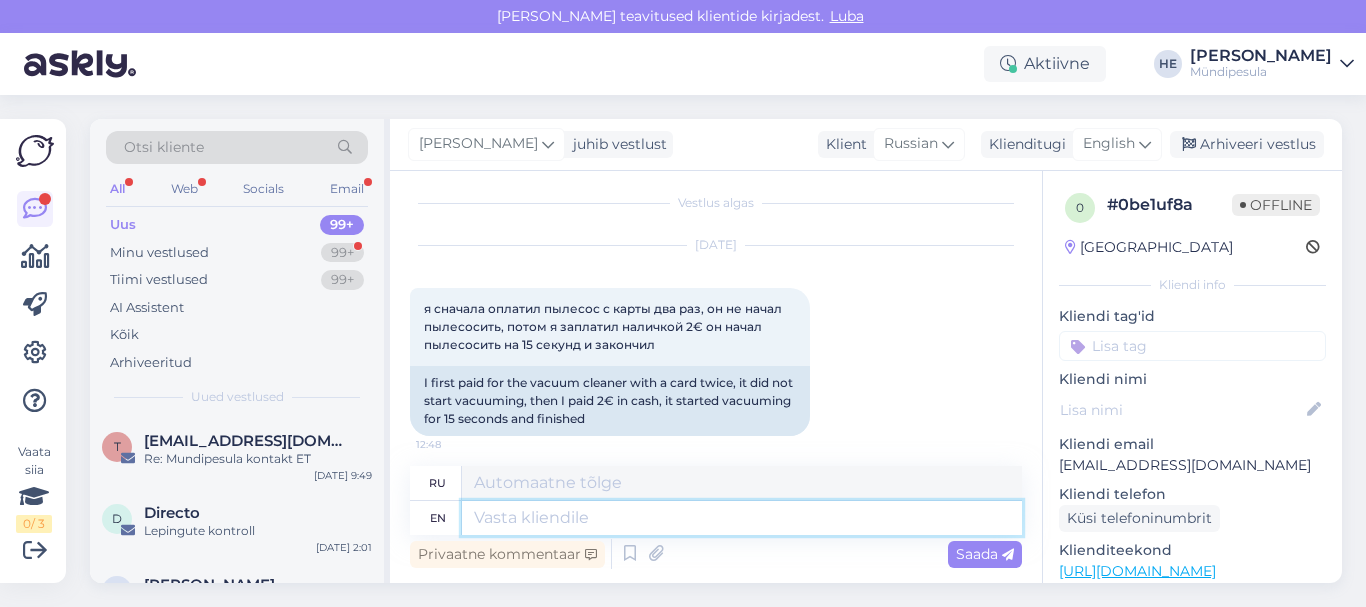 click at bounding box center (742, 518) 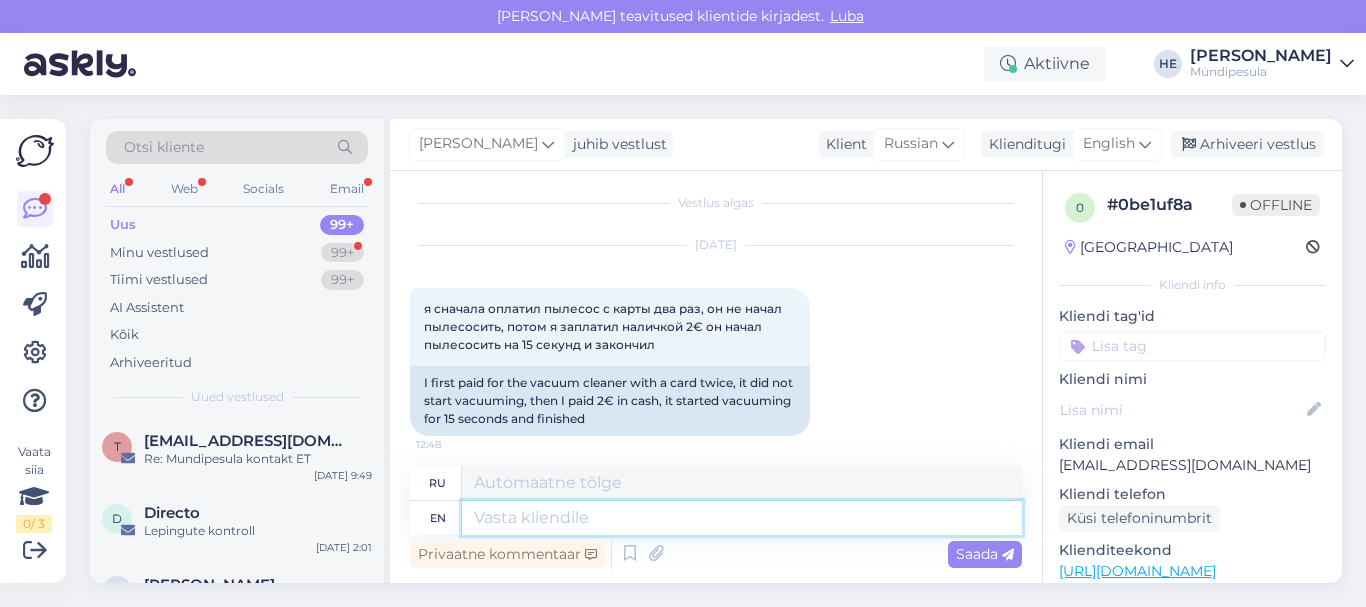 paste on "Здравствуйте!
Просим Вас заполнить форму на нашем сайте о возмещении средств.
[URL][DOMAIN_NAME]
Извините за неудобства.
С уважением,
Mündipesula tugi" 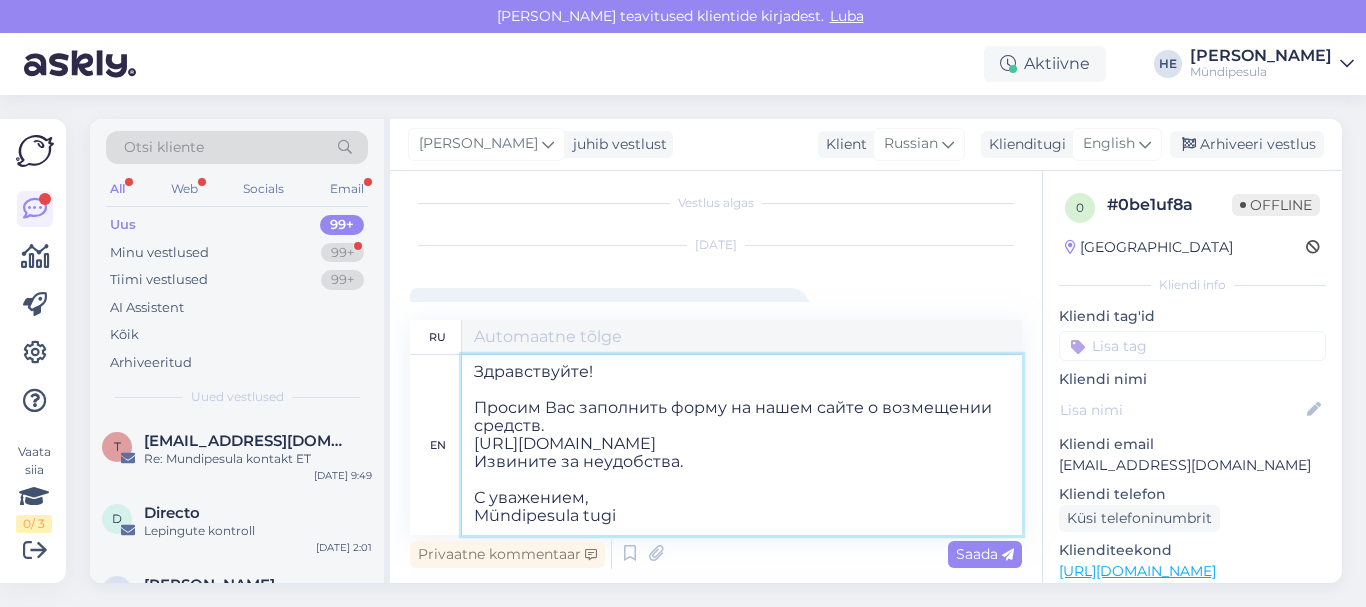 scroll, scrollTop: 8, scrollLeft: 0, axis: vertical 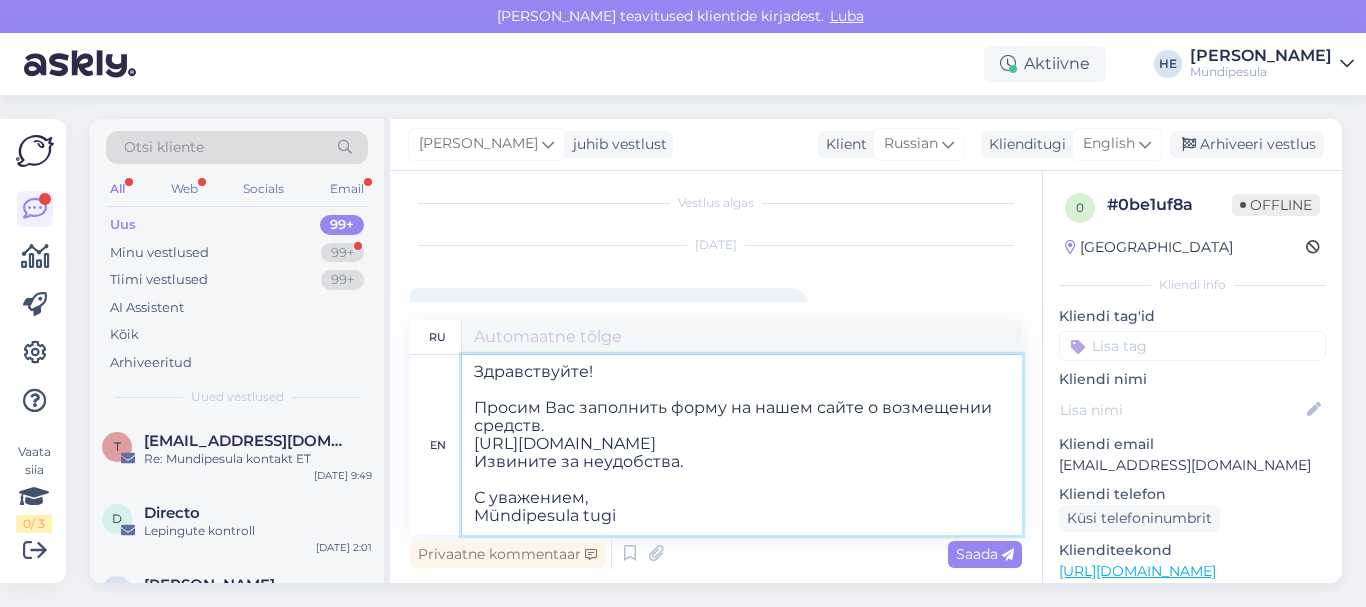 type on "Здравствуйте!
Просим Вас заполнить форму на нашем сайте о возмещении средств.
[URL][DOMAIN_NAME]
Извините за неудобства.
С уважением,
Mündipesula tugi" 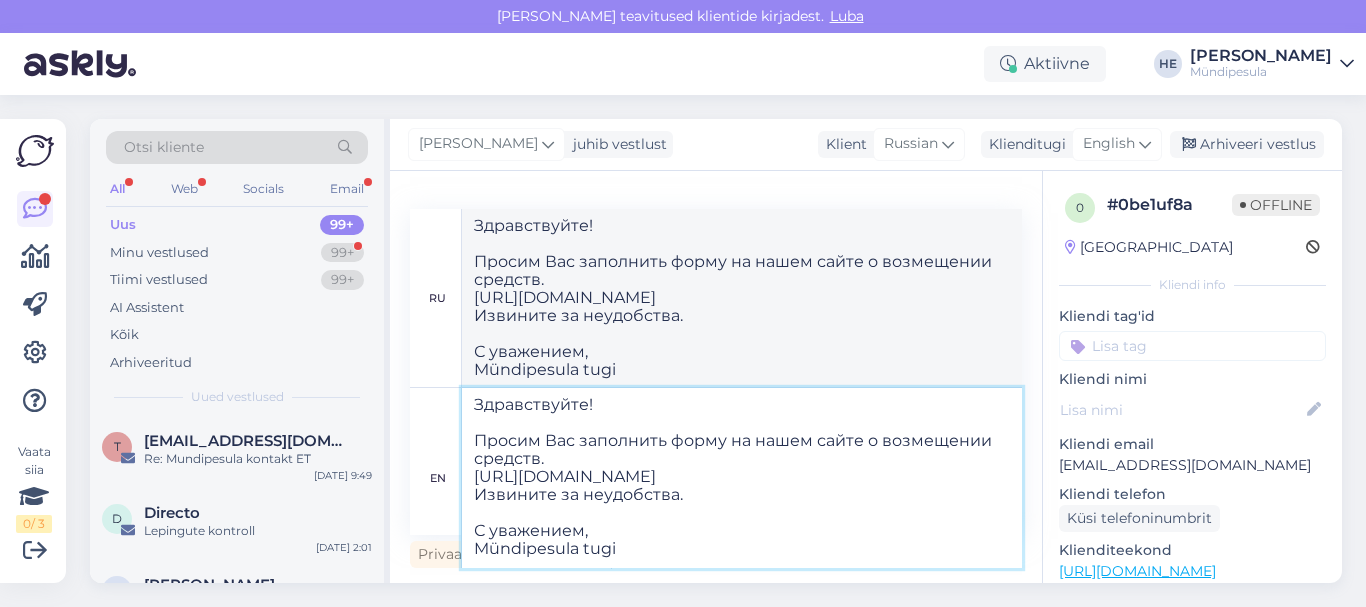 type on "Здравствуйте!
Просим Вас заполнить форму на нашем сайте о возмещении средств.
[URL][DOMAIN_NAME]
Извините за неудобства.
С уважением,
Mündipesula tugi" 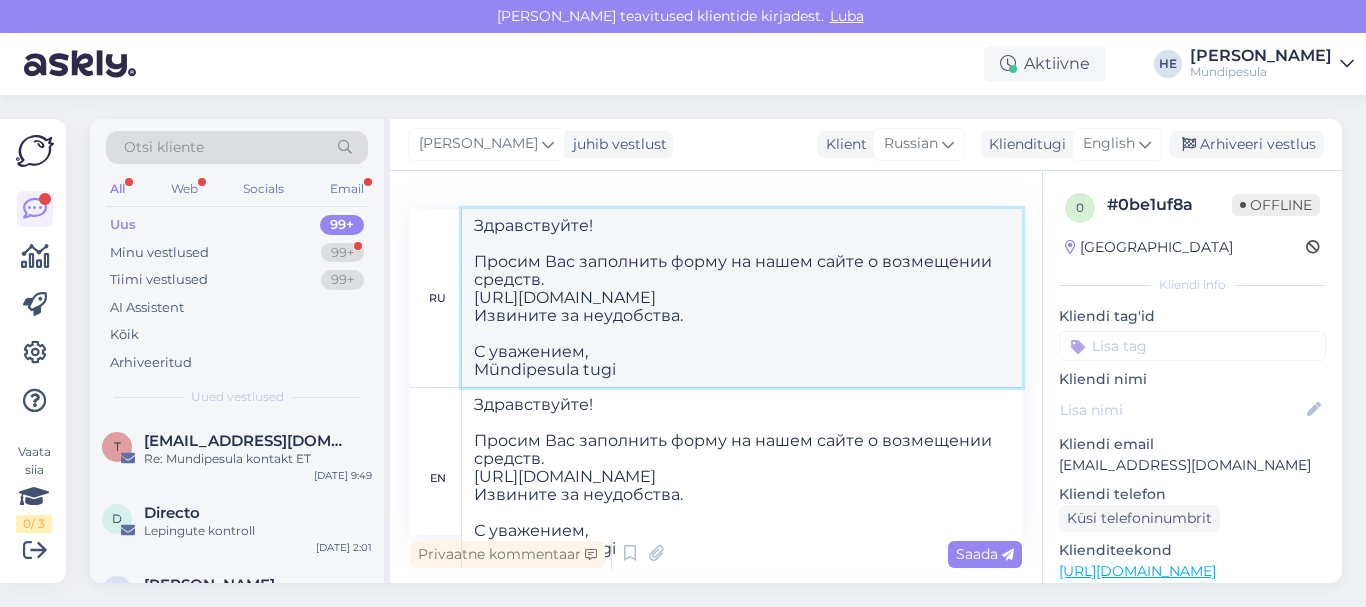 click on "Здравствуйте!
Просим Вас заполнить форму на нашем сайте о возмещении средств.
[URL][DOMAIN_NAME]
Извините за неудобства.
С уважением,
Mündipesula tugi" at bounding box center [742, 298] 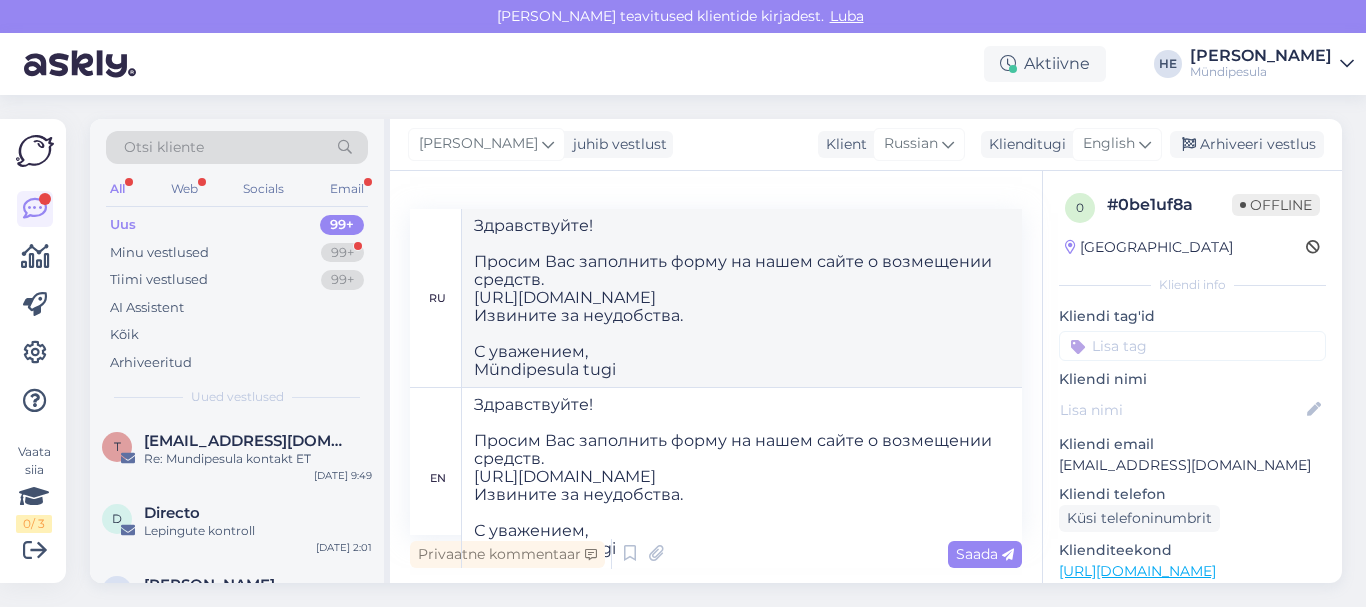 click on "Saada" at bounding box center (985, 554) 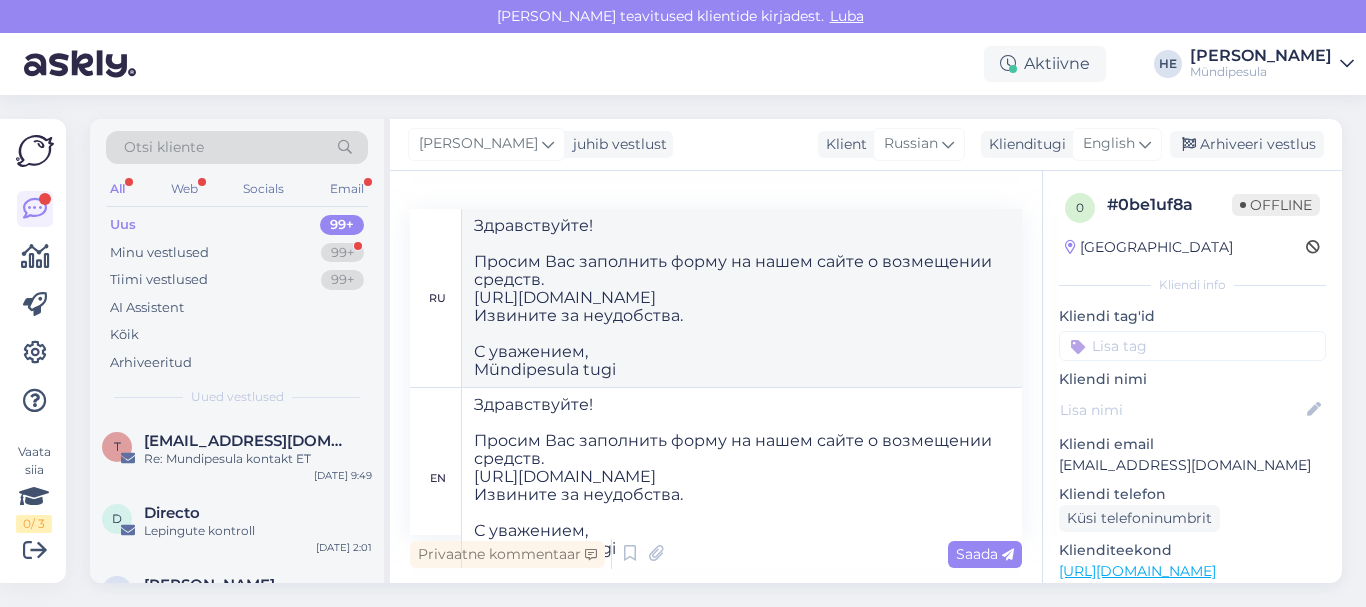 type 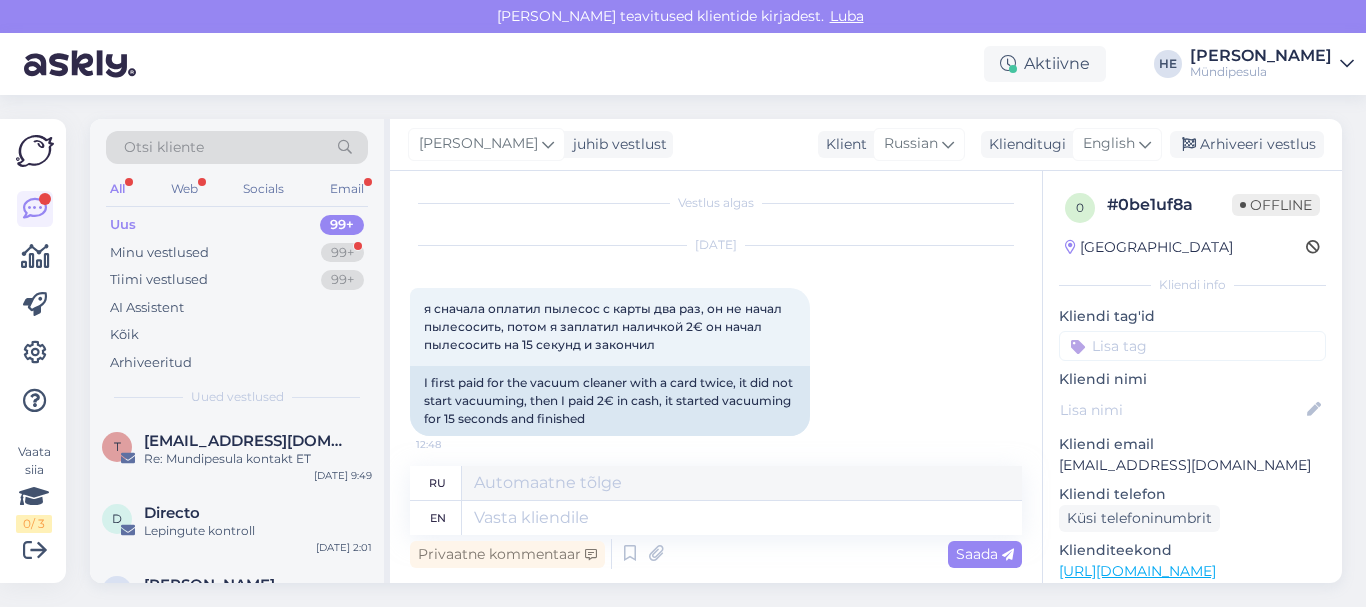 scroll, scrollTop: 469, scrollLeft: 0, axis: vertical 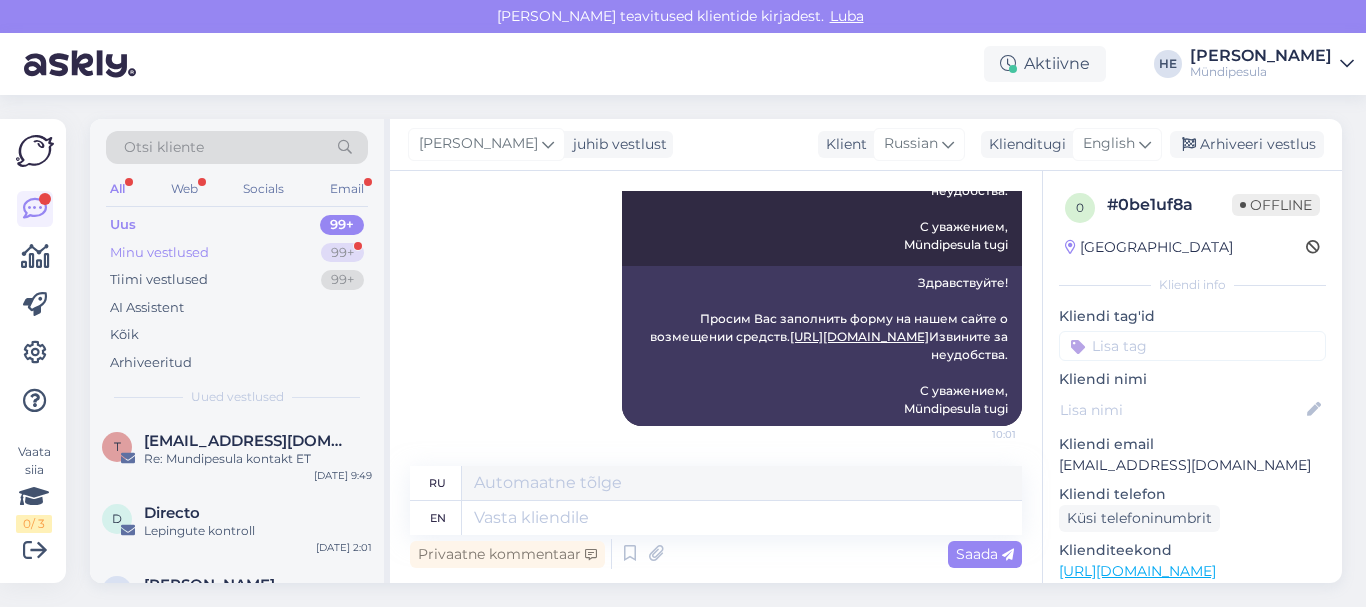 click on "Minu vestlused" at bounding box center [159, 253] 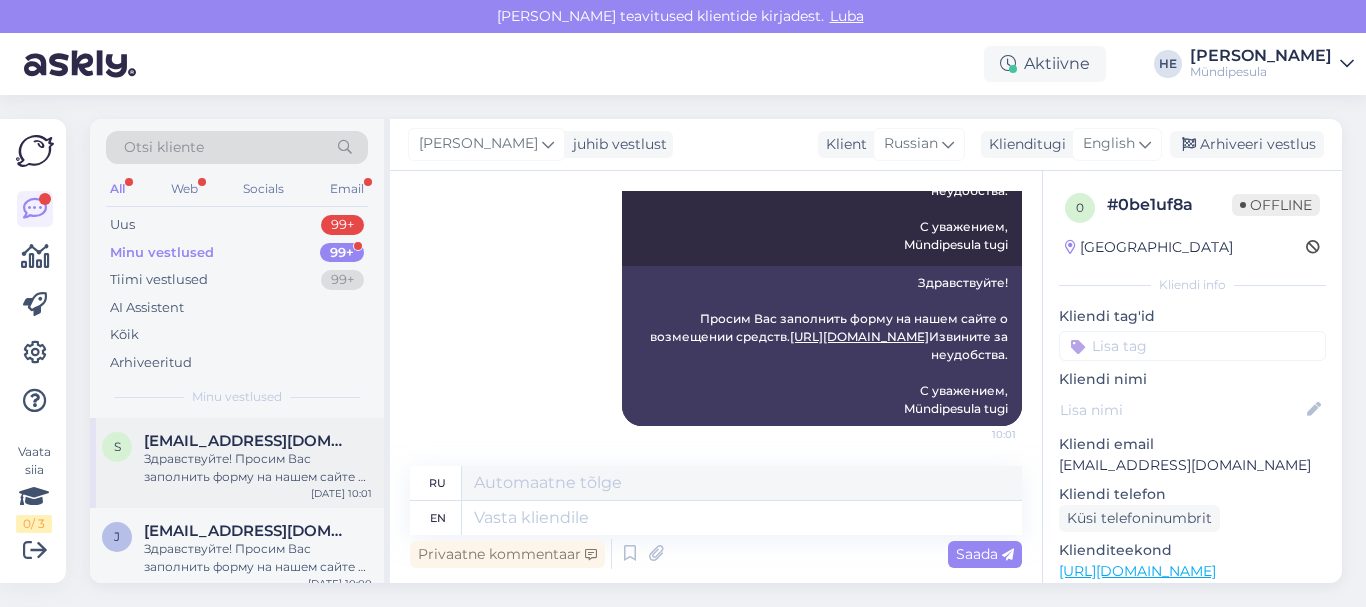 click on "[EMAIL_ADDRESS][DOMAIN_NAME]" at bounding box center (248, 441) 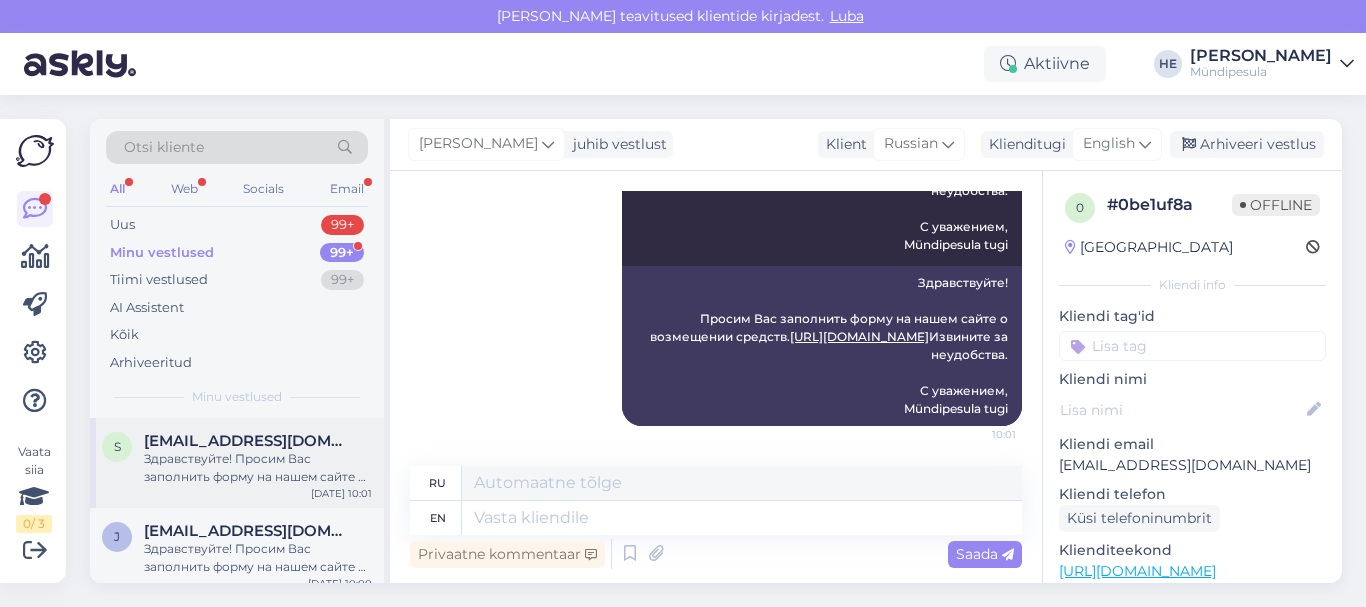 scroll, scrollTop: 276, scrollLeft: 0, axis: vertical 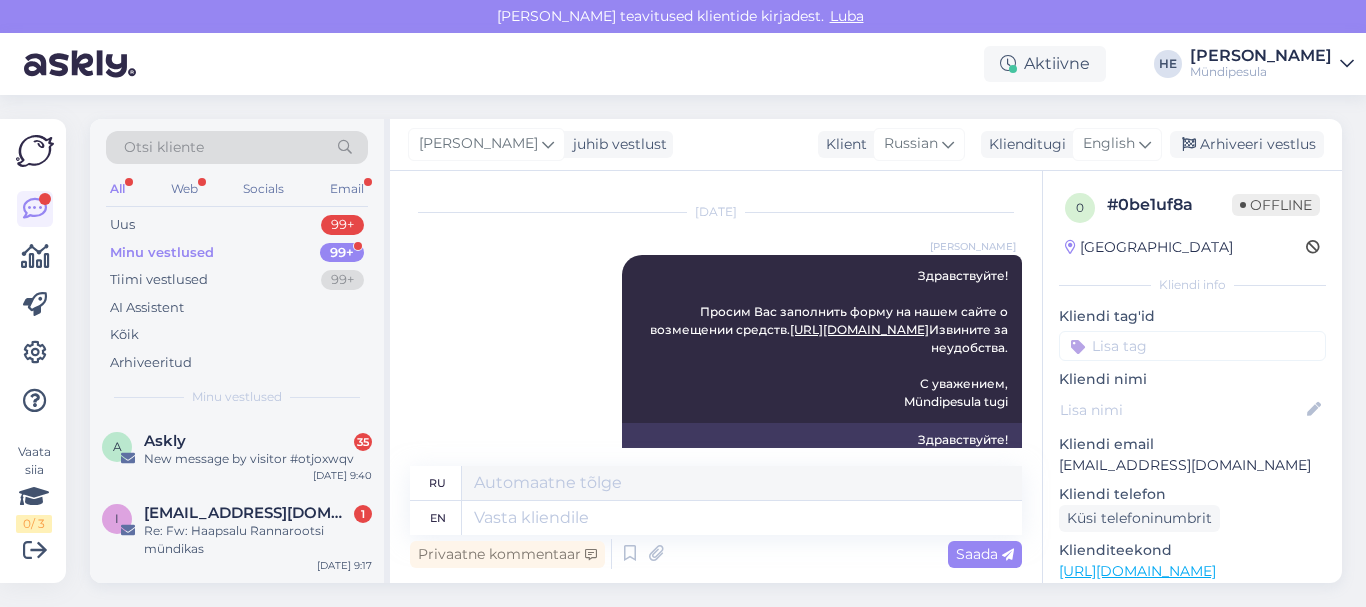 click on "Askly" at bounding box center (165, 441) 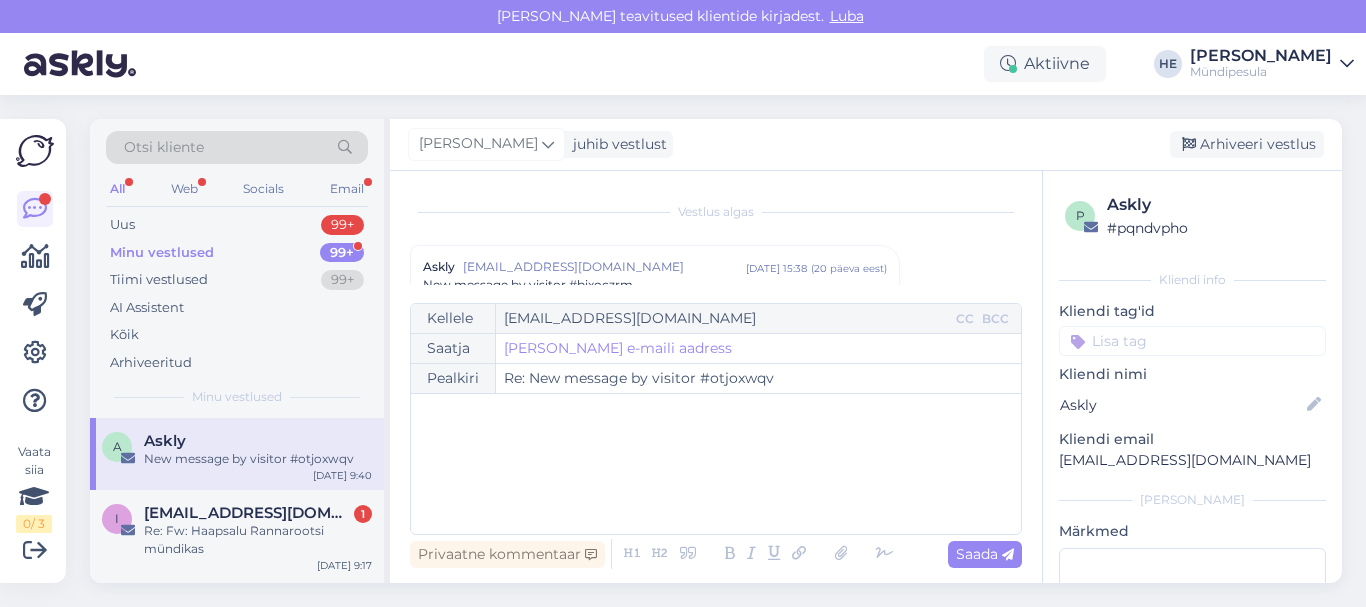 scroll, scrollTop: 8568, scrollLeft: 0, axis: vertical 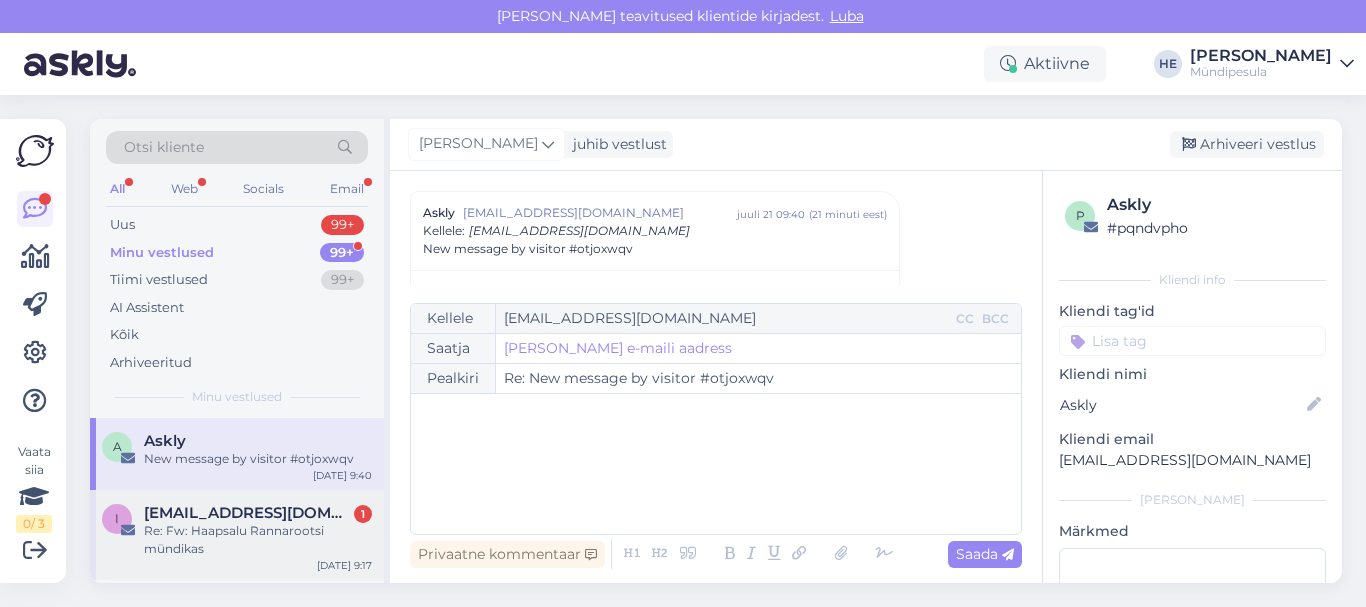 click on "Re: Fw: Haapsalu Rannarootsi mündikas" at bounding box center [258, 540] 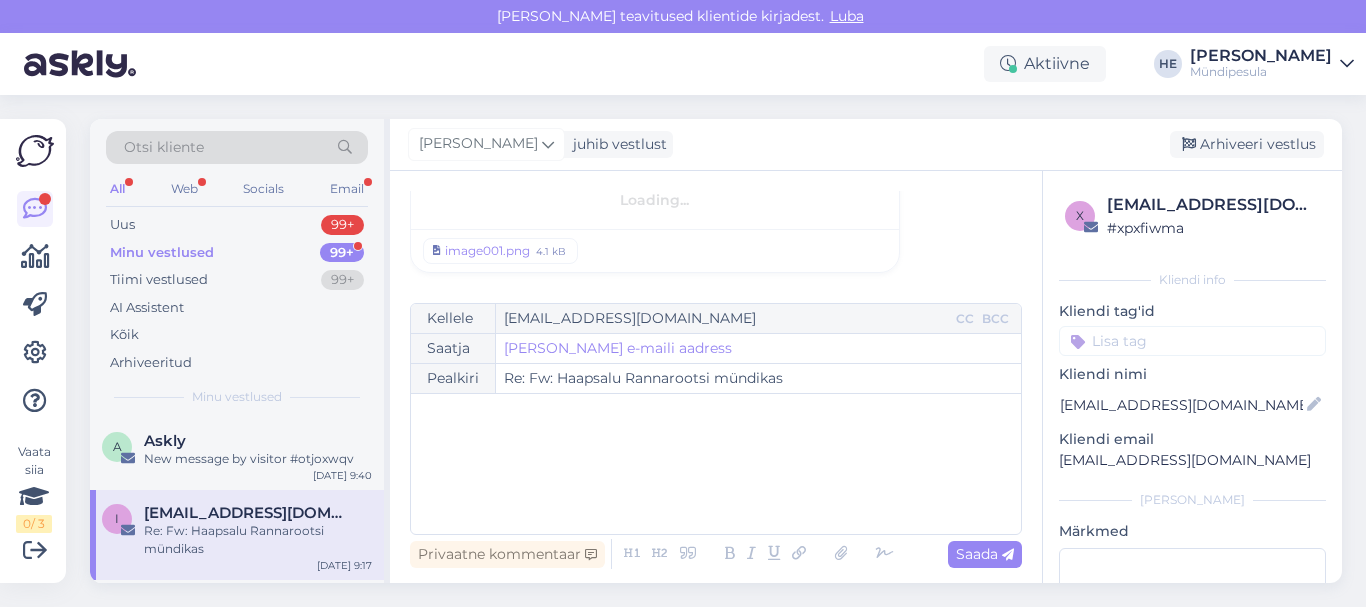scroll, scrollTop: 3494, scrollLeft: 0, axis: vertical 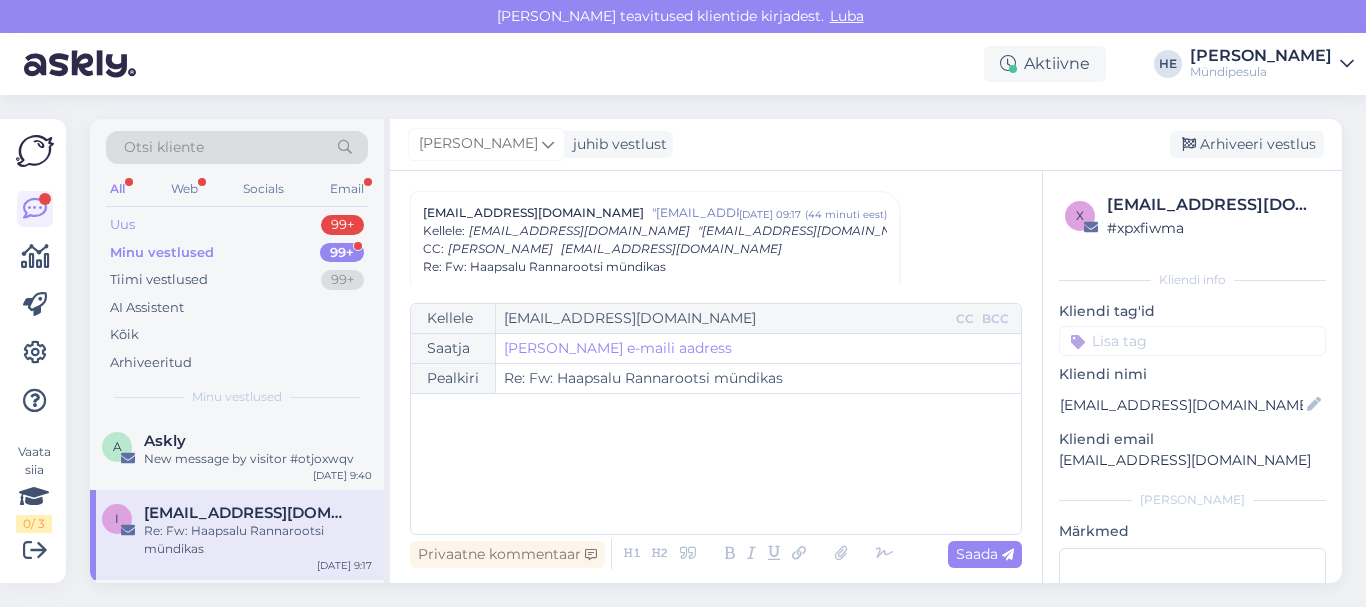 click on "Uus" at bounding box center [122, 225] 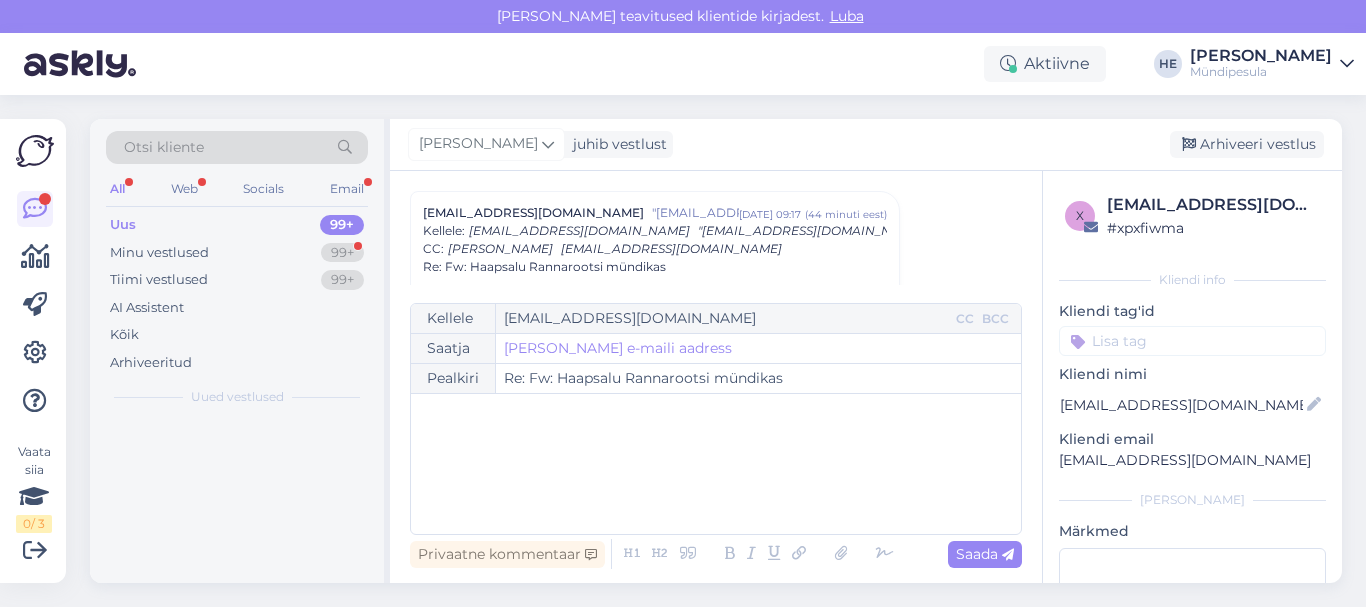 scroll, scrollTop: 0, scrollLeft: 0, axis: both 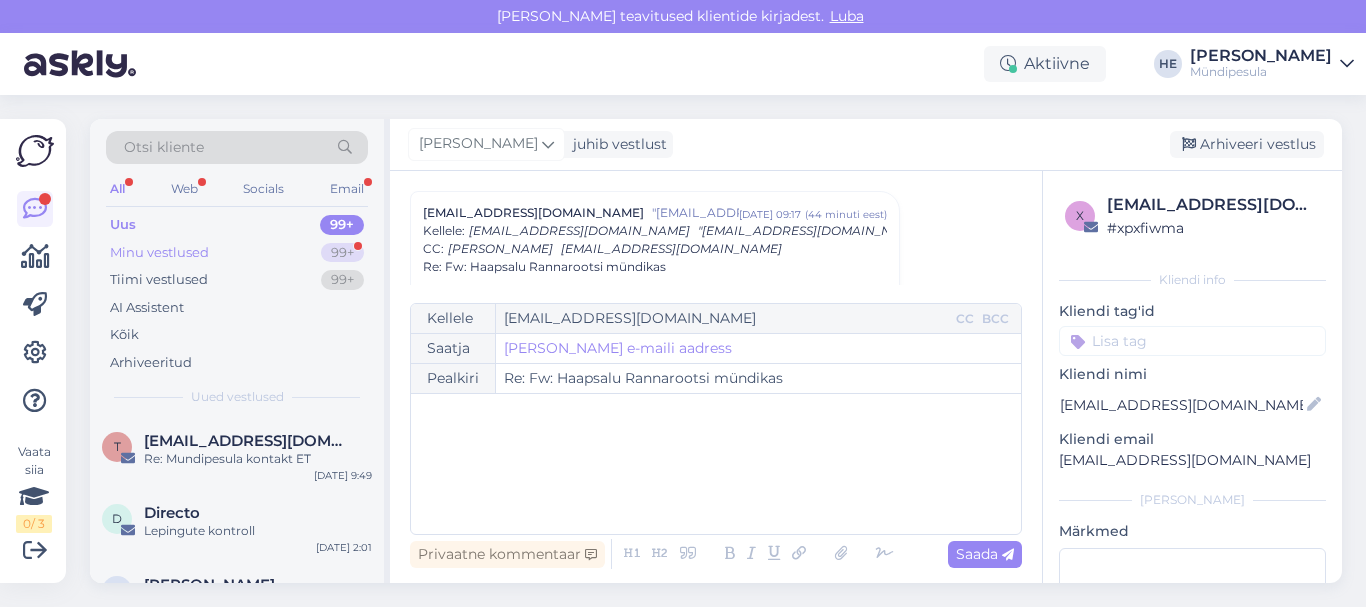 click on "Minu vestlused" at bounding box center (159, 253) 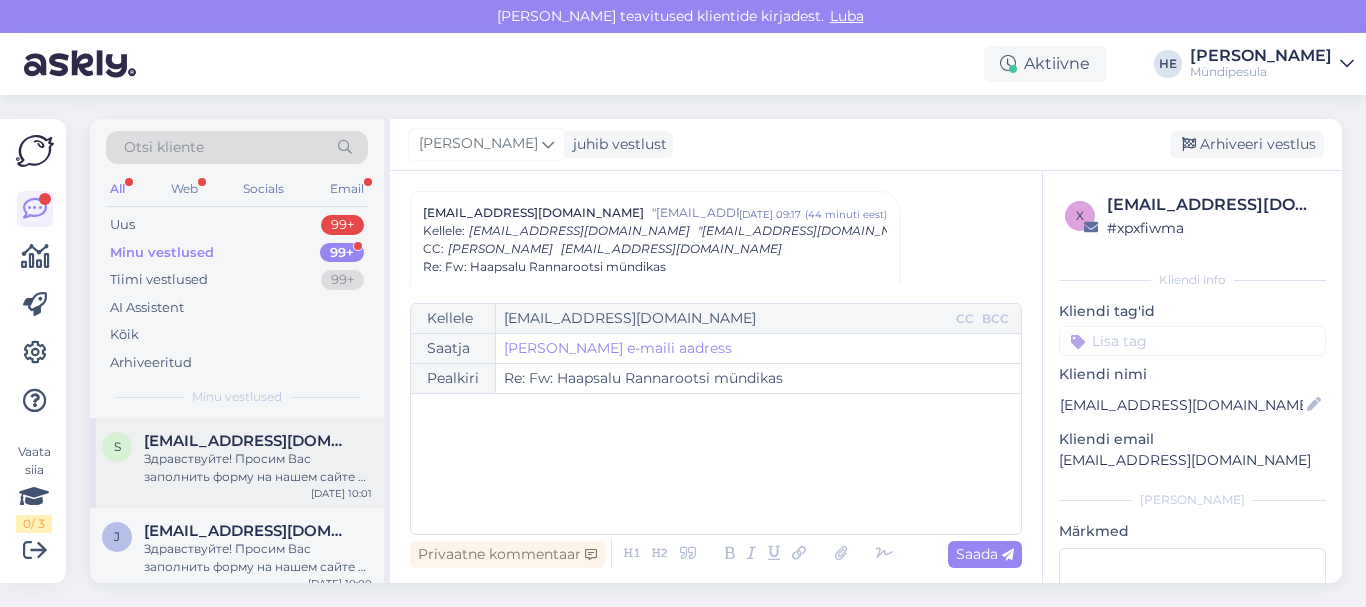 click on "[EMAIL_ADDRESS][DOMAIN_NAME]" at bounding box center [248, 441] 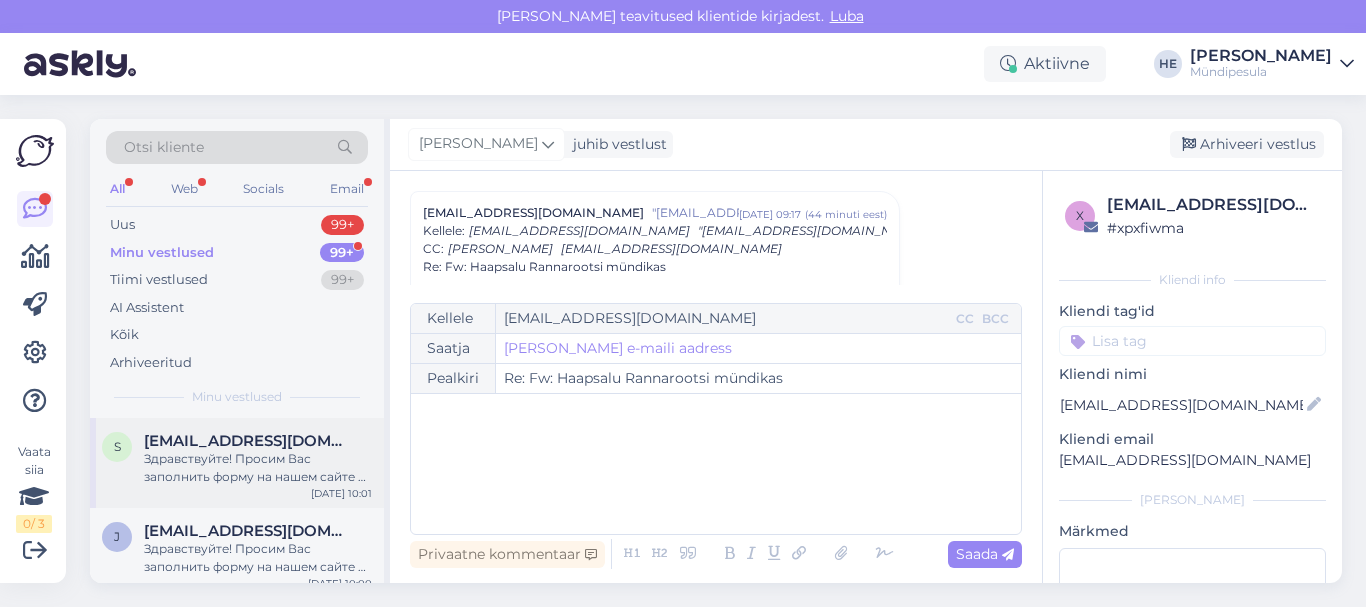 scroll, scrollTop: 276, scrollLeft: 0, axis: vertical 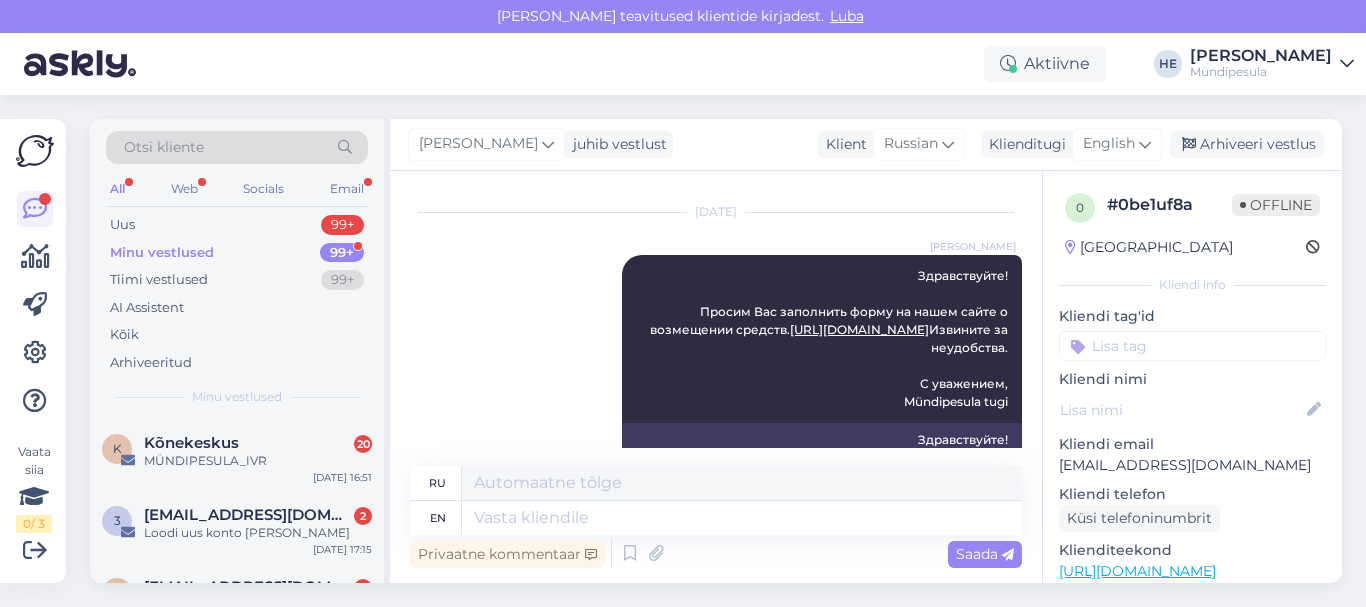 click on "Kõnekeskus" at bounding box center (191, 443) 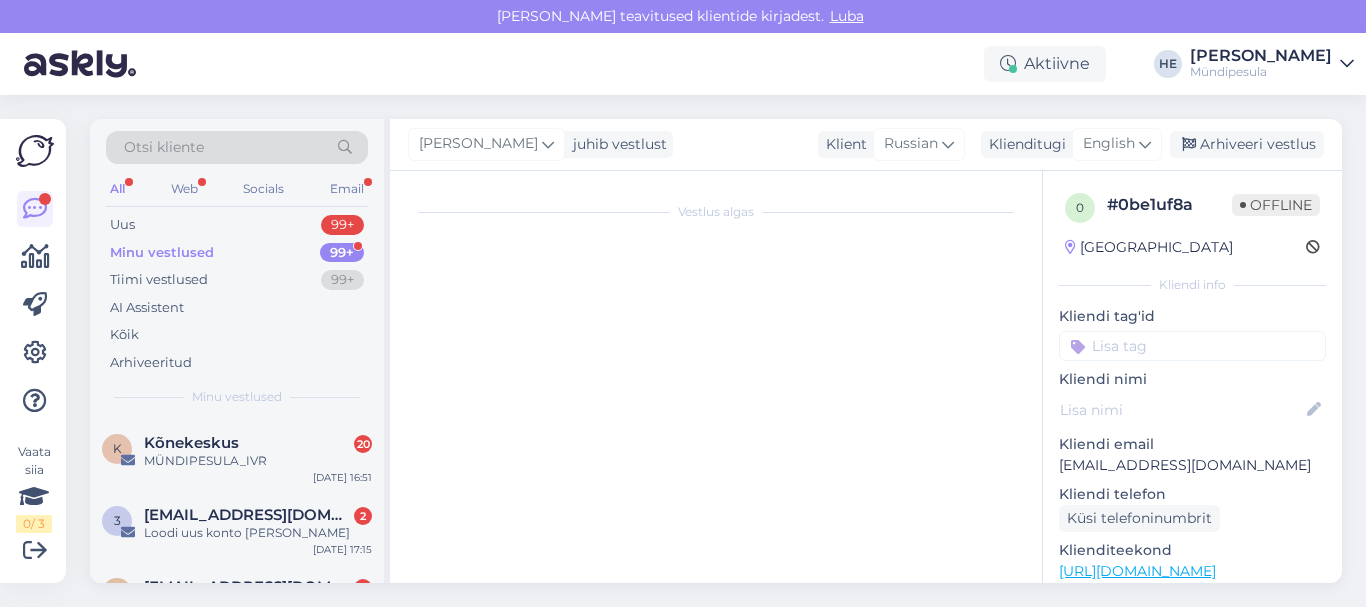 scroll, scrollTop: 8568, scrollLeft: 0, axis: vertical 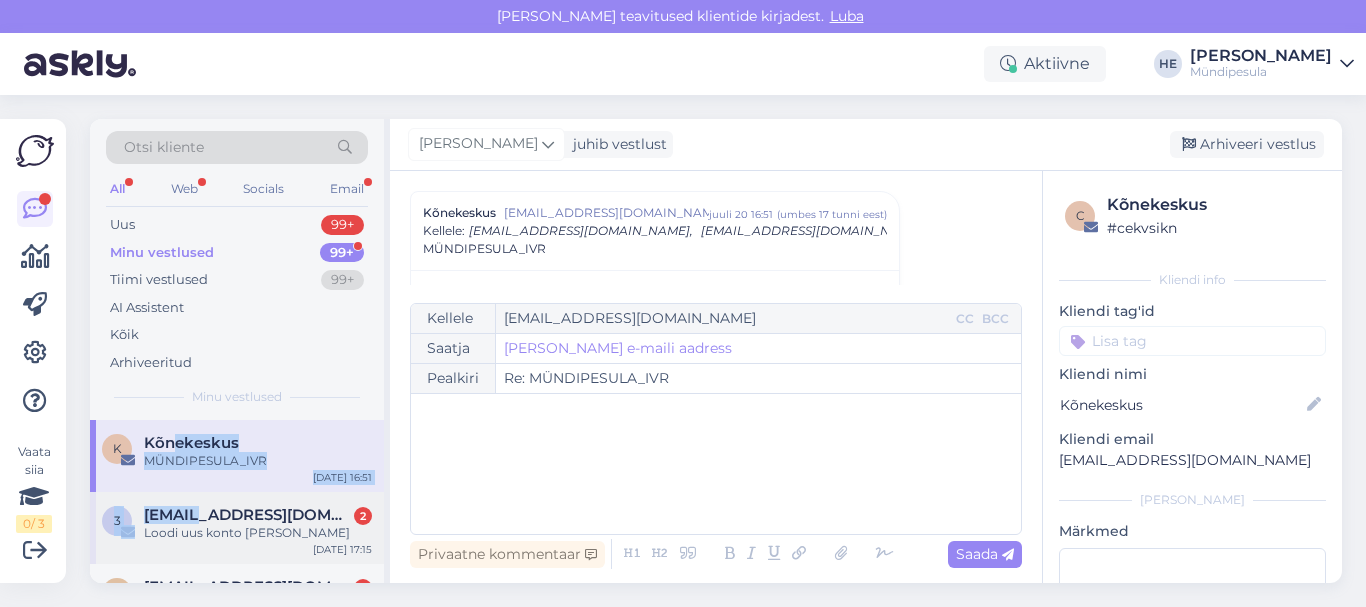drag, startPoint x: 179, startPoint y: 438, endPoint x: 201, endPoint y: 521, distance: 85.86617 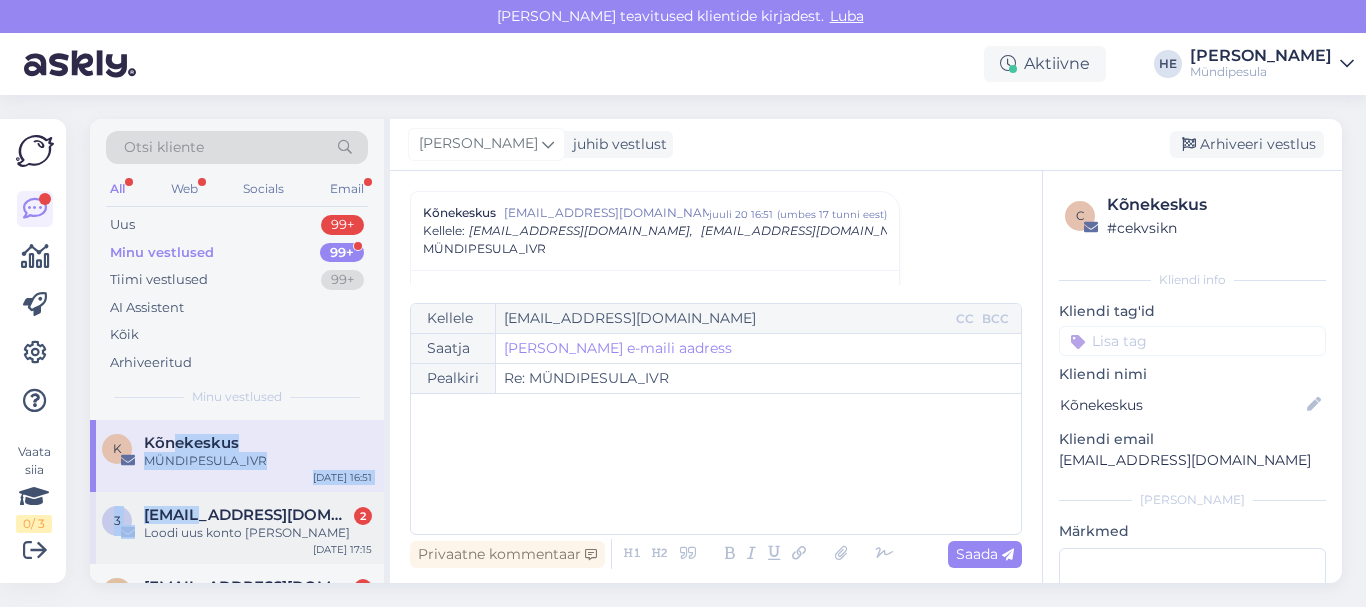 click on "s [EMAIL_ADDRESS][DOMAIN_NAME] Здравствуйте!
Просим Вас заполнить форму на нашем сайте о возмещении средств.
[URL][DOMAIN_NAME]
Извините за неудобства.
С уважением,
Mündipesula tugi
[DATE] 10:01  j [EMAIL_ADDRESS][DOMAIN_NAME] Здравствуйте!
Просим Вас заполнить форму на нашем сайте о возмещении средств.
[URL][DOMAIN_NAME]
Извините за неудобства.
С уважением,
Mündipesula tugi
[DATE] 10:00  r [EMAIL_ADDRESS][DOMAIN_NAME] Tere
Palun täitke meie kodulehel [PERSON_NAME] intsidenti kohta, et saaksime Teile raha tagastada.
[URL][DOMAIN_NAME]
Vabandame ebamugavuste pärast.
Lugupidamisega
Mündipesula tugi
[DATE] 10:00  n [EMAIL_ADDRESS][DOMAIN_NAME] [DATE] 9:59  e [EMAIL_ADDRESS][DOMAIN_NAME] [DATE] 9:58  k [EMAIL_ADDRESS][DOMAIN_NAME] [DATE] 9:58  w [EMAIL_ADDRESS][DOMAIN_NAME] [DATE] 9:58  p [DATE] 9:53  u e j k" at bounding box center [237, 1338] 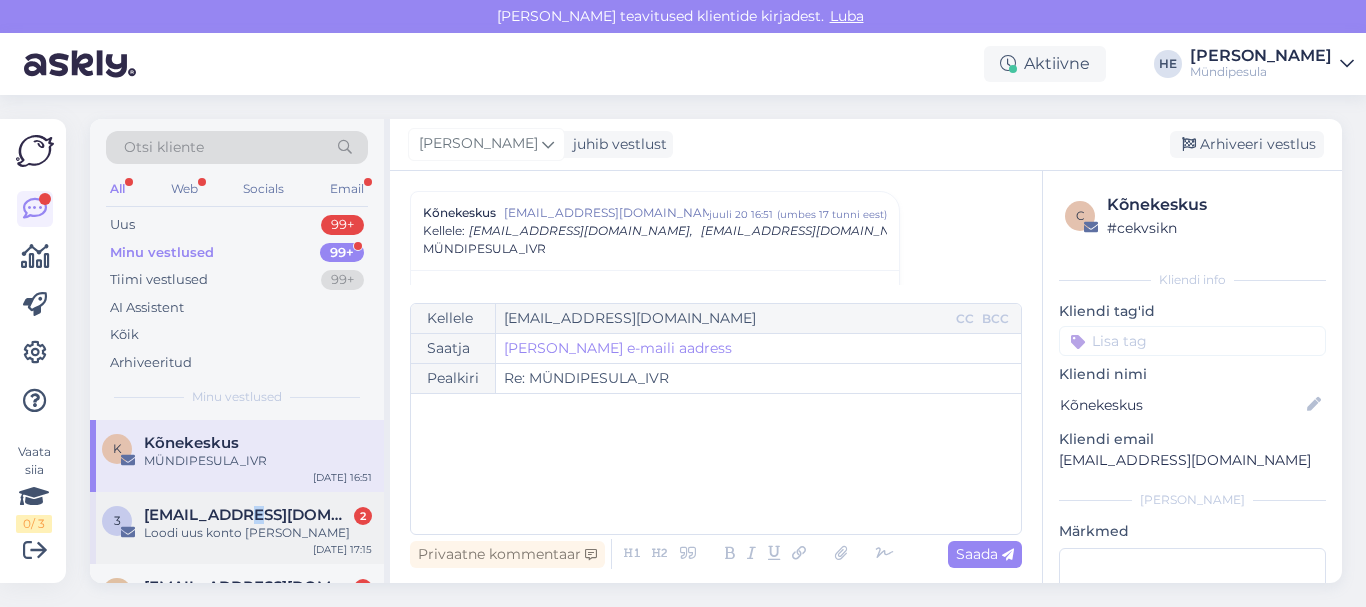 click on "[EMAIL_ADDRESS][DOMAIN_NAME]" at bounding box center [248, 515] 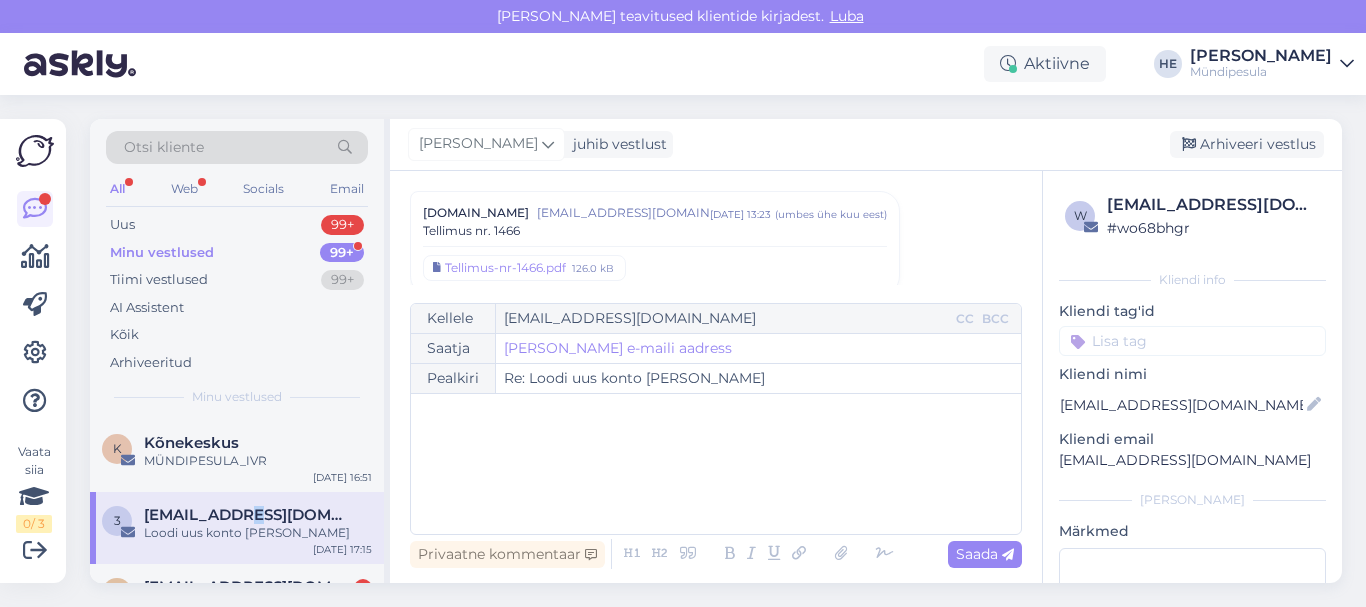 scroll, scrollTop: 11234, scrollLeft: 0, axis: vertical 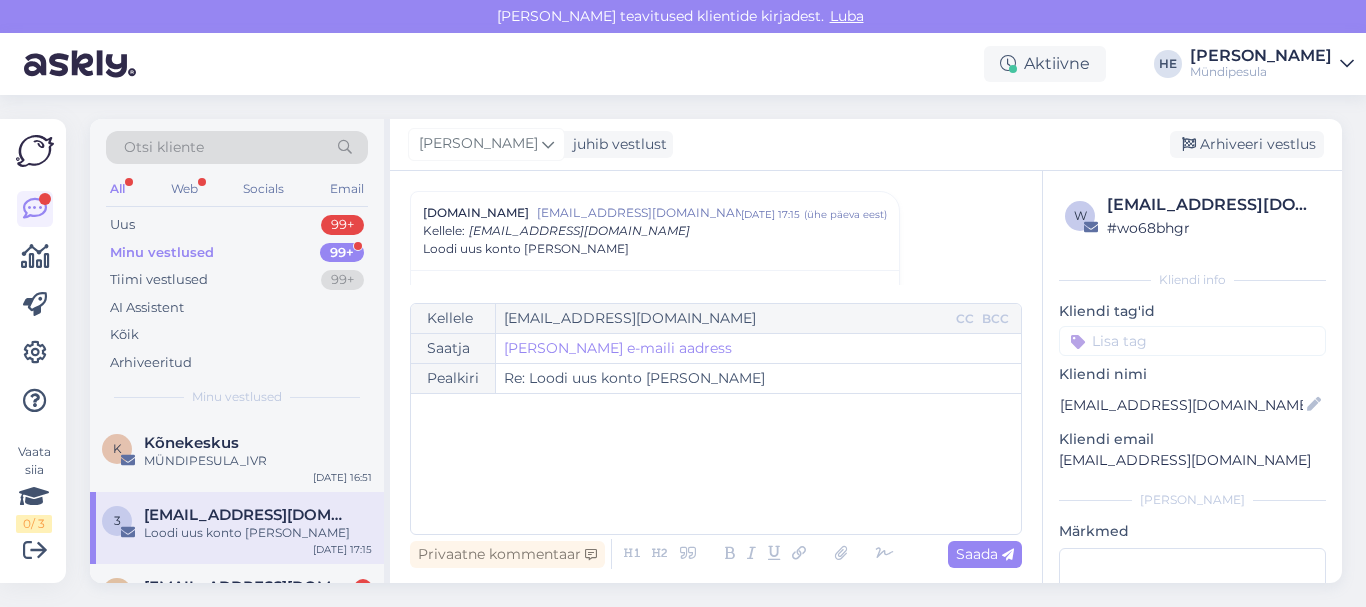 click on "Minu vestlused 99+" at bounding box center (237, 253) 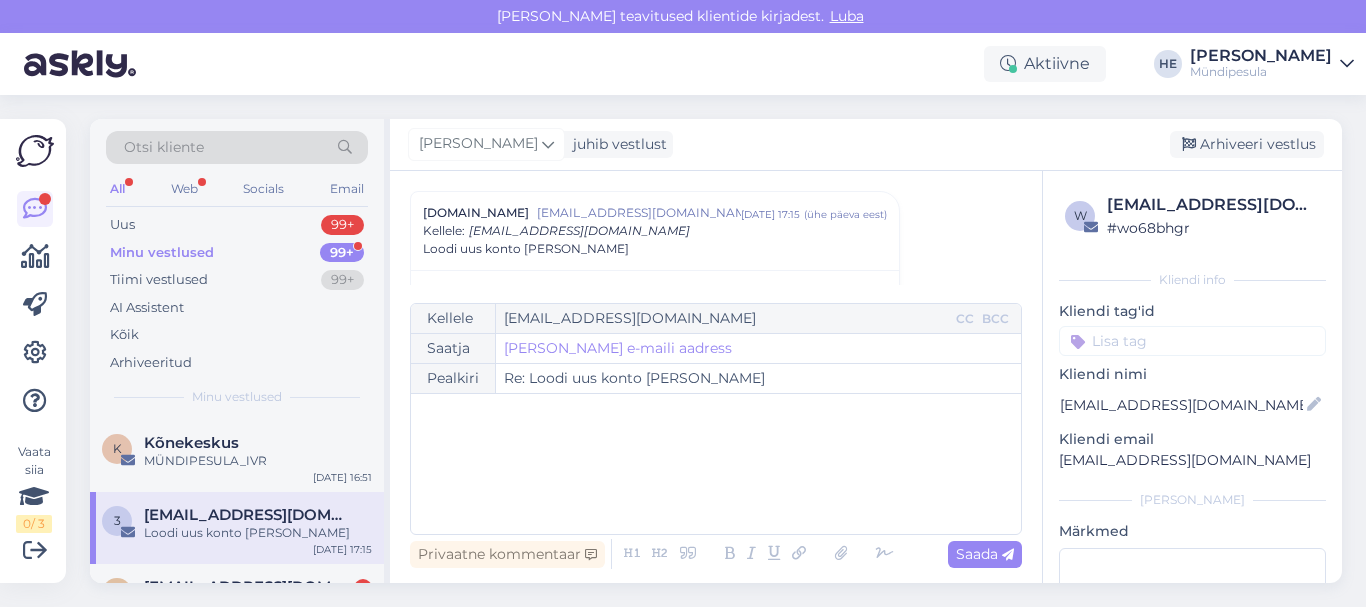 scroll, scrollTop: 0, scrollLeft: 0, axis: both 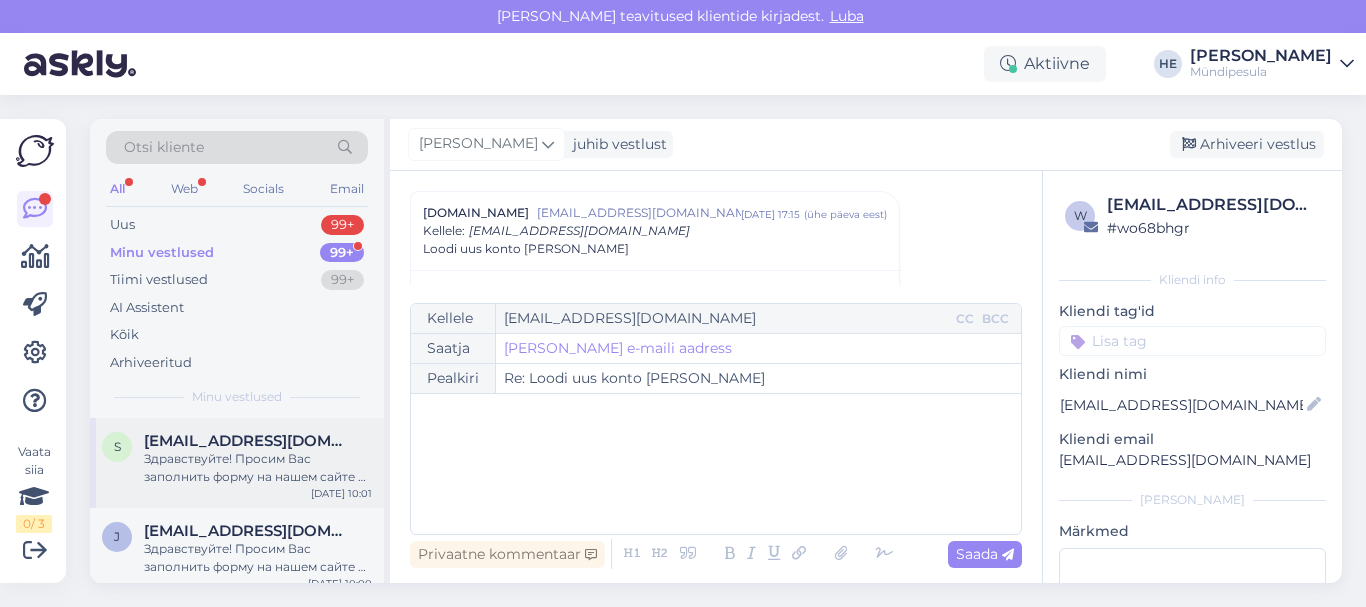 drag, startPoint x: 140, startPoint y: 239, endPoint x: 193, endPoint y: 435, distance: 203.0394 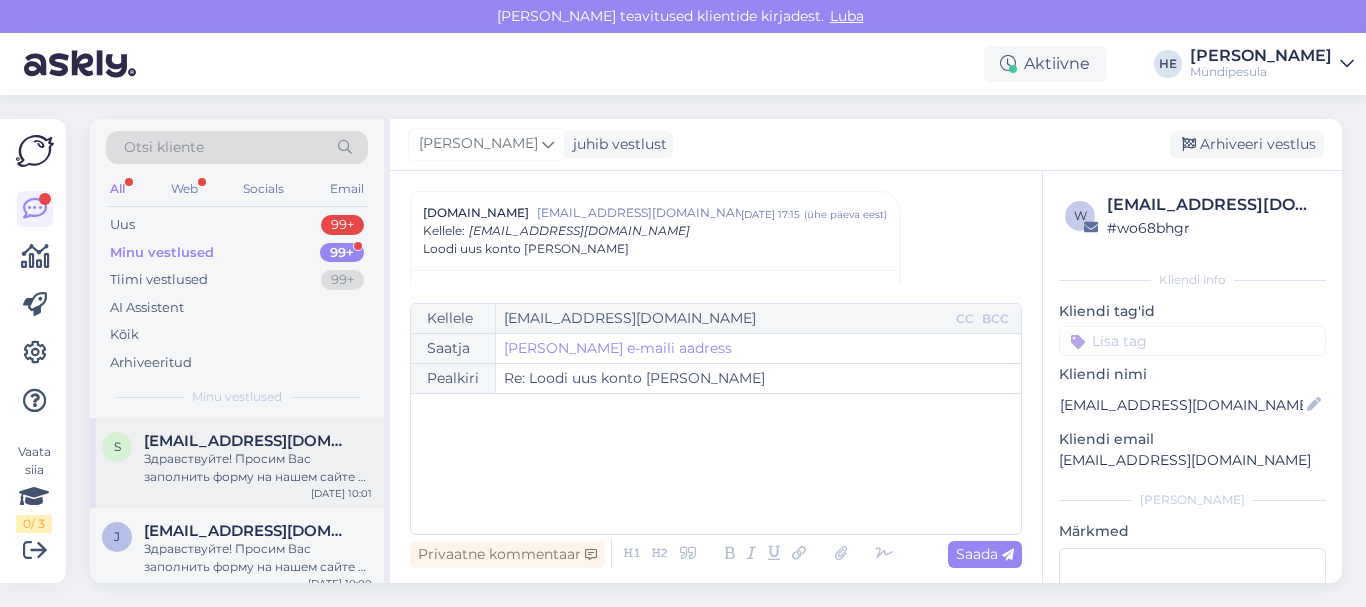 click on "Otsi kliente All Web Socials  Email Uus 99+ Minu vestlused 99+ Tiimi vestlused 99+ AI Assistent Kõik Arhiveeritud Minu vestlused s [EMAIL_ADDRESS][DOMAIN_NAME] Здравствуйте!
Просим Вас заполнить форму на нашем сайте о возмещении средств.
[URL][DOMAIN_NAME]
Извините за неудобства.
С уважением,
Mündipesula tugi
[DATE] 10:01  j [EMAIL_ADDRESS][DOMAIN_NAME] Здравствуйте!
Просим Вас заполнить форму на нашем сайте о возмещении средств.
[URL][DOMAIN_NAME]
Извините за неудобства.
С уважением,
Mündipesula tugi
[DATE] 10:00  r [EMAIL_ADDRESS][DOMAIN_NAME] Tere
Palun täitke meie kodulehel [PERSON_NAME] intsidenti kohta, et saaksime Teile raha tagastada.
[URL][DOMAIN_NAME]
Vabandame ebamugavuste pärast.
Lugupidamisega
Mündipesula tugi
[DATE] 10:00  n [EMAIL_ADDRESS][DOMAIN_NAME] e k w p u" at bounding box center (240, 351) 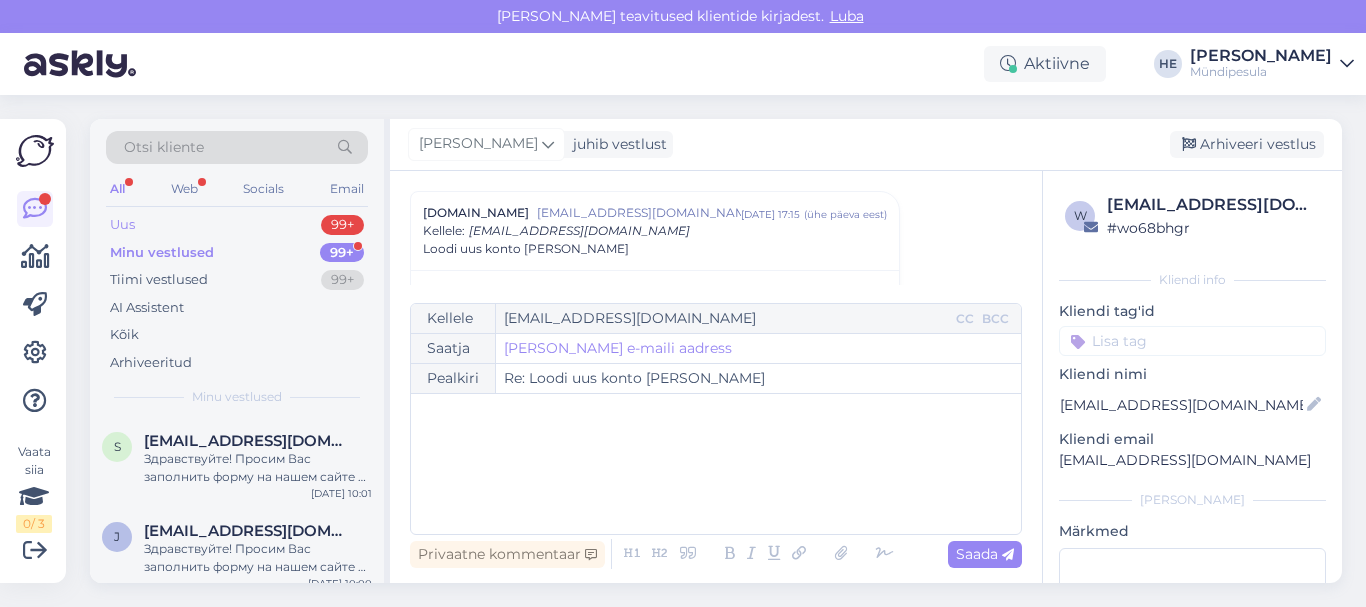 click on "Uus" at bounding box center (122, 225) 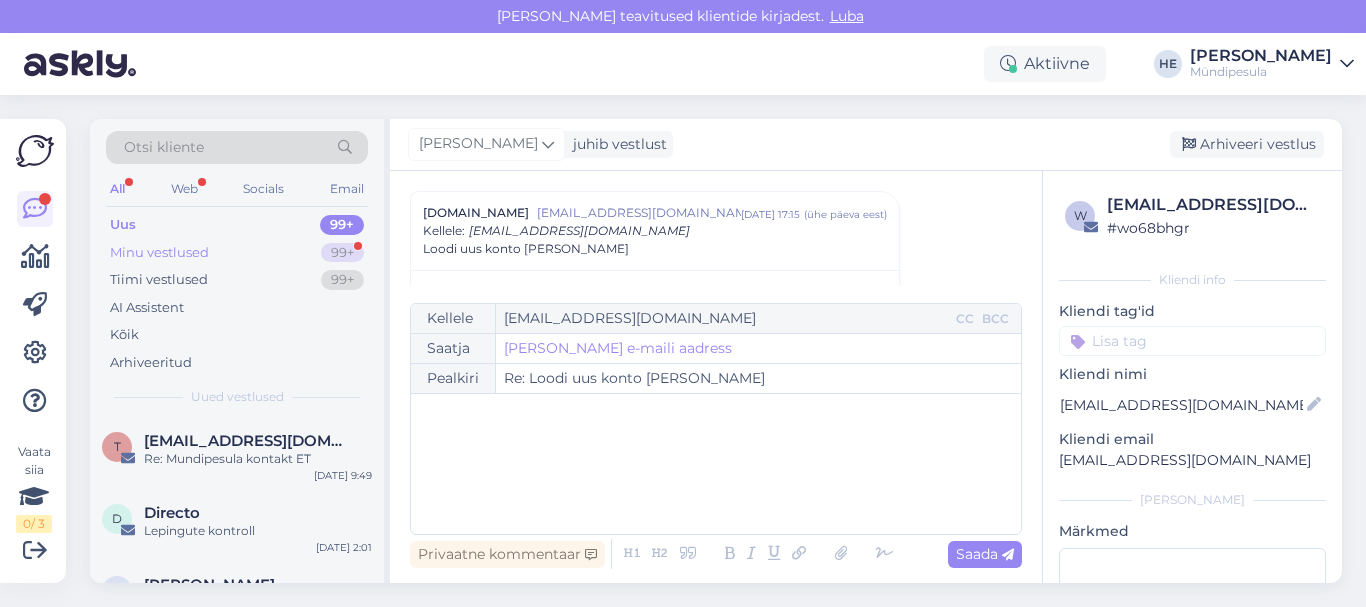 click on "Minu vestlused" at bounding box center (159, 253) 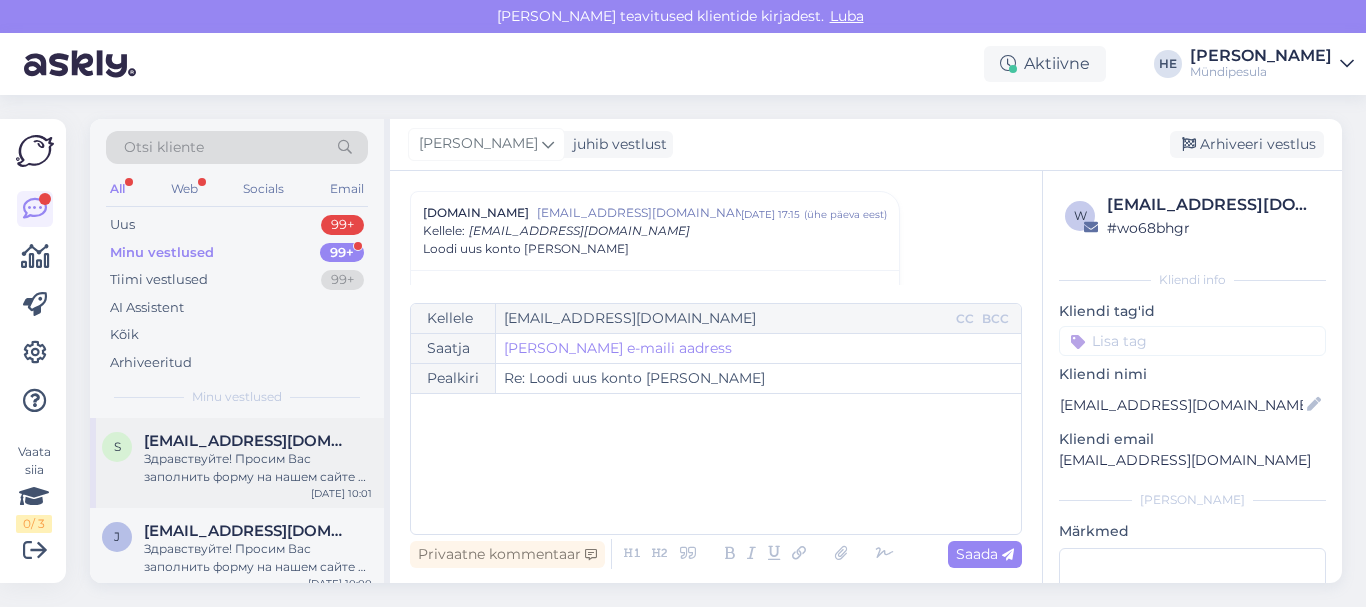 click on "[EMAIL_ADDRESS][DOMAIN_NAME]" at bounding box center (248, 441) 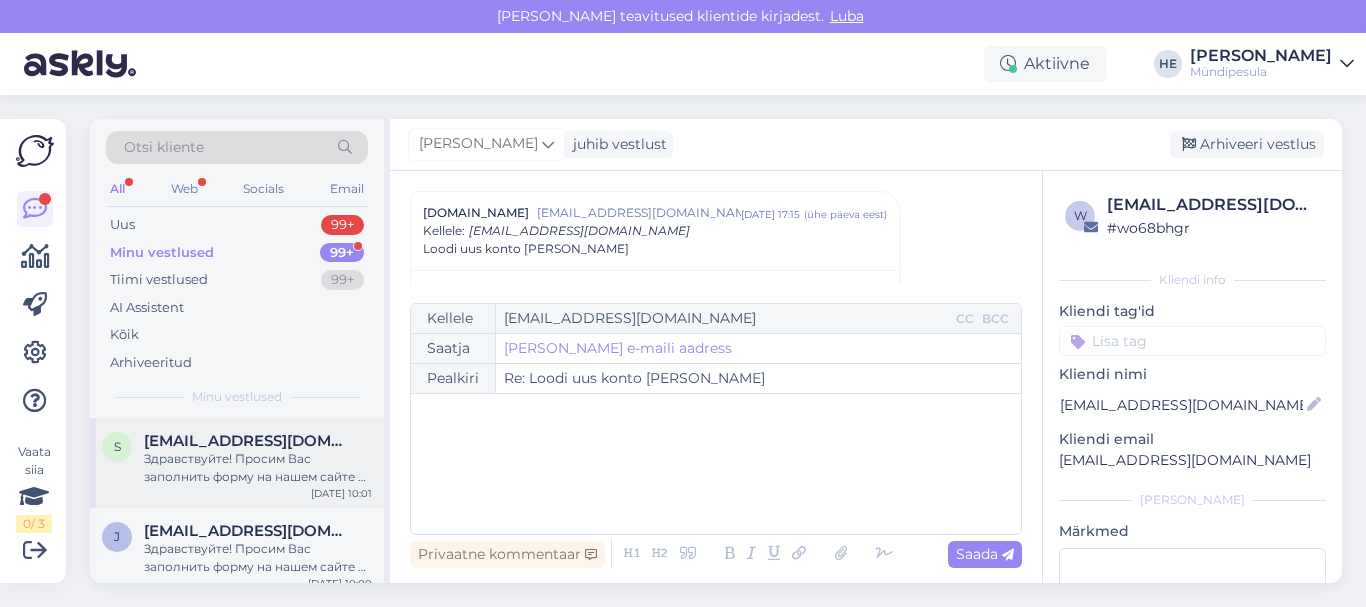 scroll, scrollTop: 276, scrollLeft: 0, axis: vertical 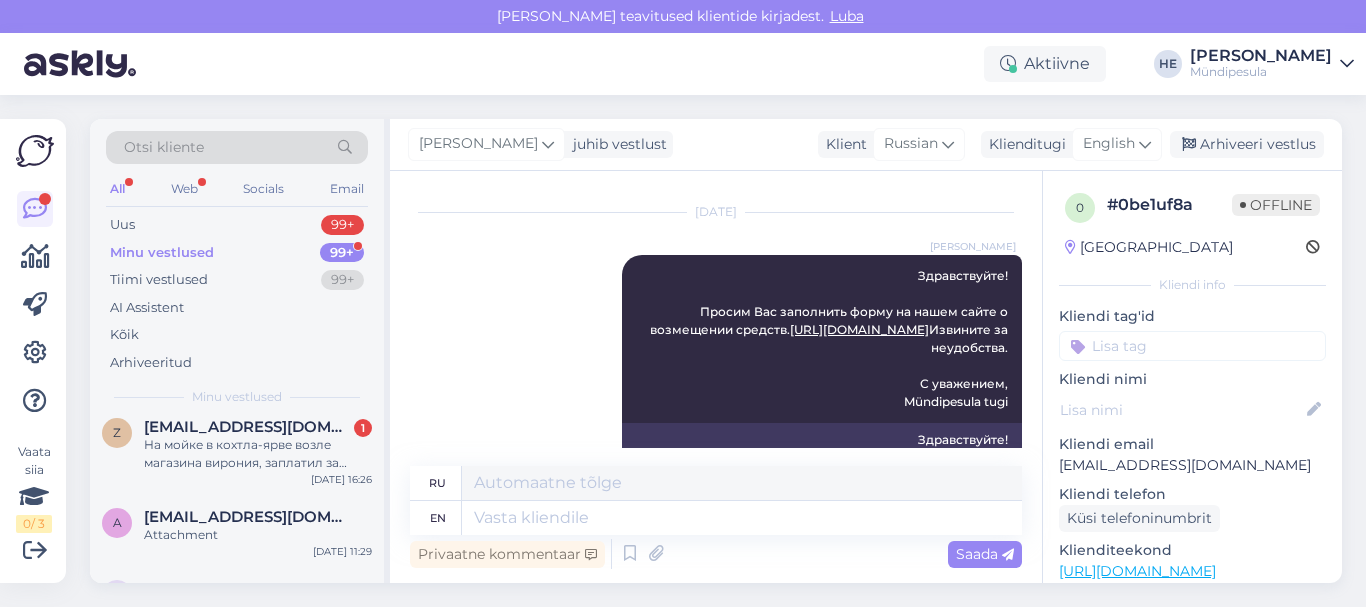 click on "На мойке в кохтла-ярве возле магазина вирония, заплатил за мойку 3 евро и выдало ошибку" at bounding box center (258, 454) 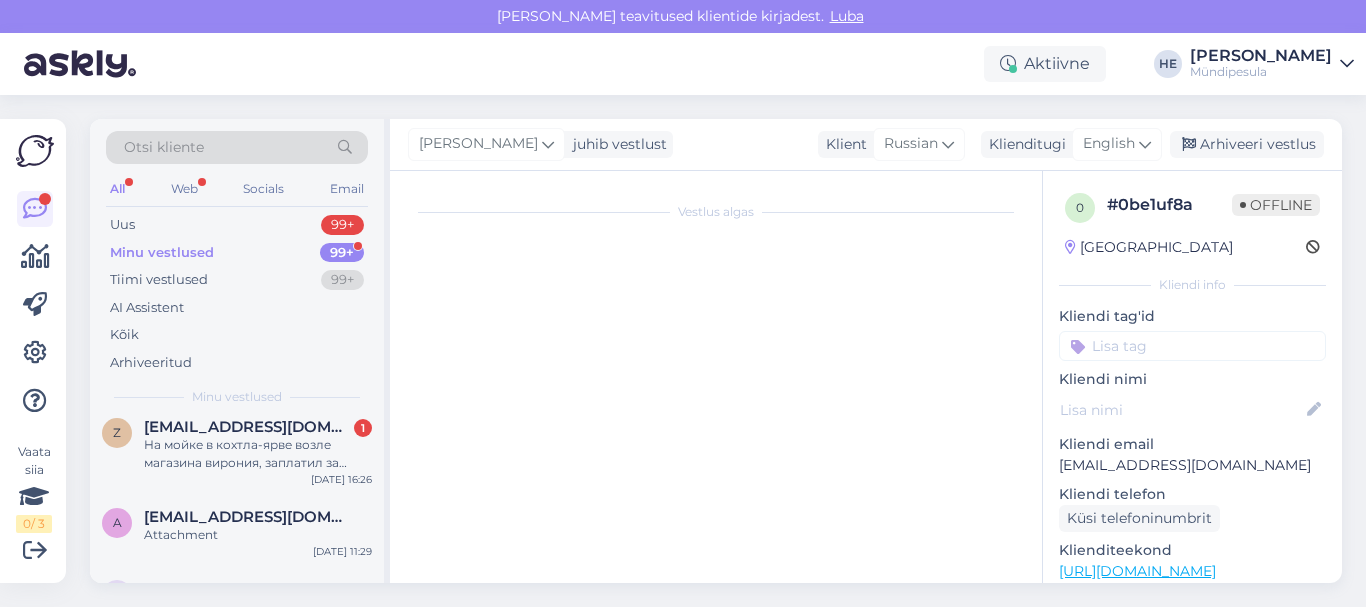 scroll, scrollTop: 816, scrollLeft: 0, axis: vertical 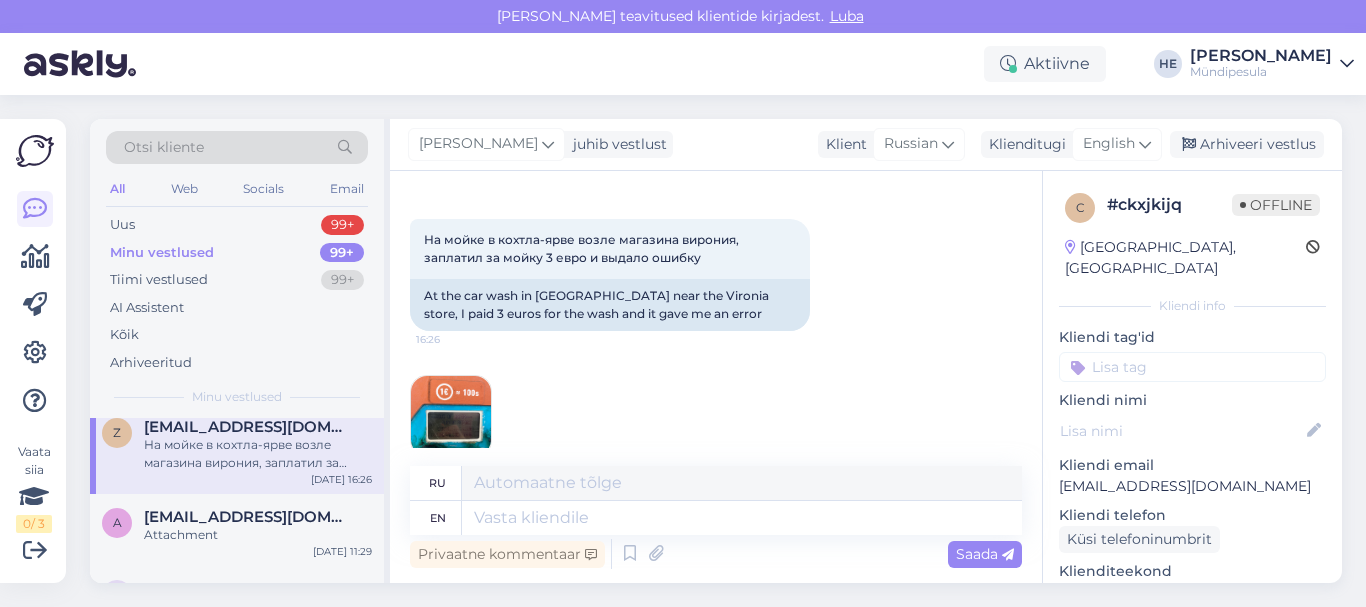 click at bounding box center (1347, 64) 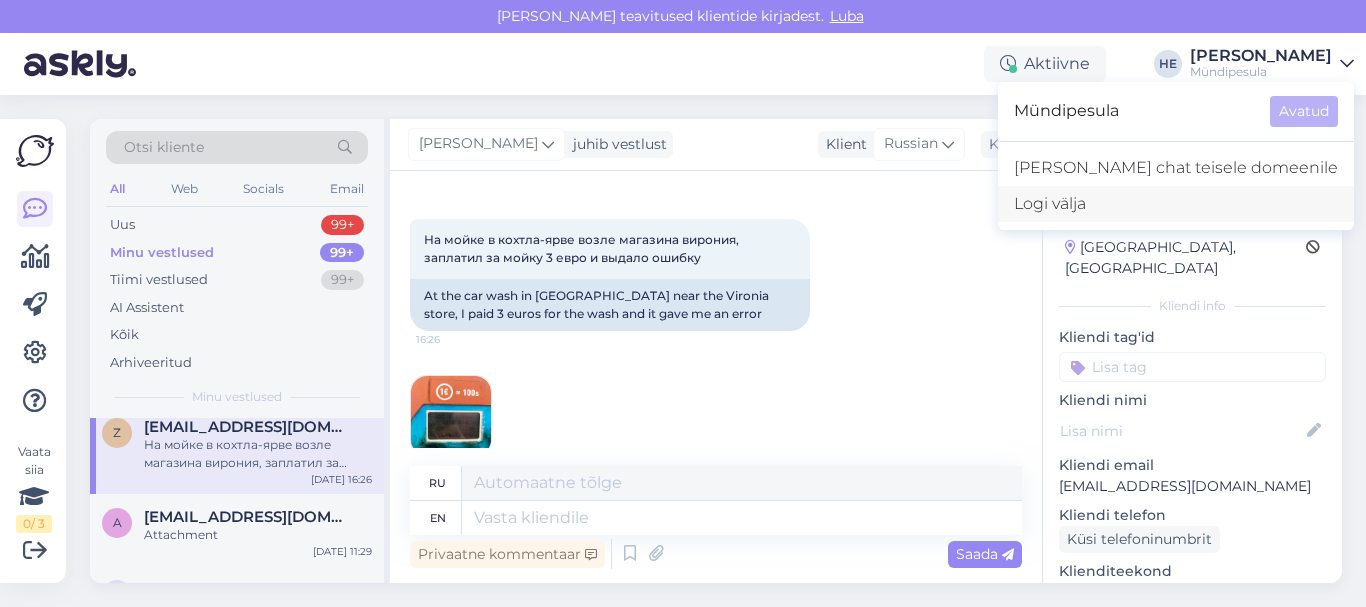click on "Logi välja" at bounding box center (1176, 204) 